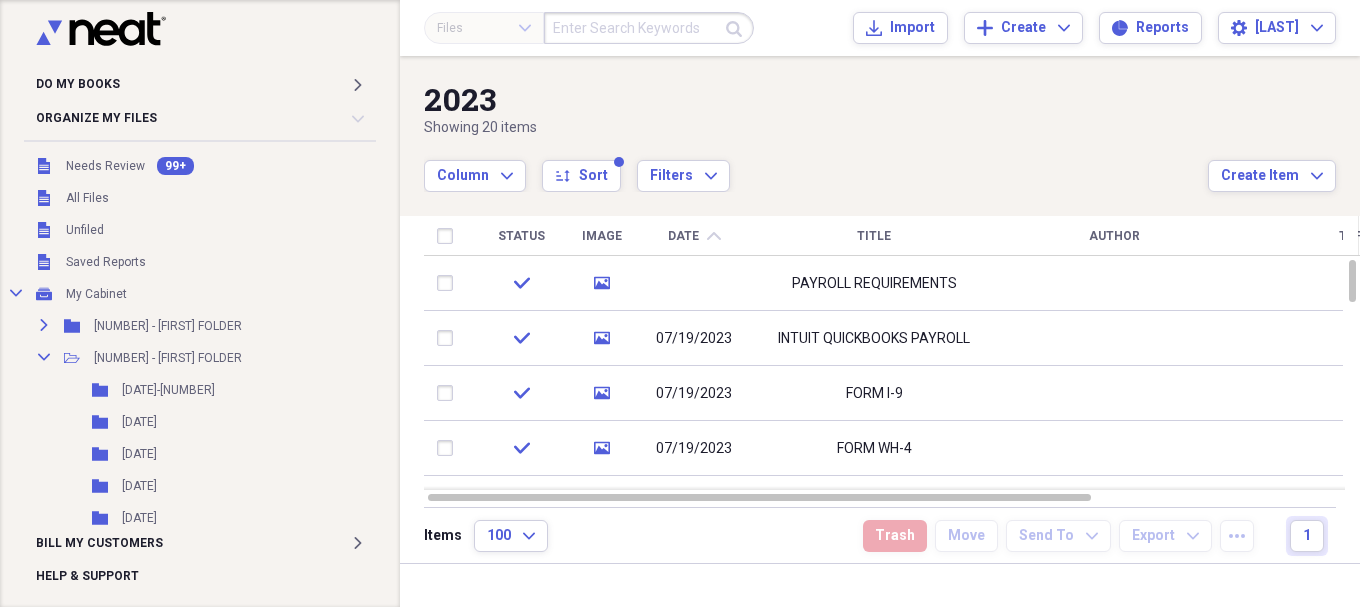 scroll, scrollTop: 0, scrollLeft: 0, axis: both 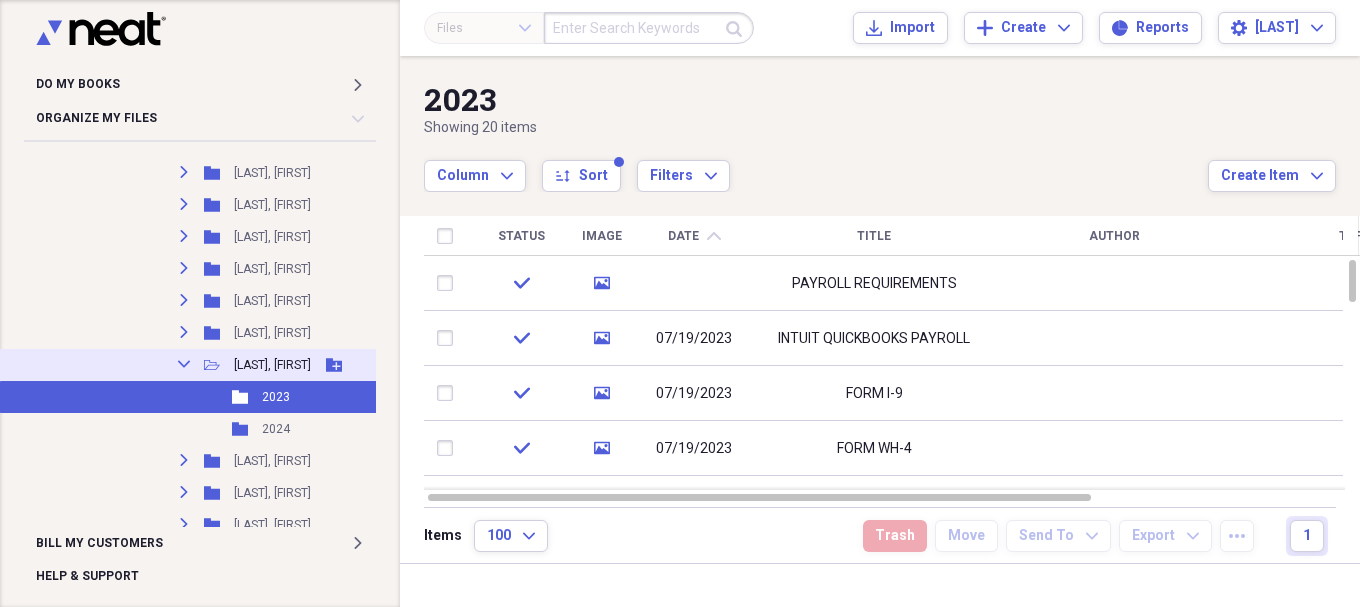 click 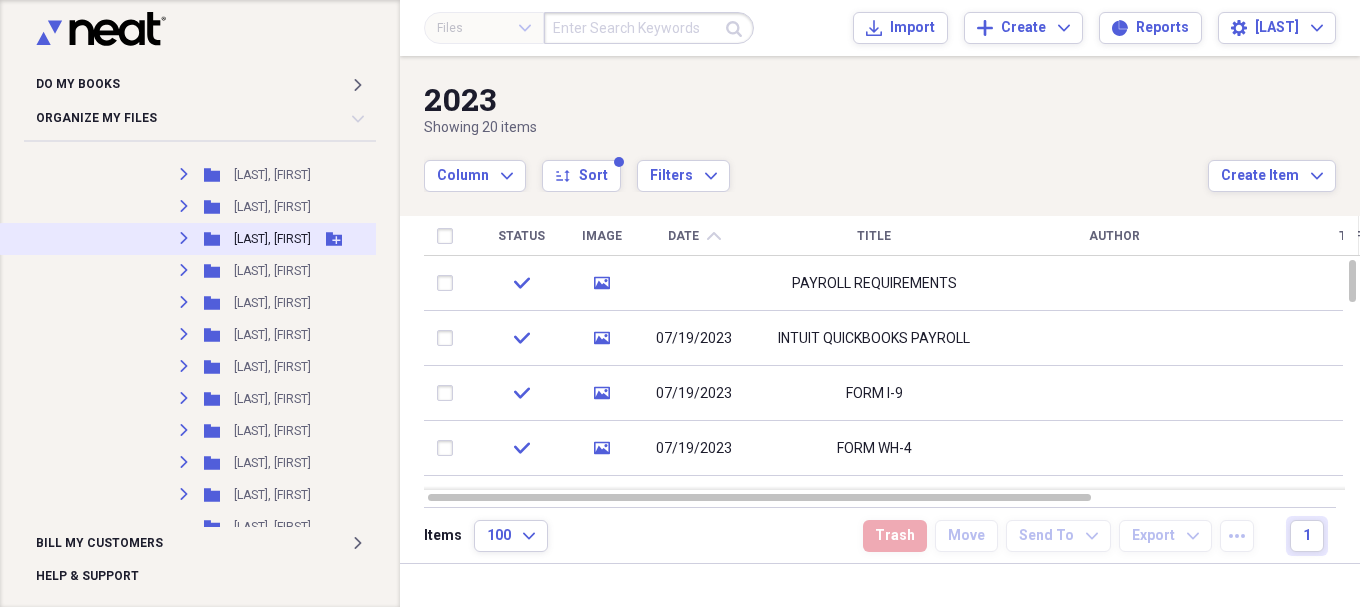scroll, scrollTop: 3911, scrollLeft: 0, axis: vertical 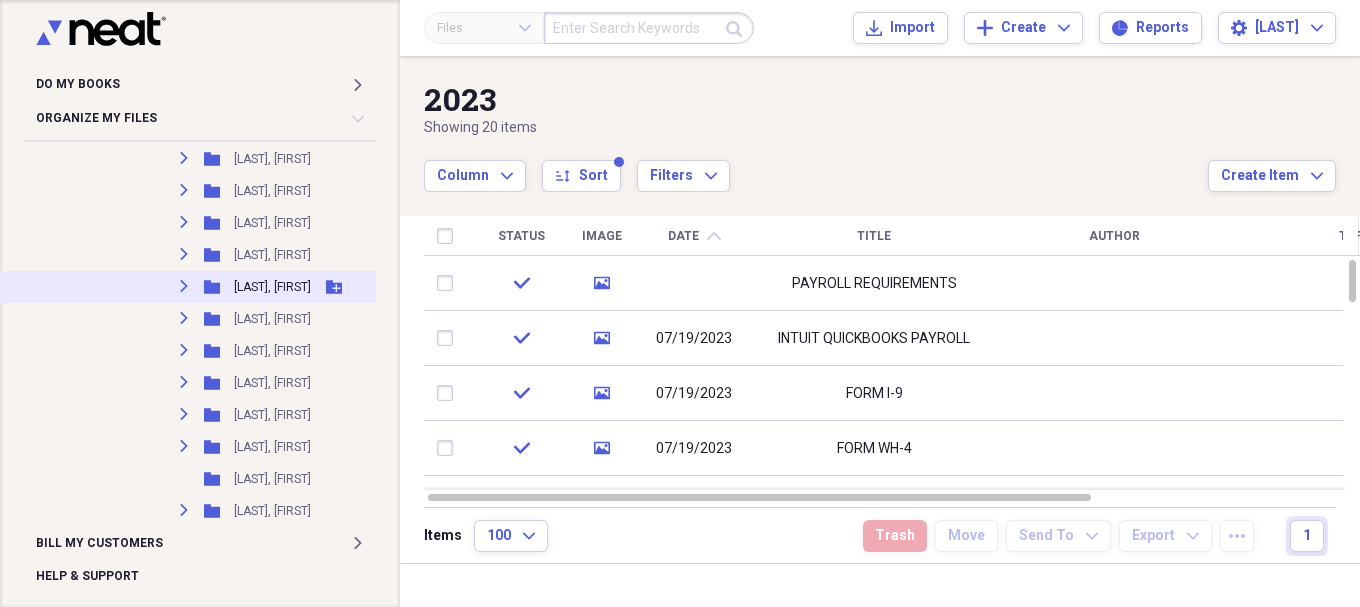 click 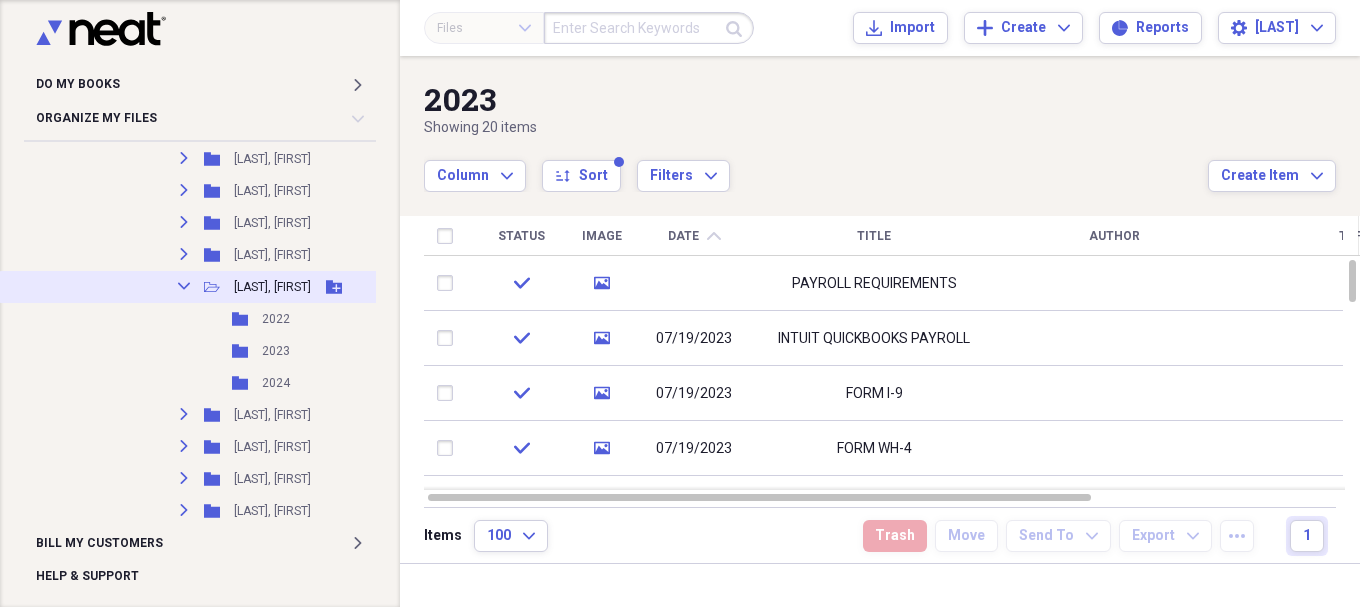 click on "Collapse" 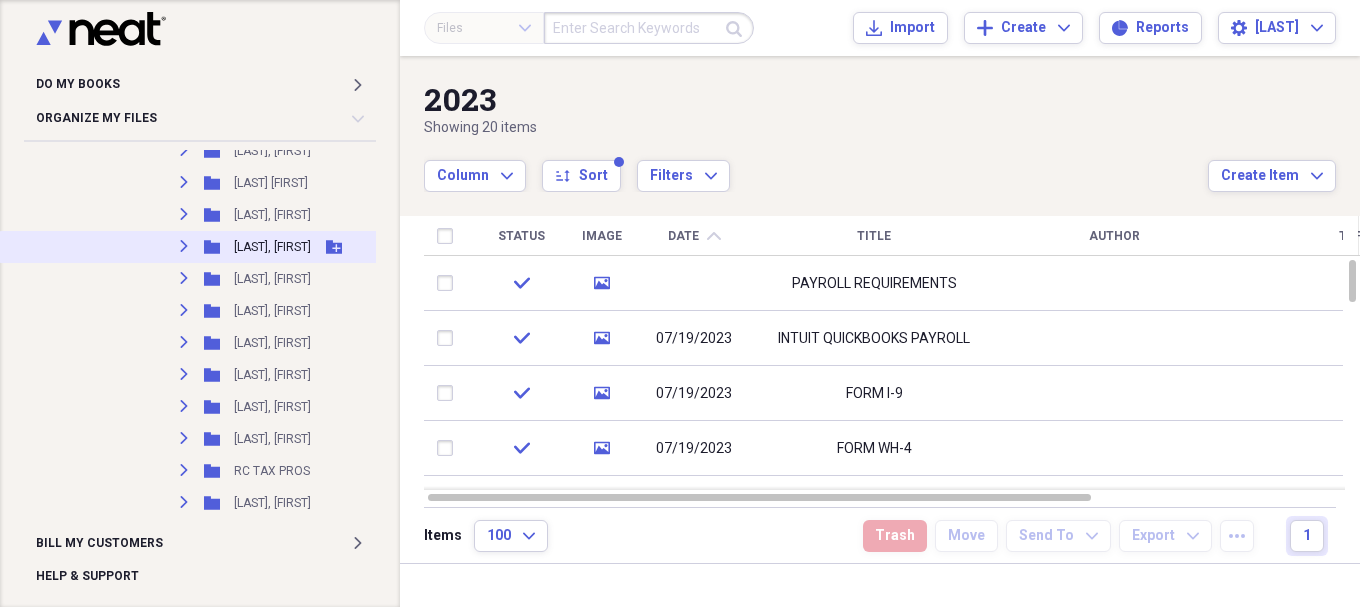 scroll, scrollTop: 8744, scrollLeft: 0, axis: vertical 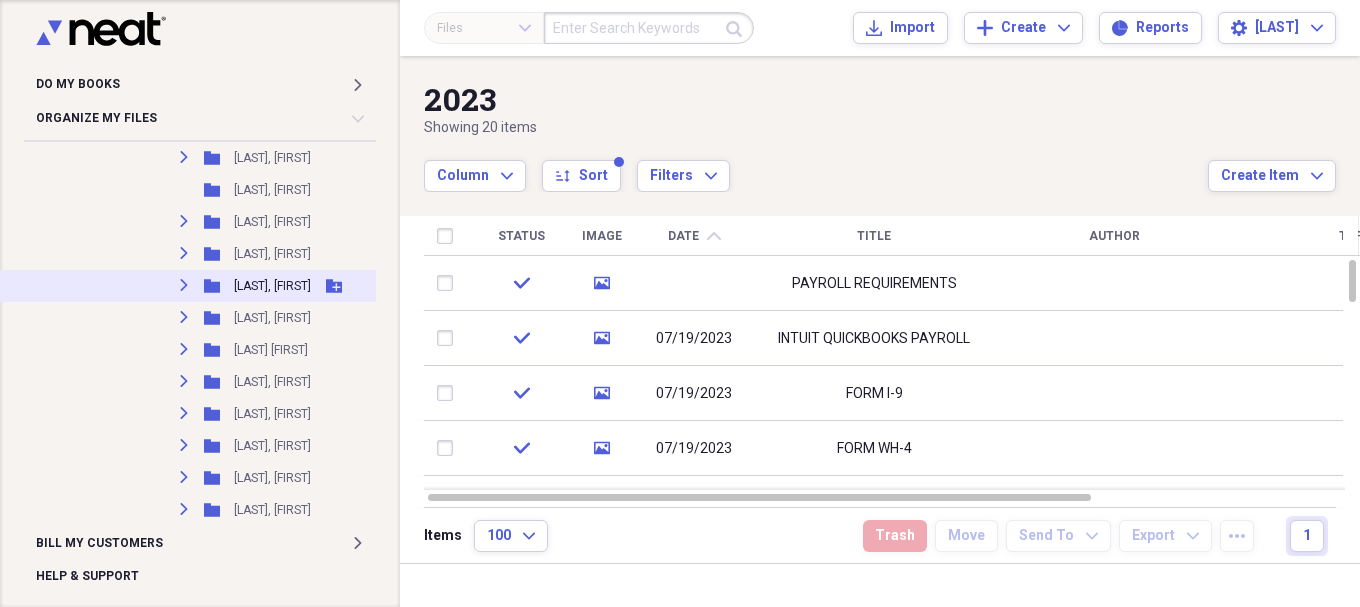 click 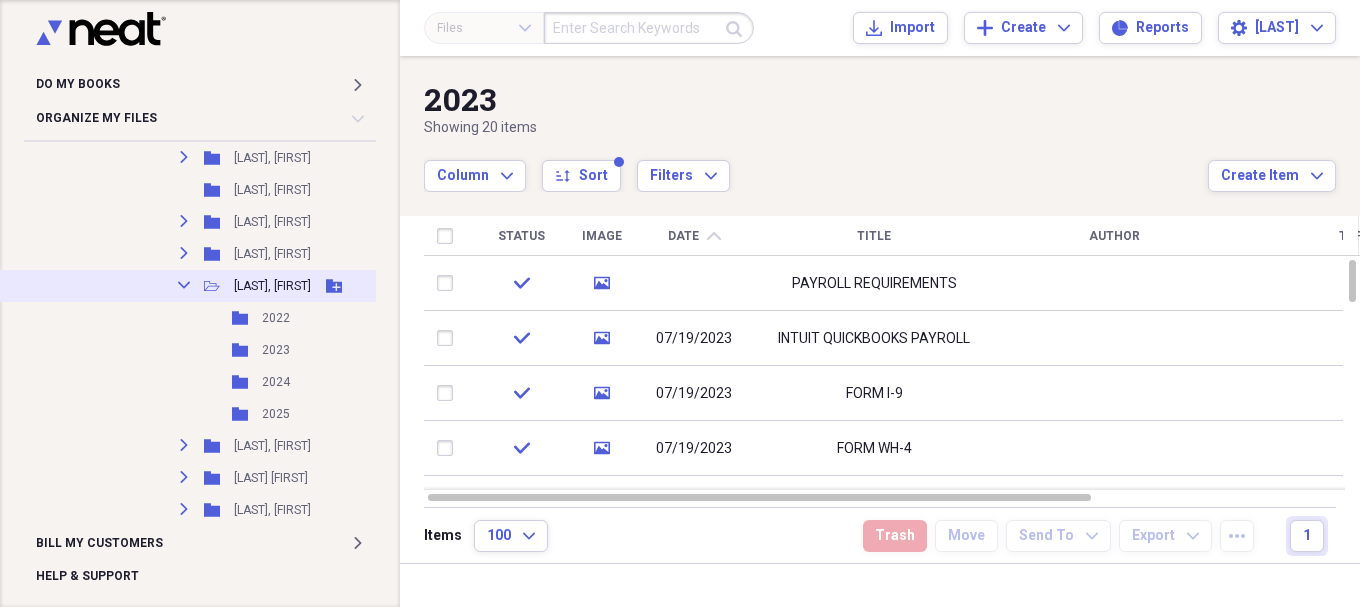 click on "Collapse" 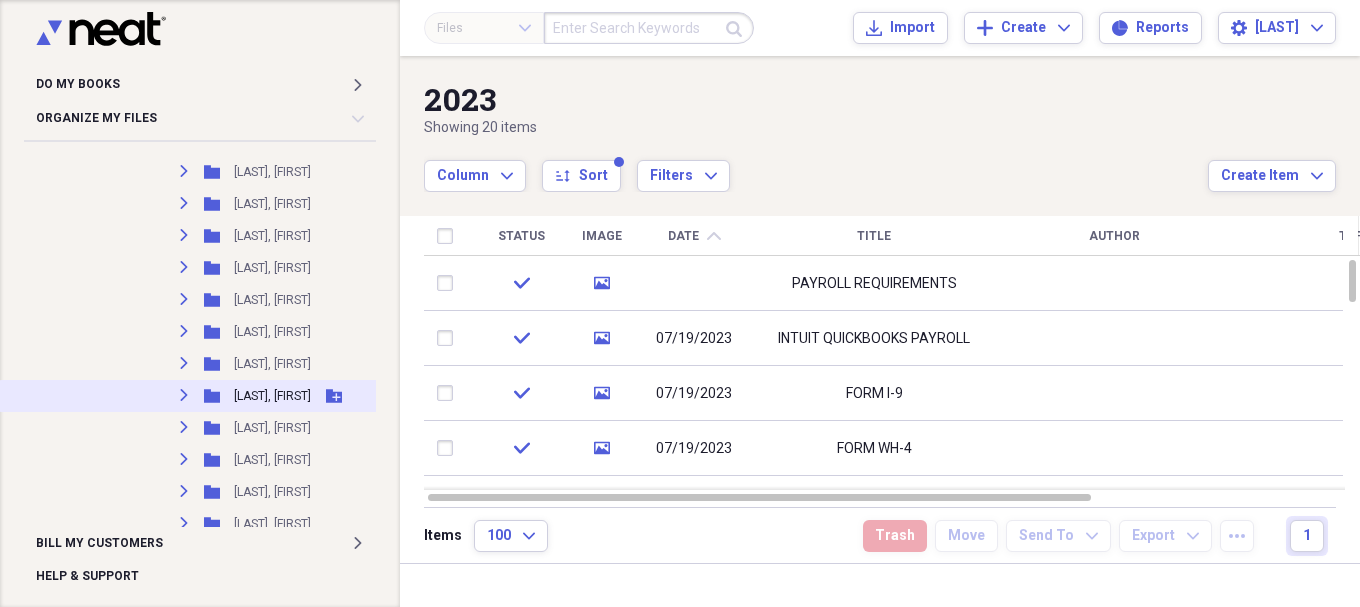 scroll, scrollTop: 10244, scrollLeft: 0, axis: vertical 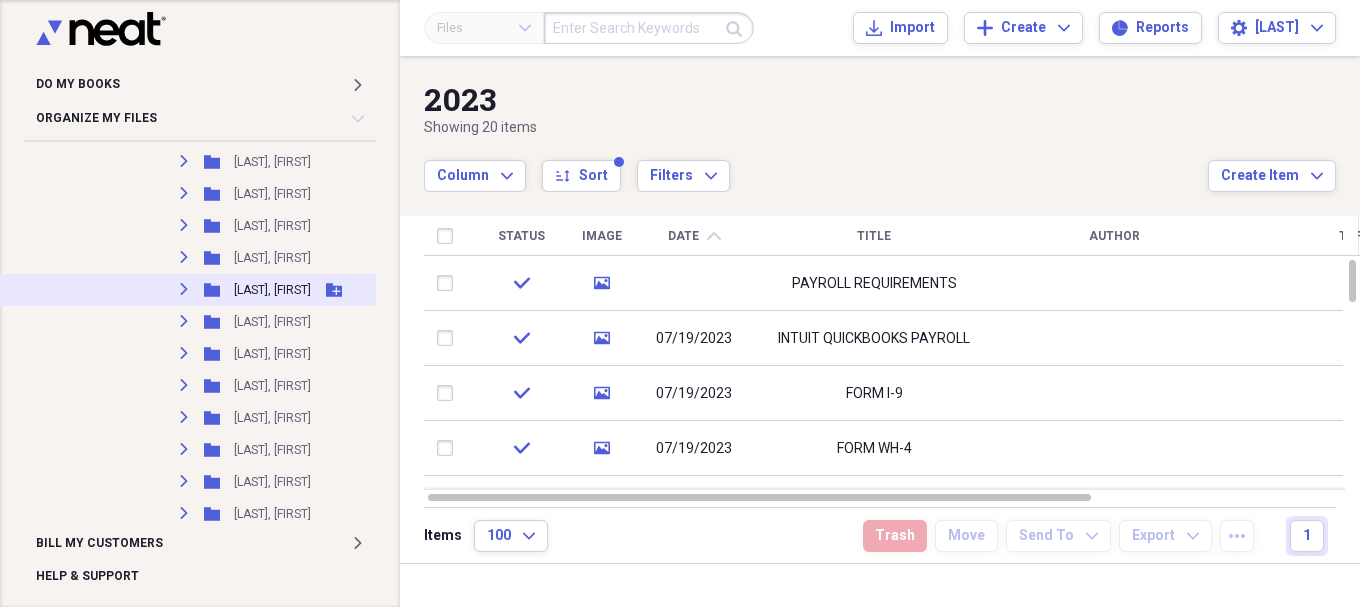click on "Expand" 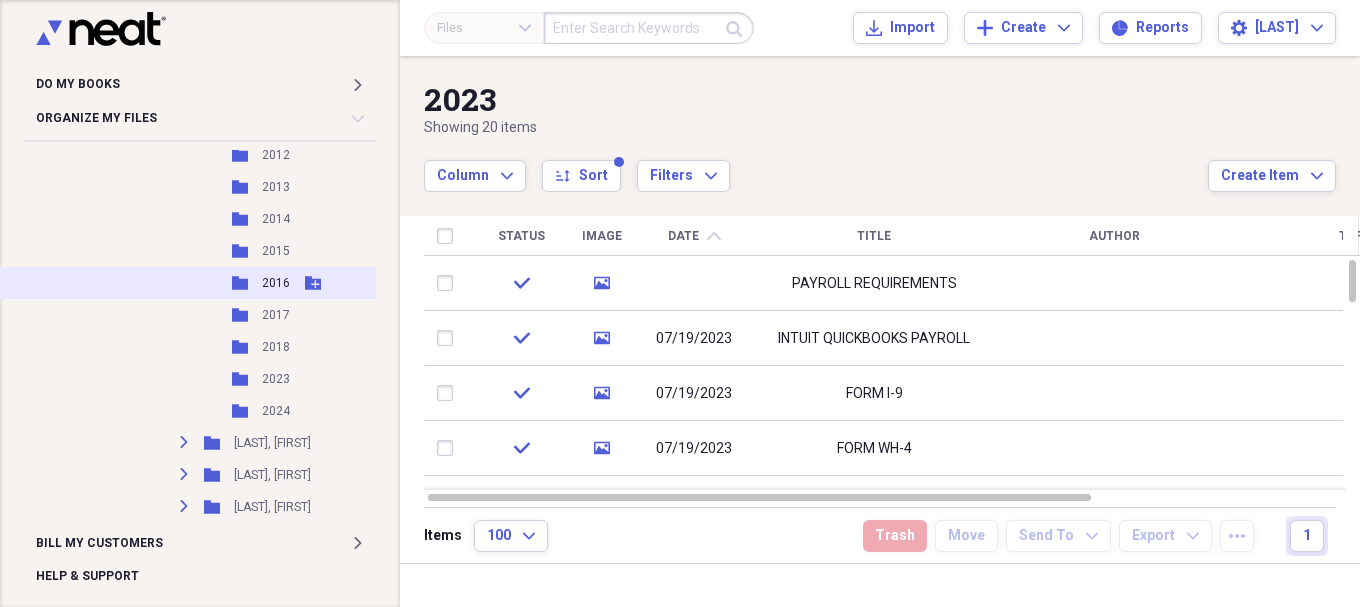scroll, scrollTop: 10244, scrollLeft: 0, axis: vertical 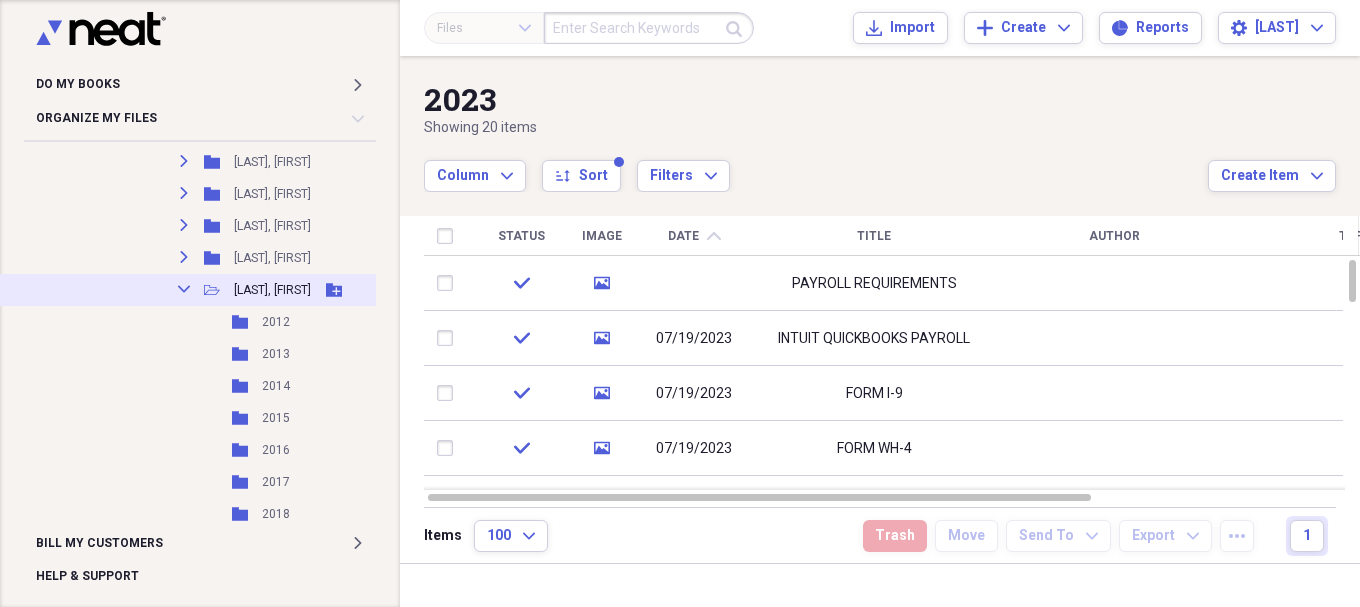 click 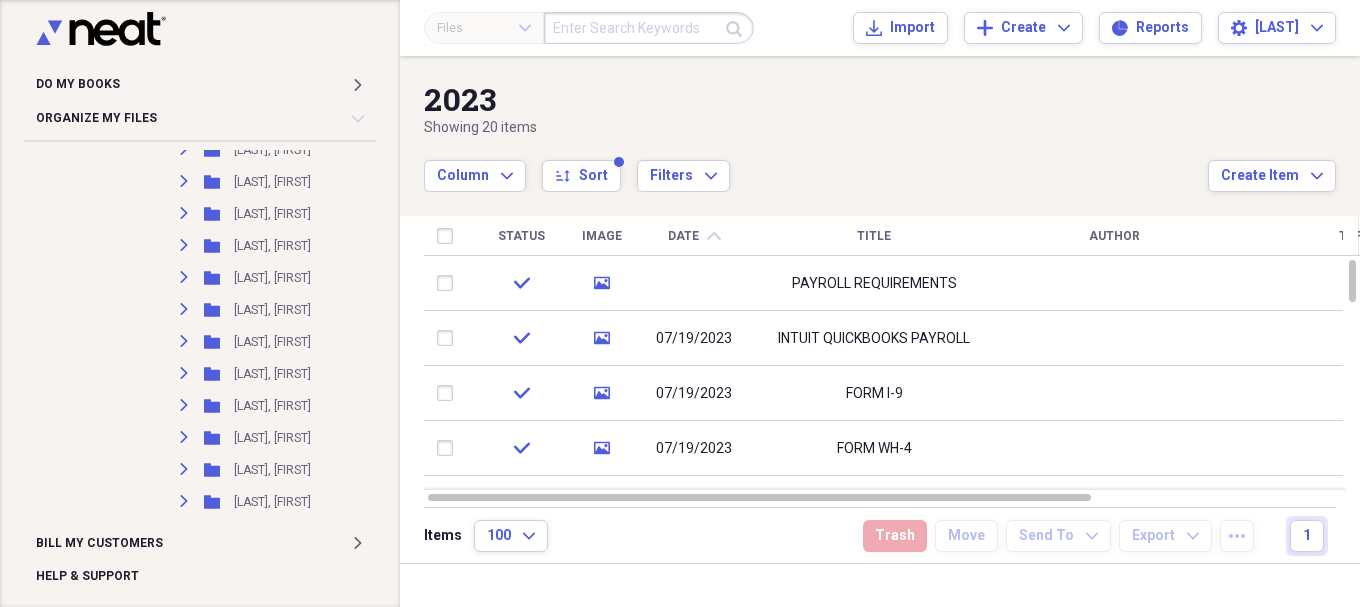 scroll, scrollTop: 10744, scrollLeft: 0, axis: vertical 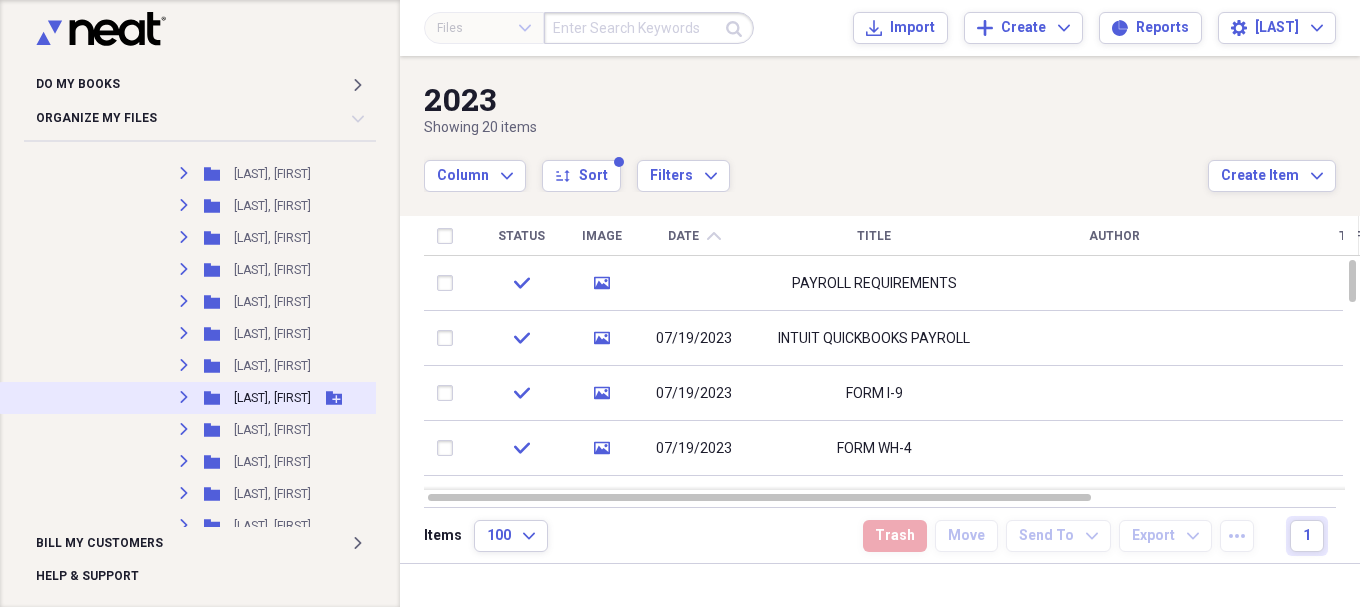 click on "Expand" 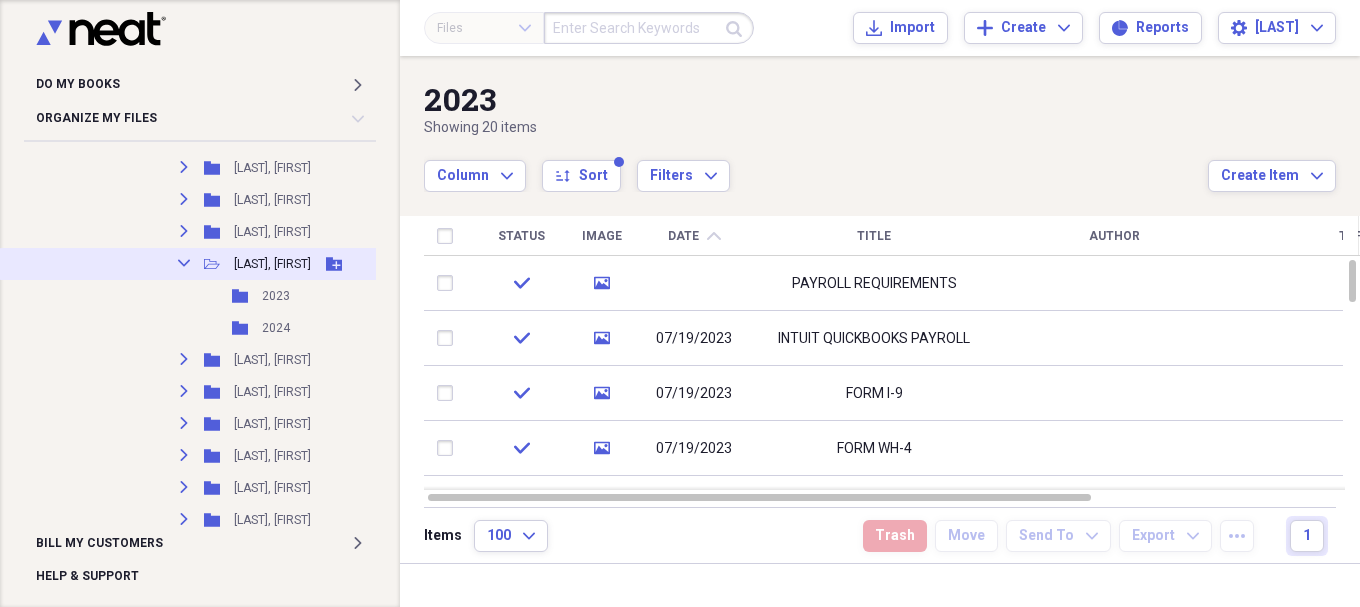 scroll, scrollTop: 10911, scrollLeft: 0, axis: vertical 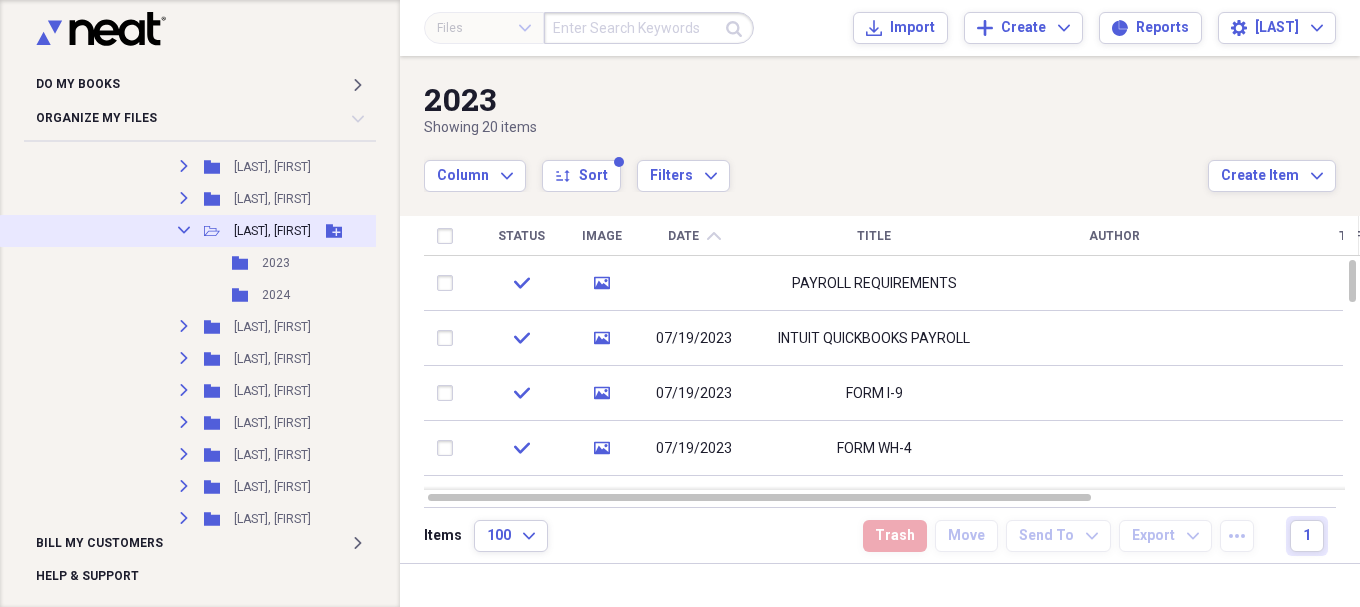 click on "Collapse" 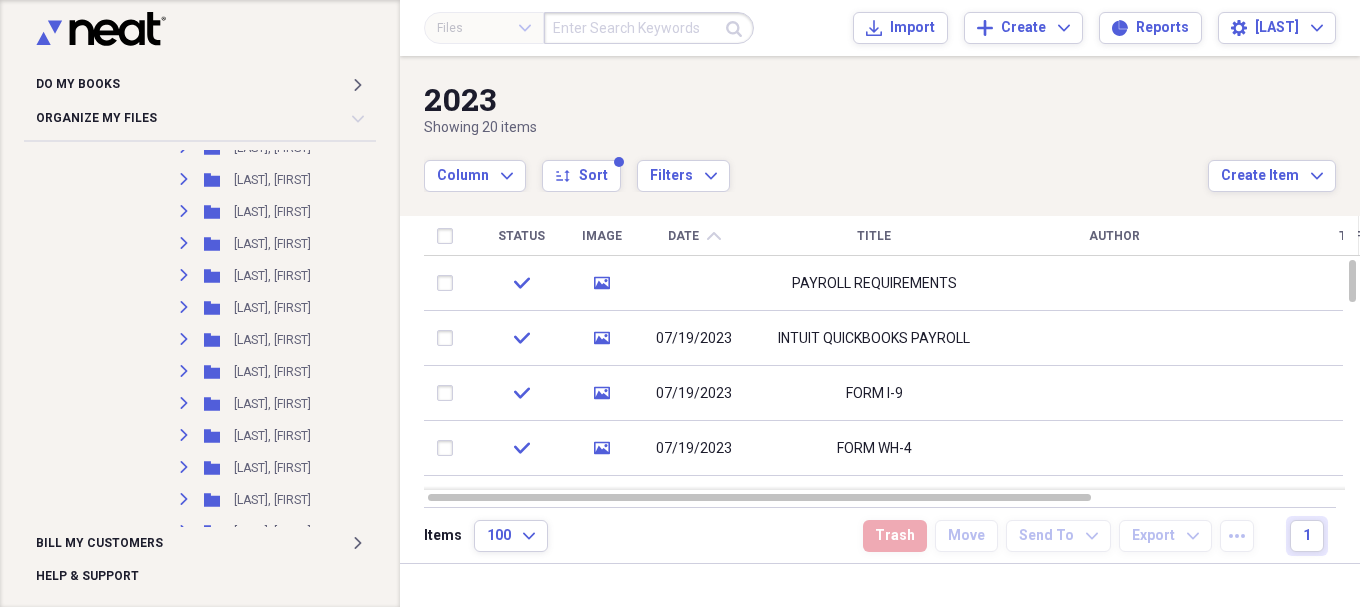 scroll, scrollTop: 7244, scrollLeft: 0, axis: vertical 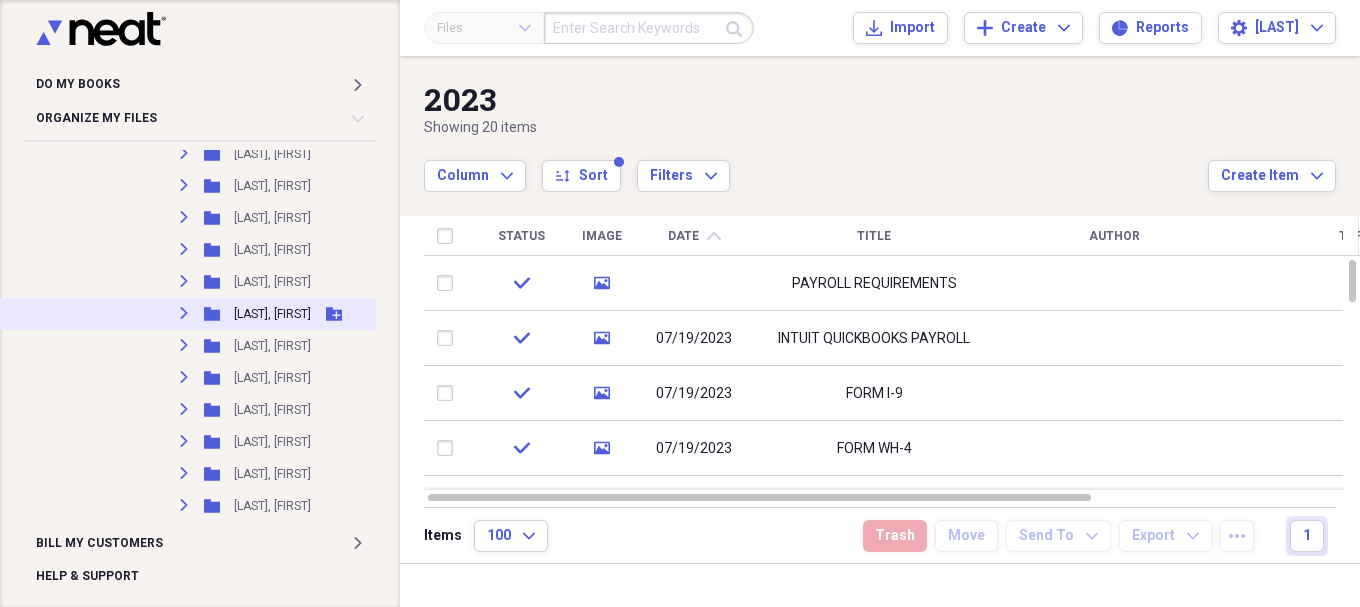 click on "Expand" 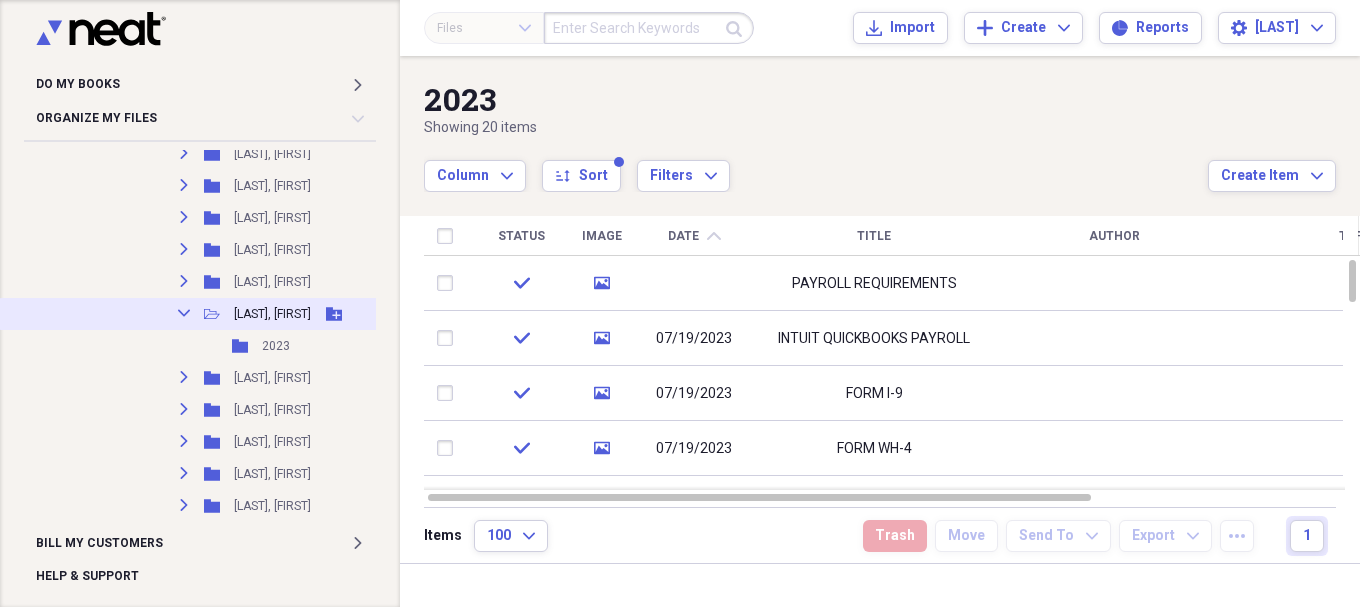 click on "Collapse" 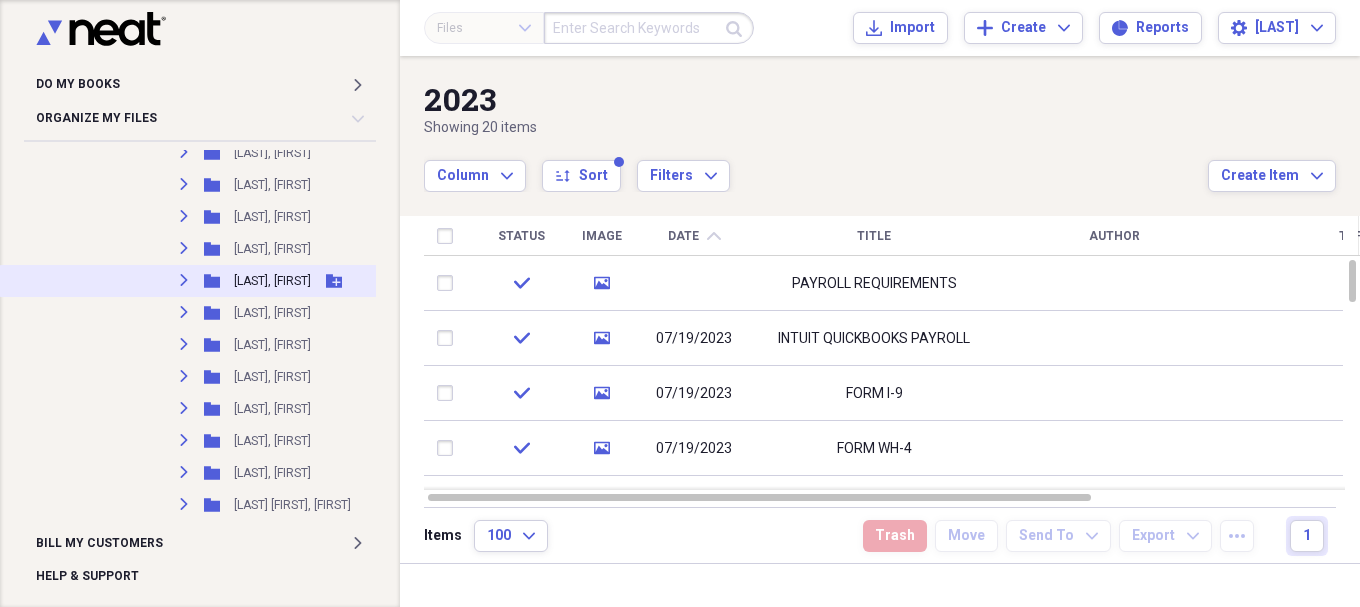 scroll, scrollTop: 5411, scrollLeft: 0, axis: vertical 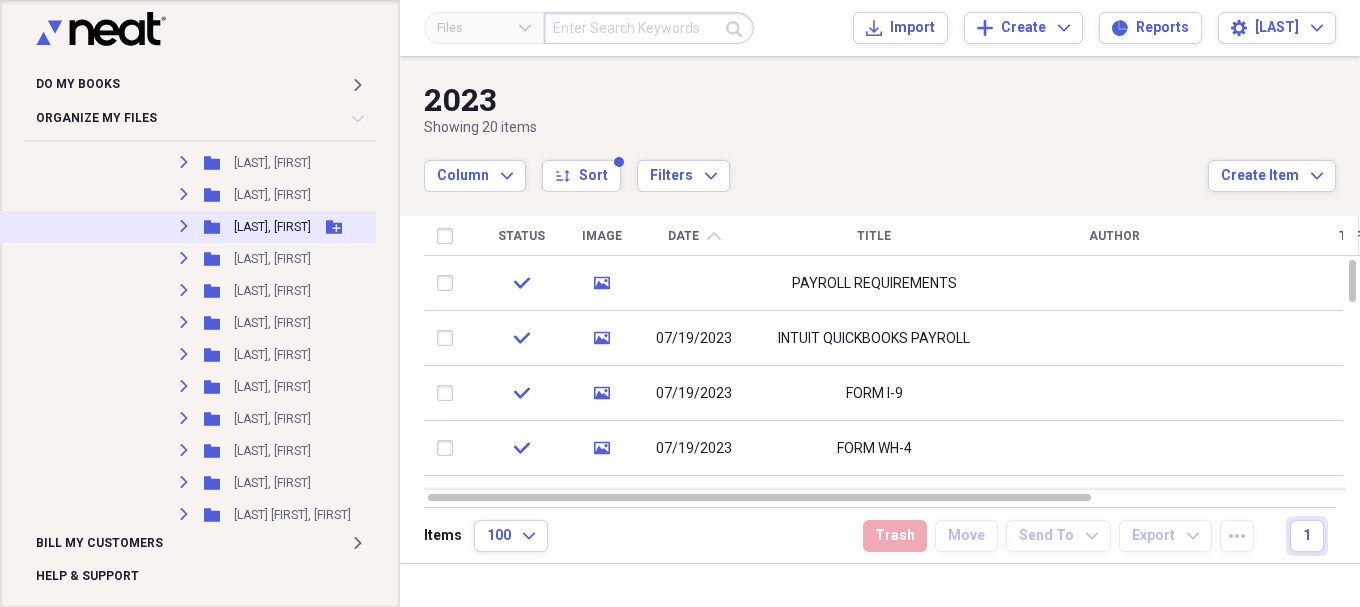 click on "Expand" 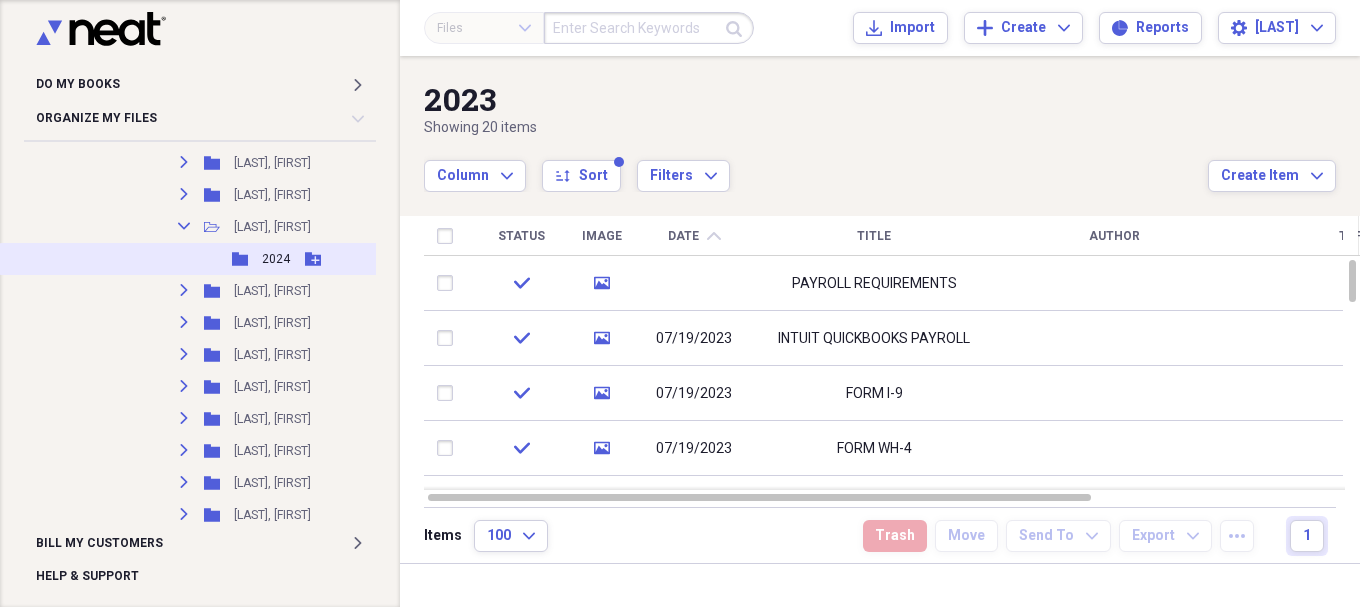 click on "2024" at bounding box center (276, 259) 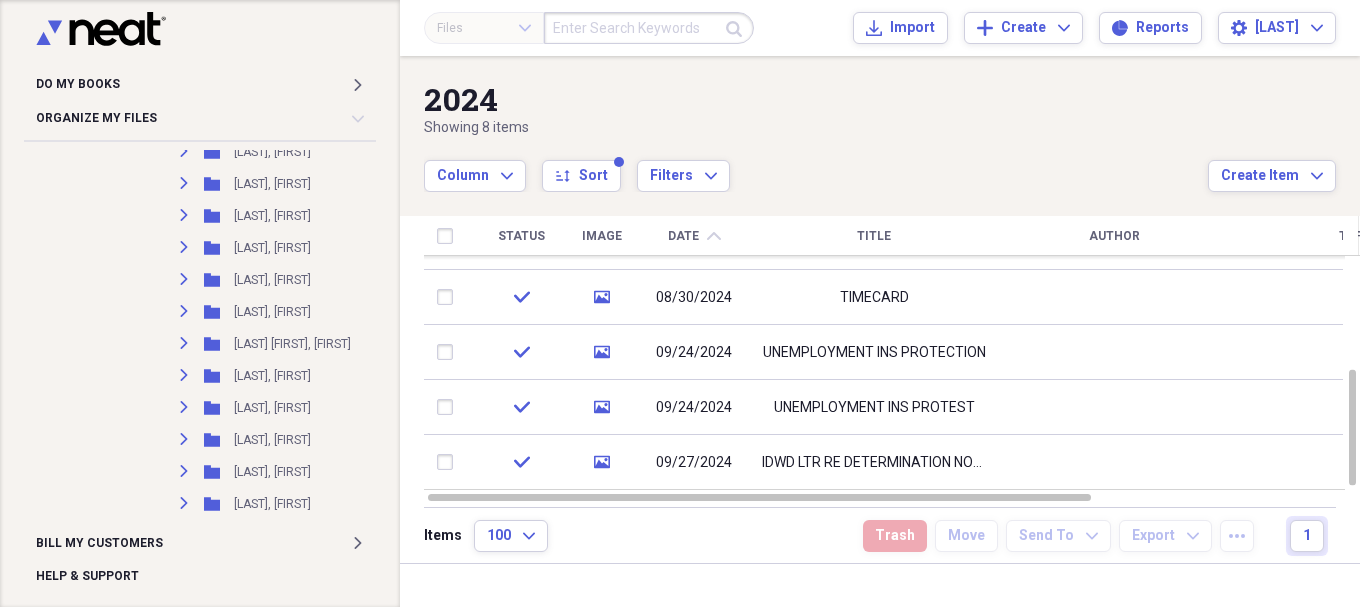scroll, scrollTop: 5577, scrollLeft: 0, axis: vertical 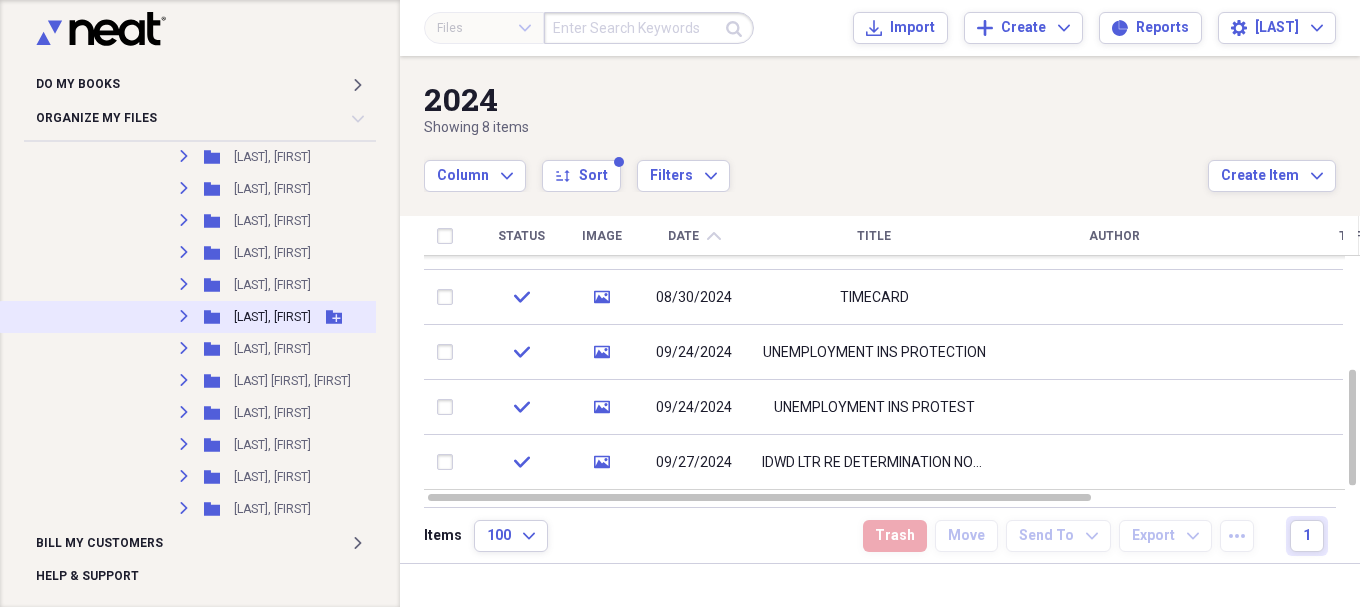 click 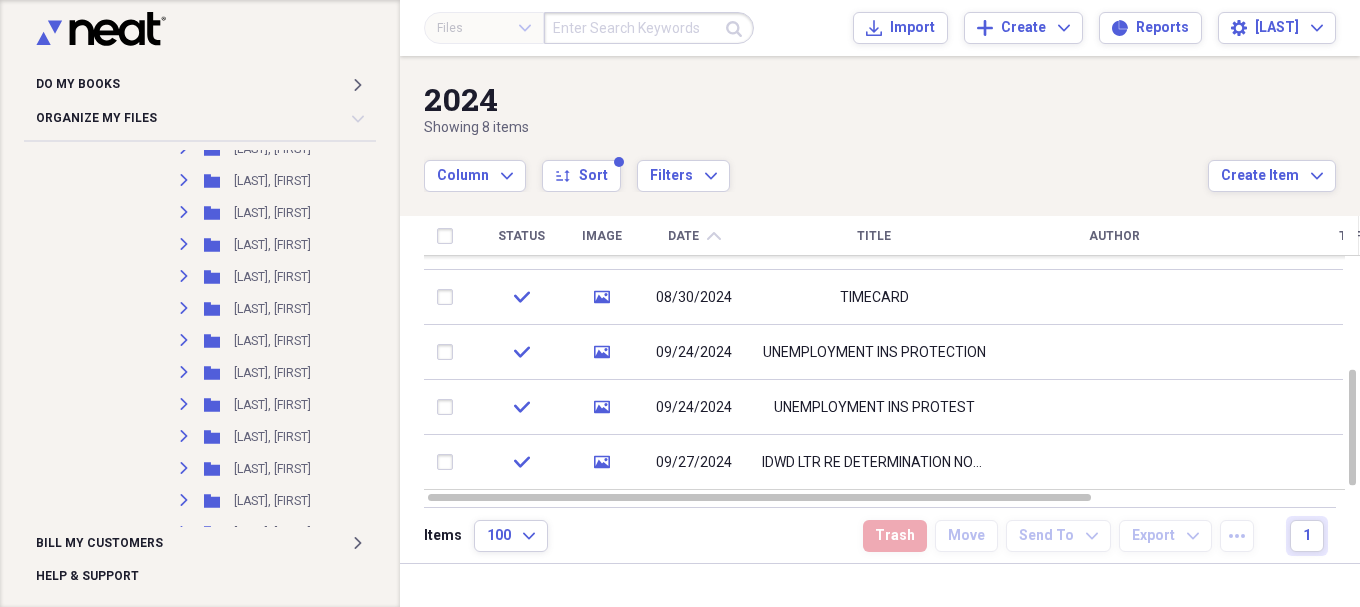scroll, scrollTop: 5577, scrollLeft: 0, axis: vertical 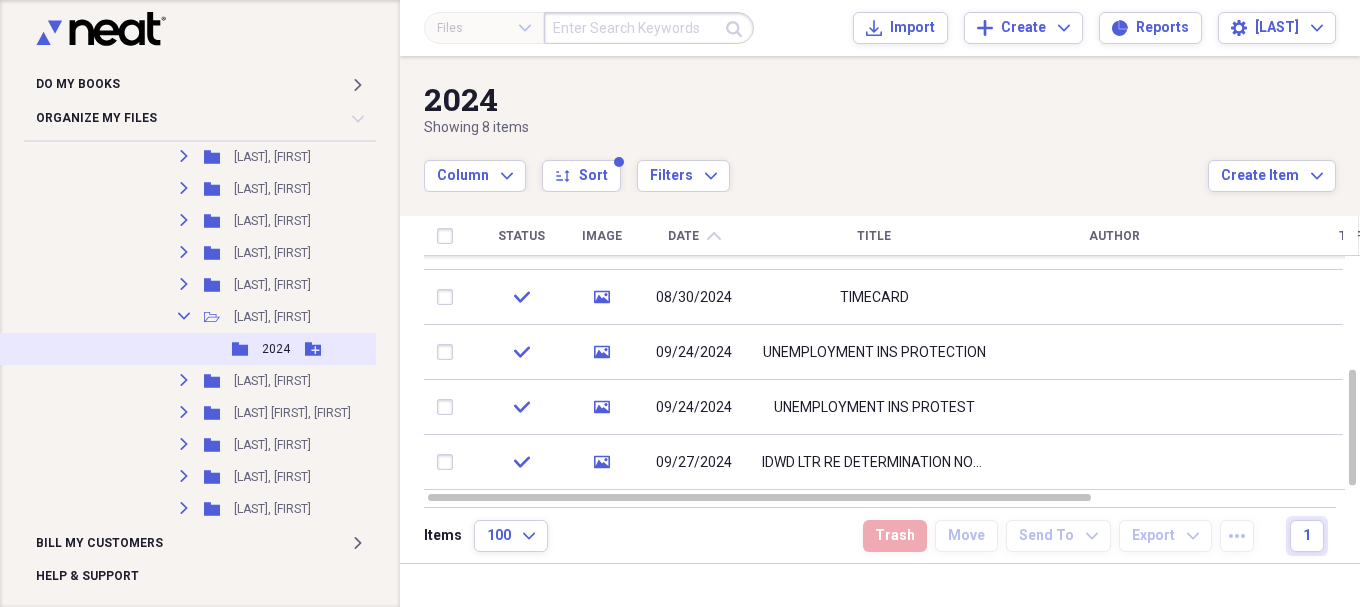 click on "2024" at bounding box center (276, 349) 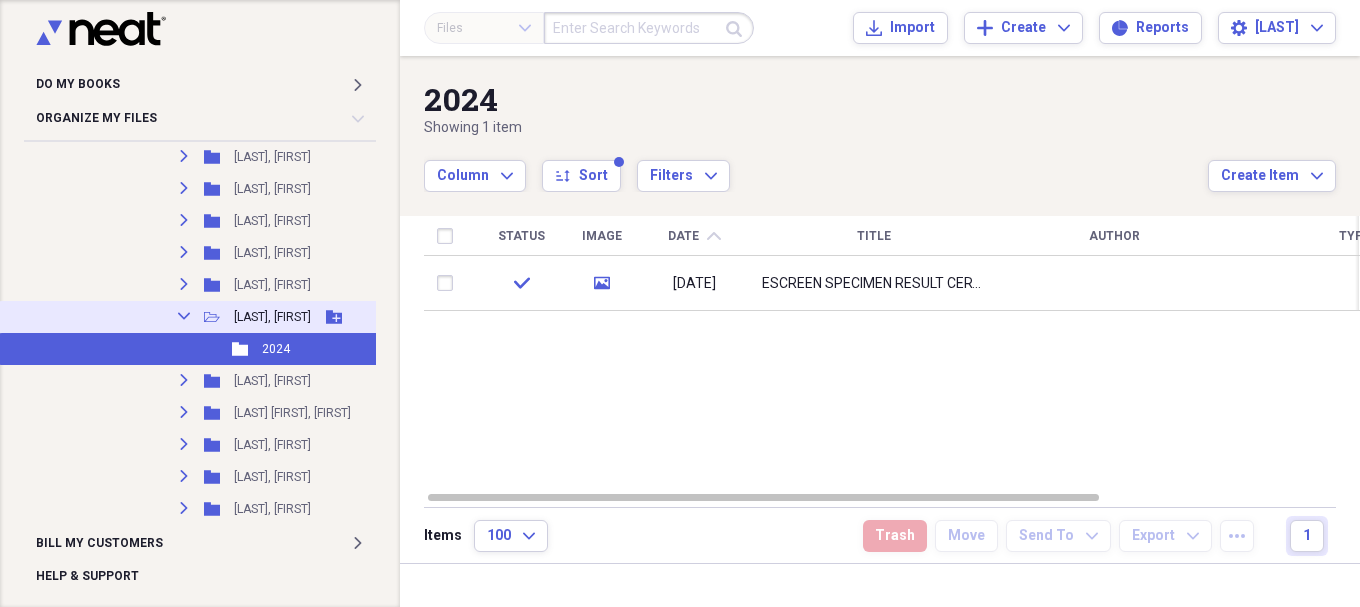 click on "Collapse" 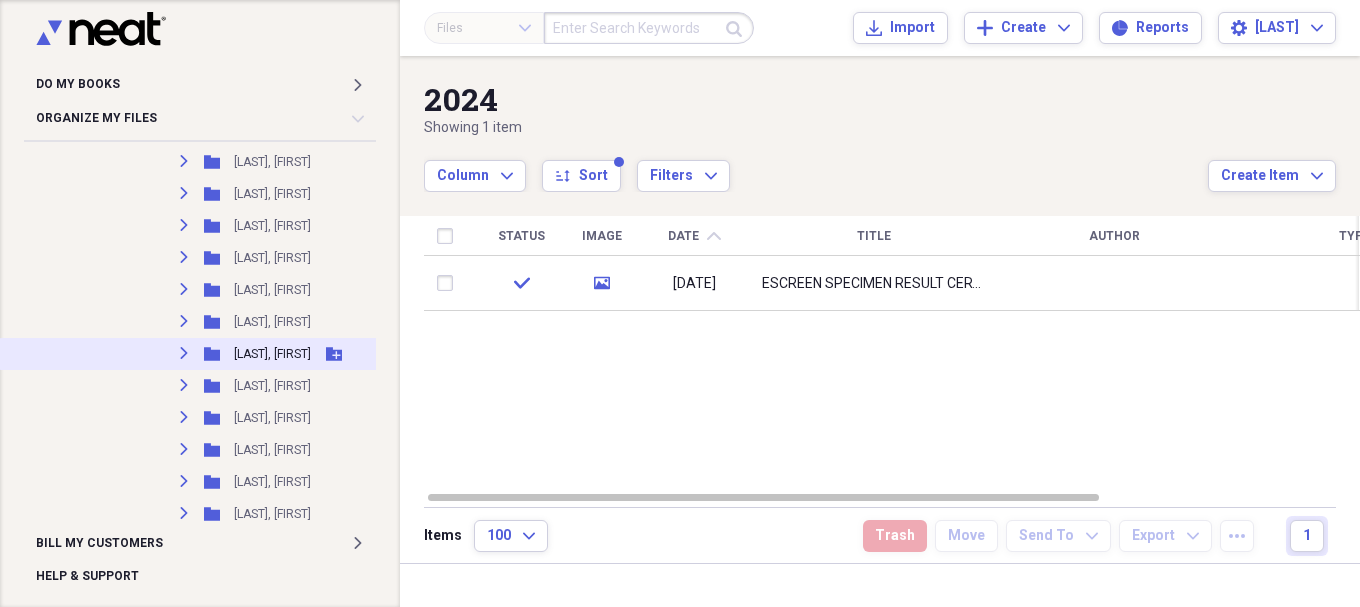 scroll, scrollTop: 10077, scrollLeft: 0, axis: vertical 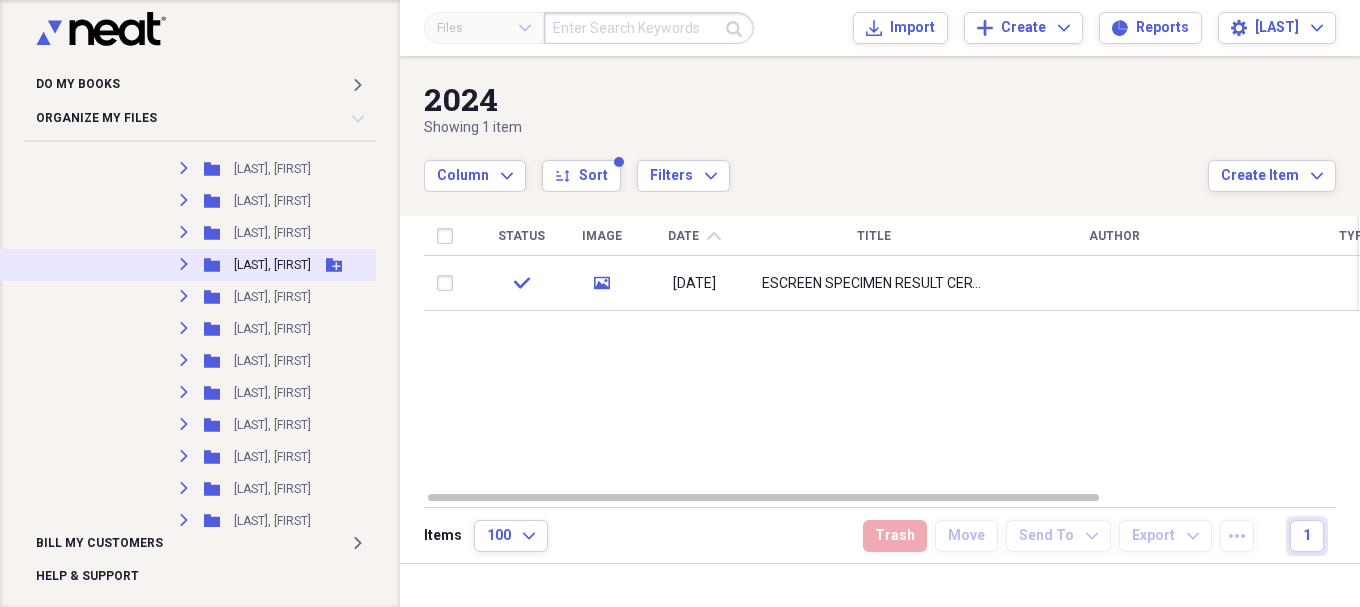 click on "Expand" 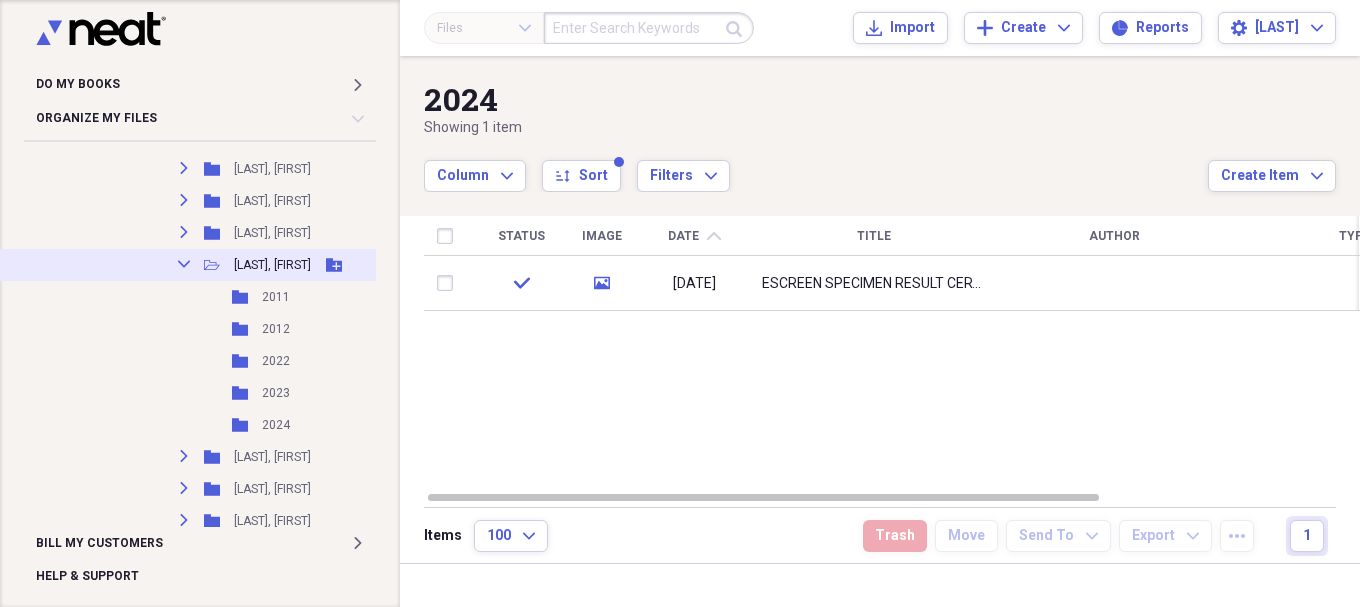 click 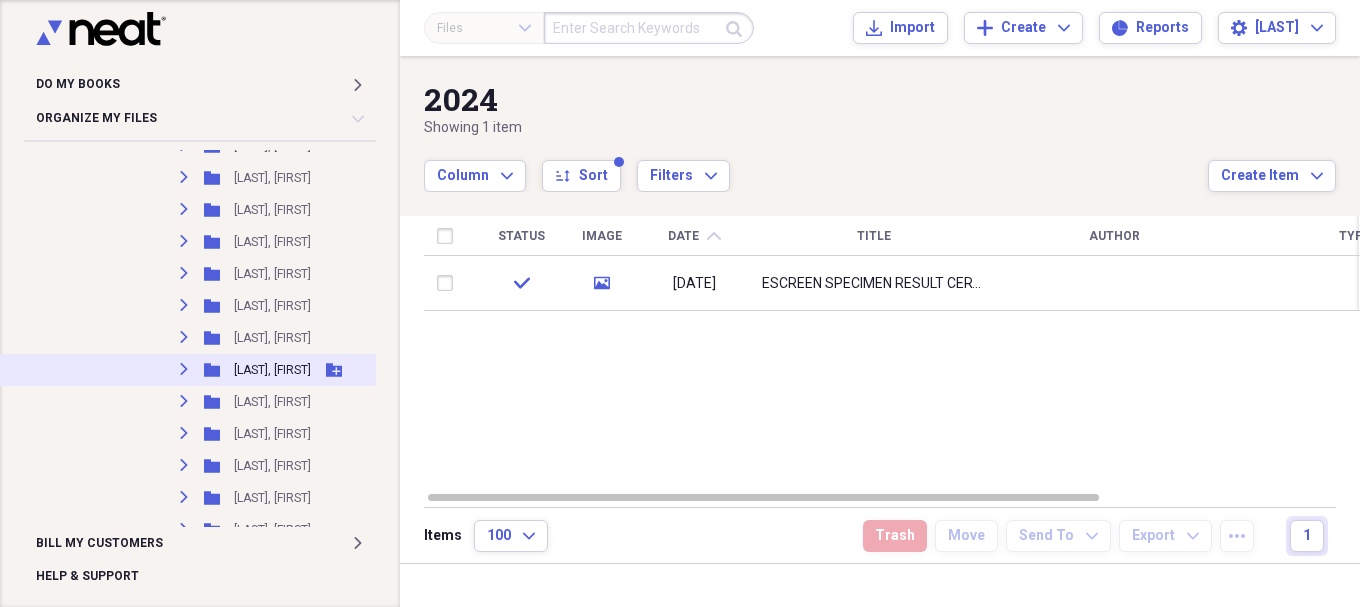 scroll, scrollTop: 9411, scrollLeft: 0, axis: vertical 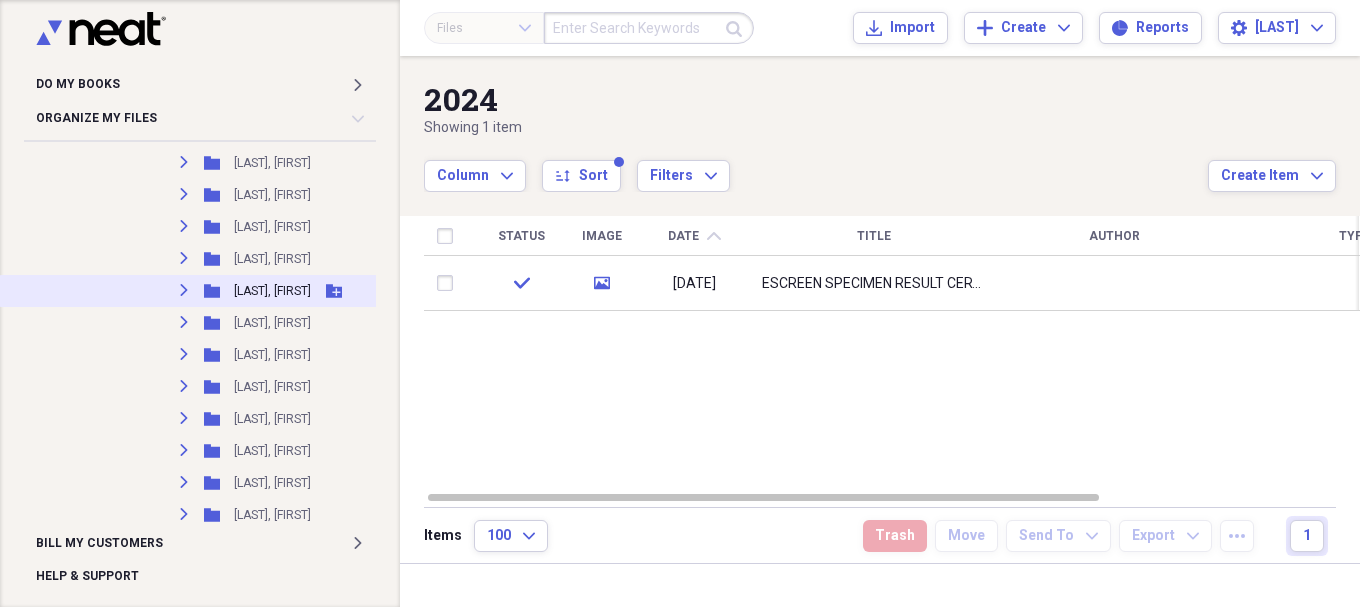 click on "Expand" 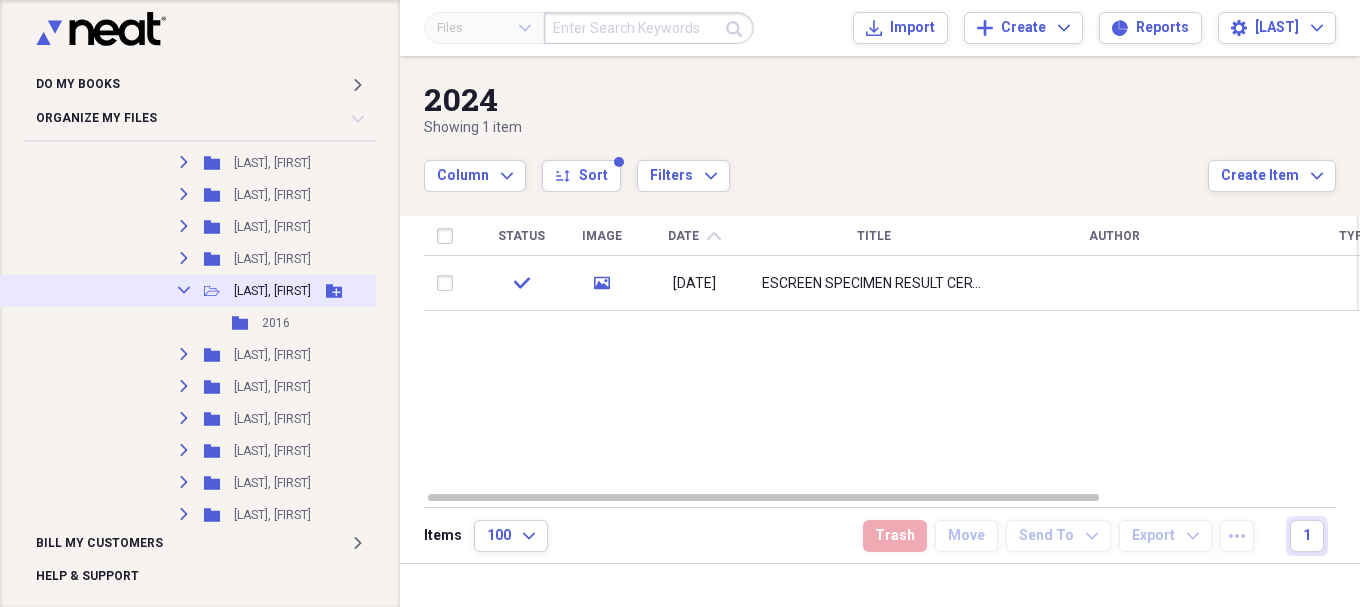 click 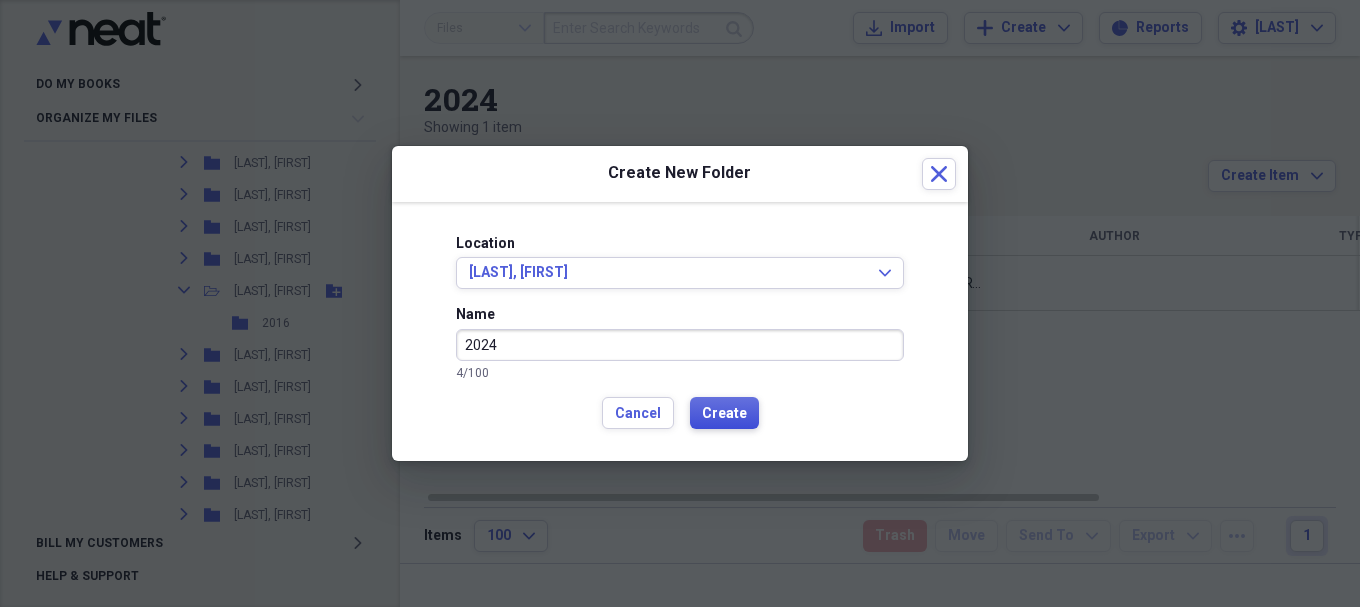 type on "2024" 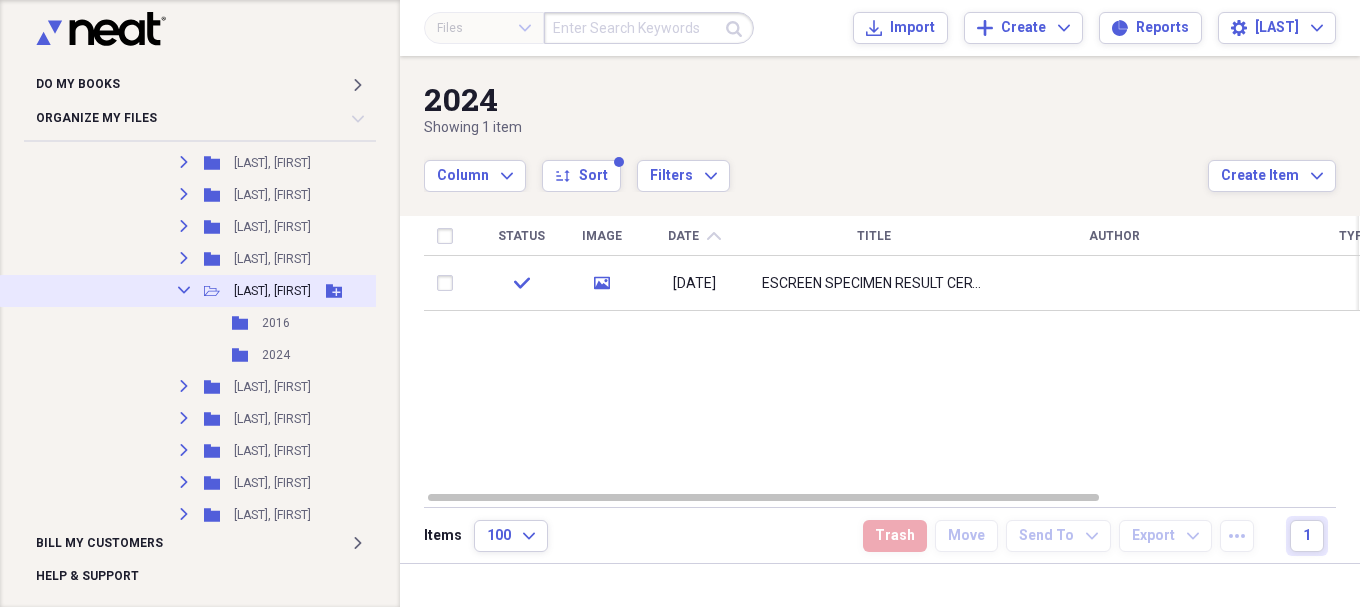 click on "Collapse" 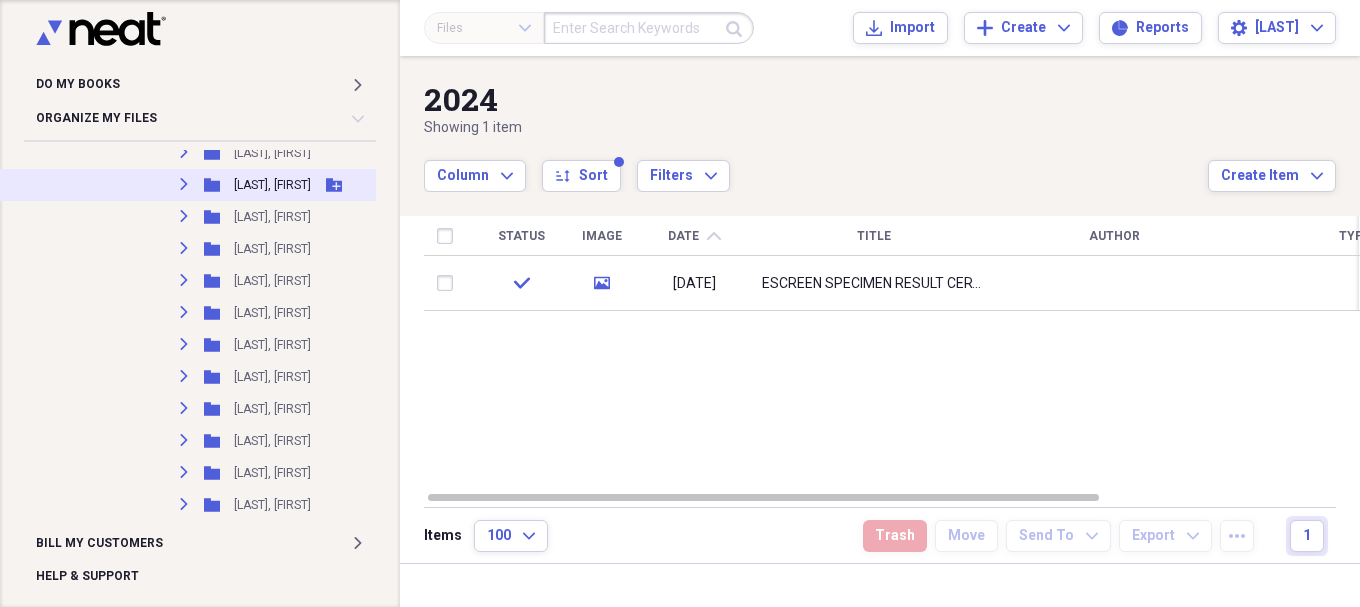 scroll, scrollTop: 7577, scrollLeft: 0, axis: vertical 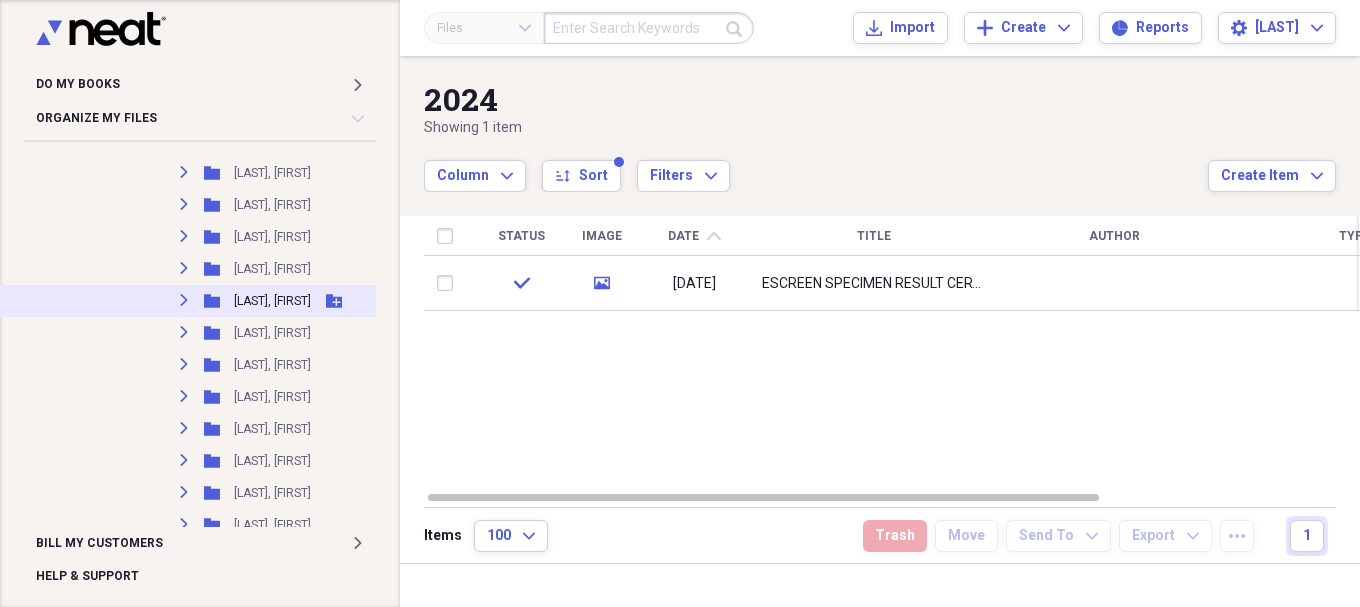 click on "Expand" 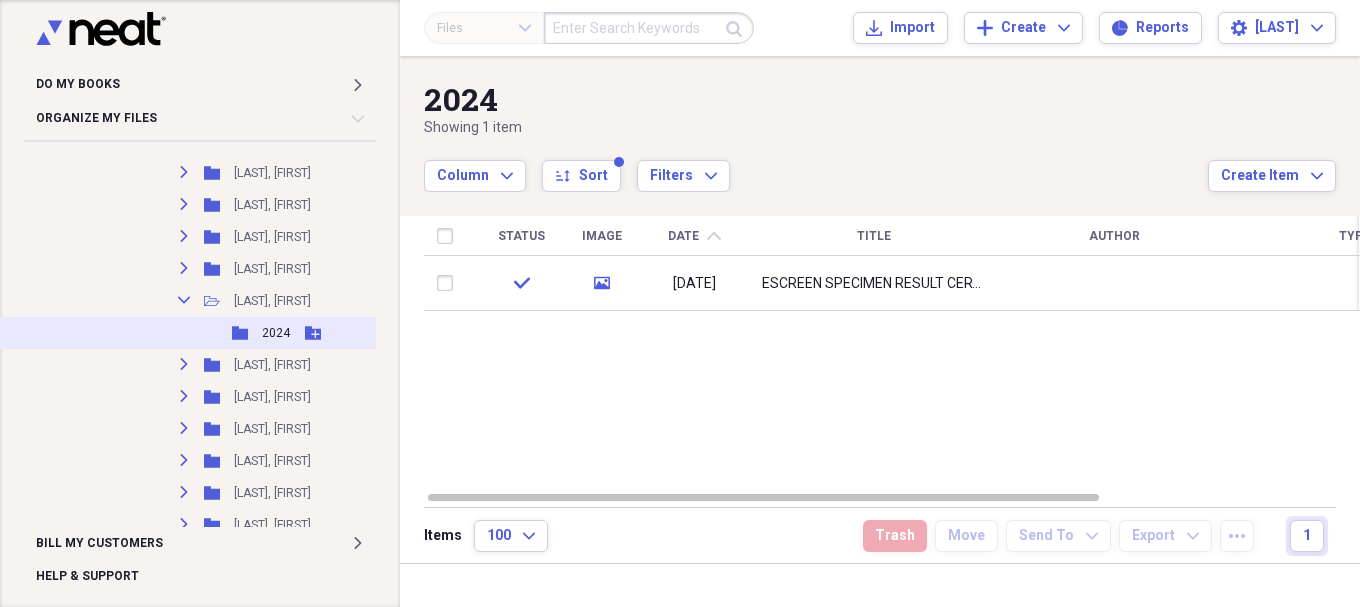 click on "2024" at bounding box center (276, 333) 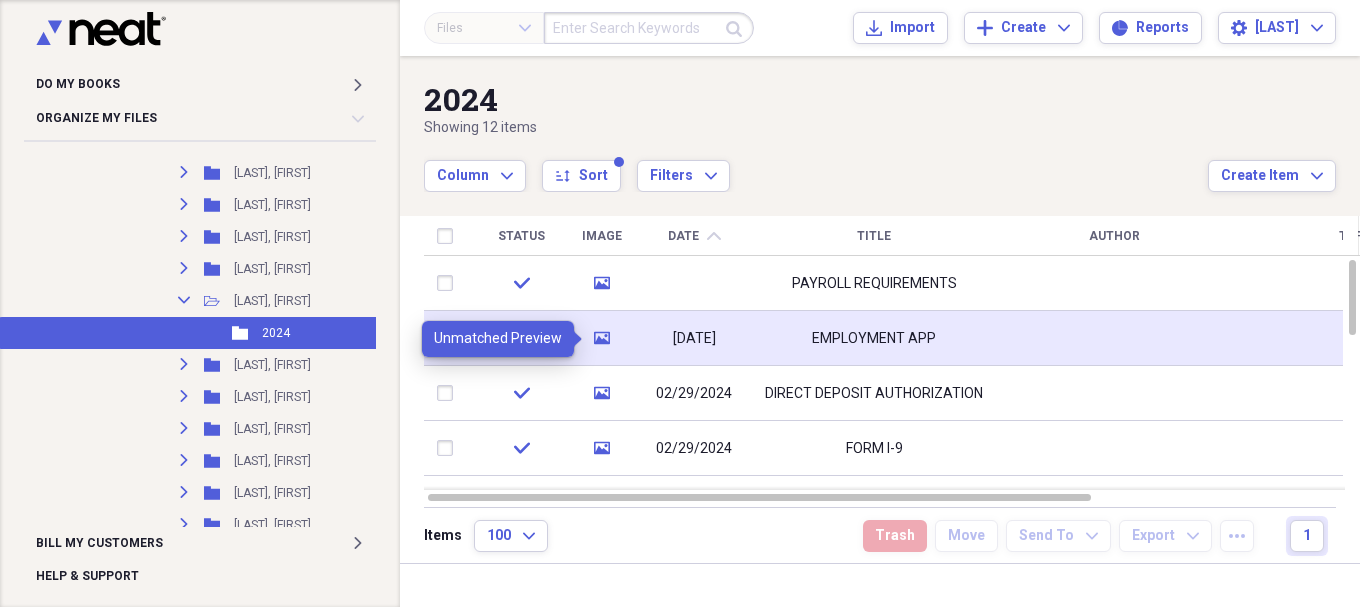 click on "media" 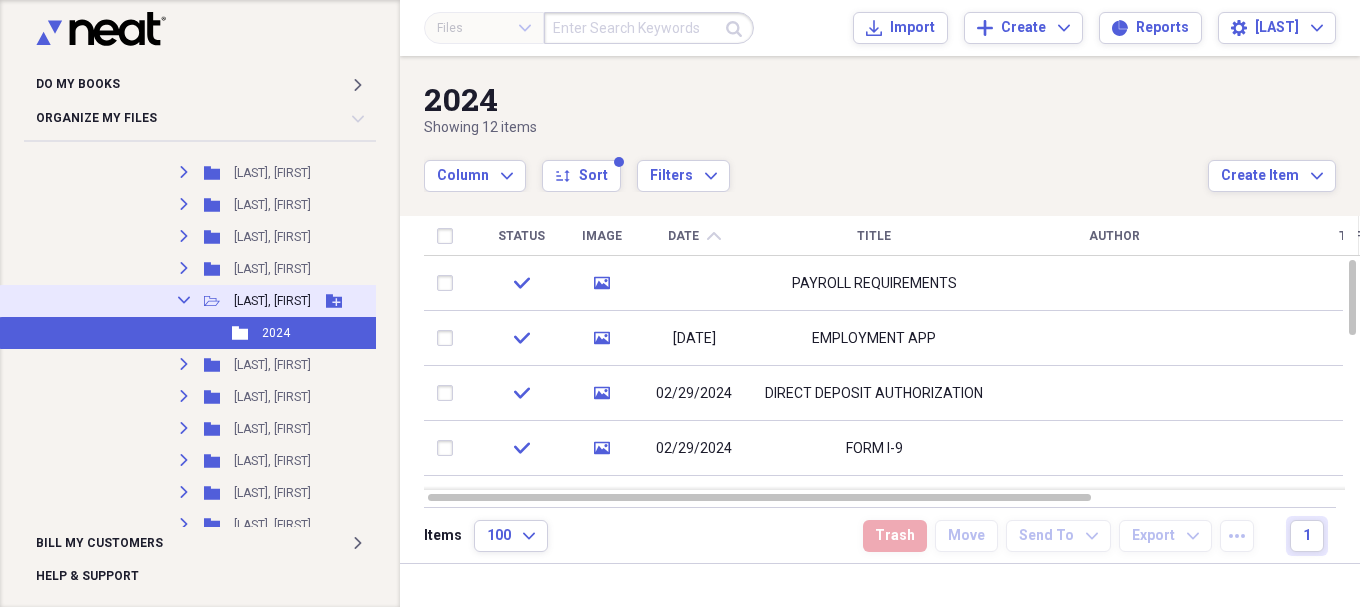 click on "Collapse" 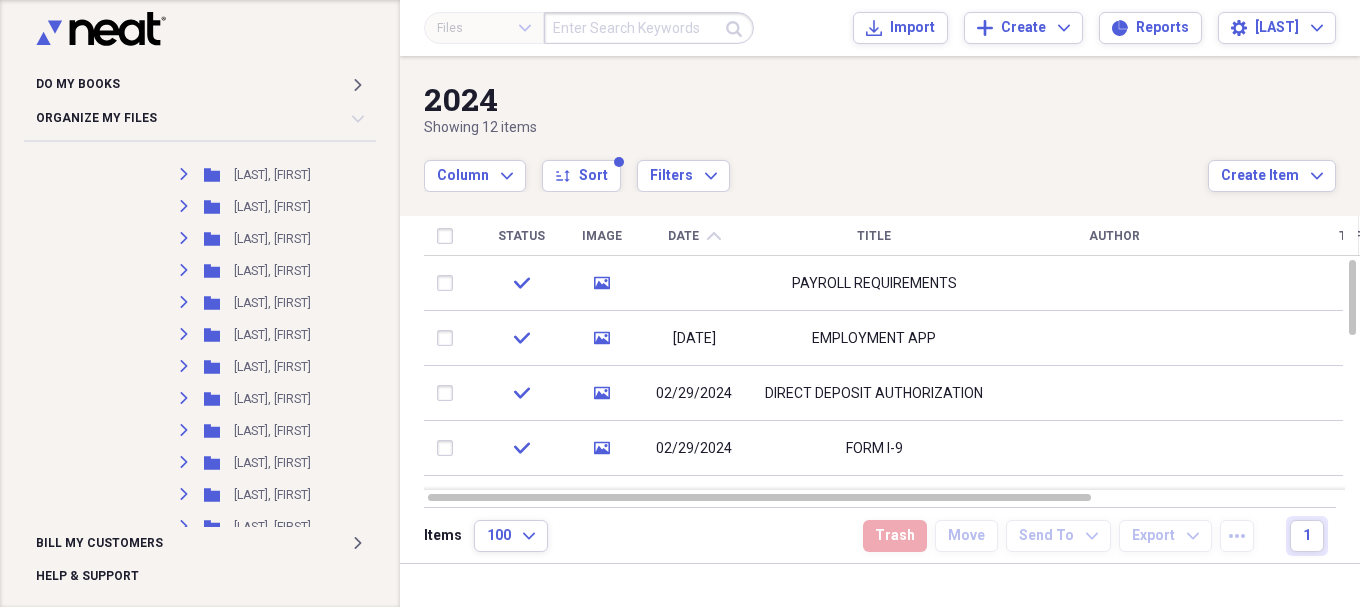 scroll, scrollTop: 10077, scrollLeft: 0, axis: vertical 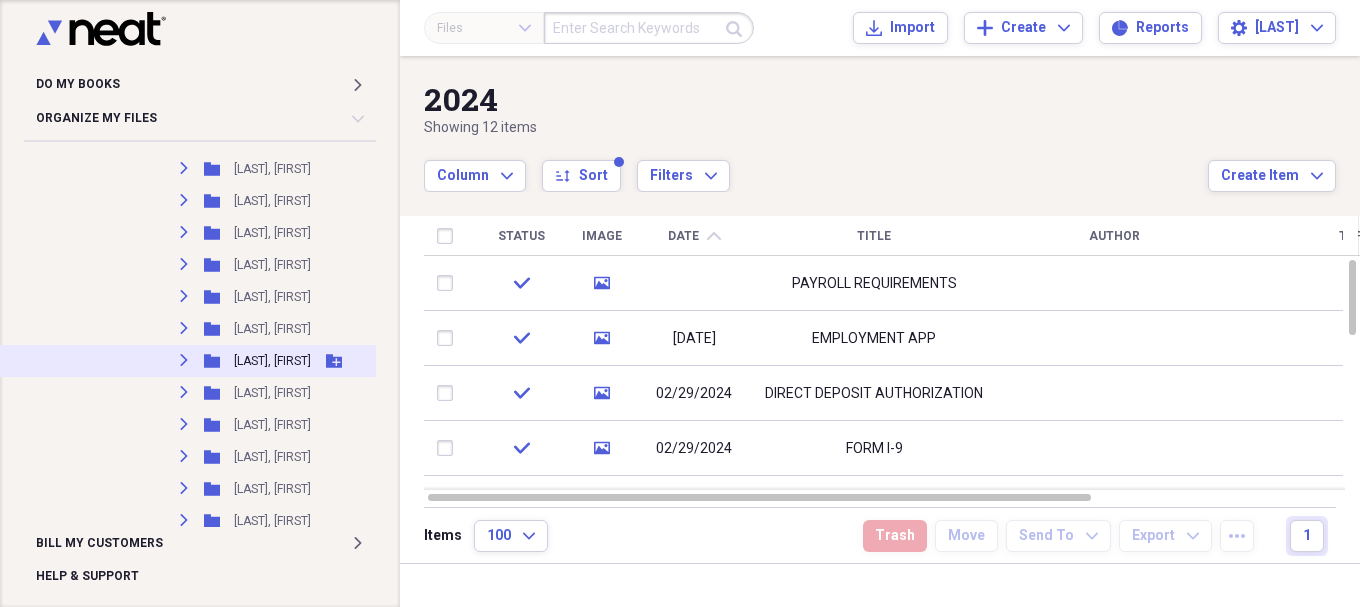 click on "Expand" at bounding box center [184, 360] 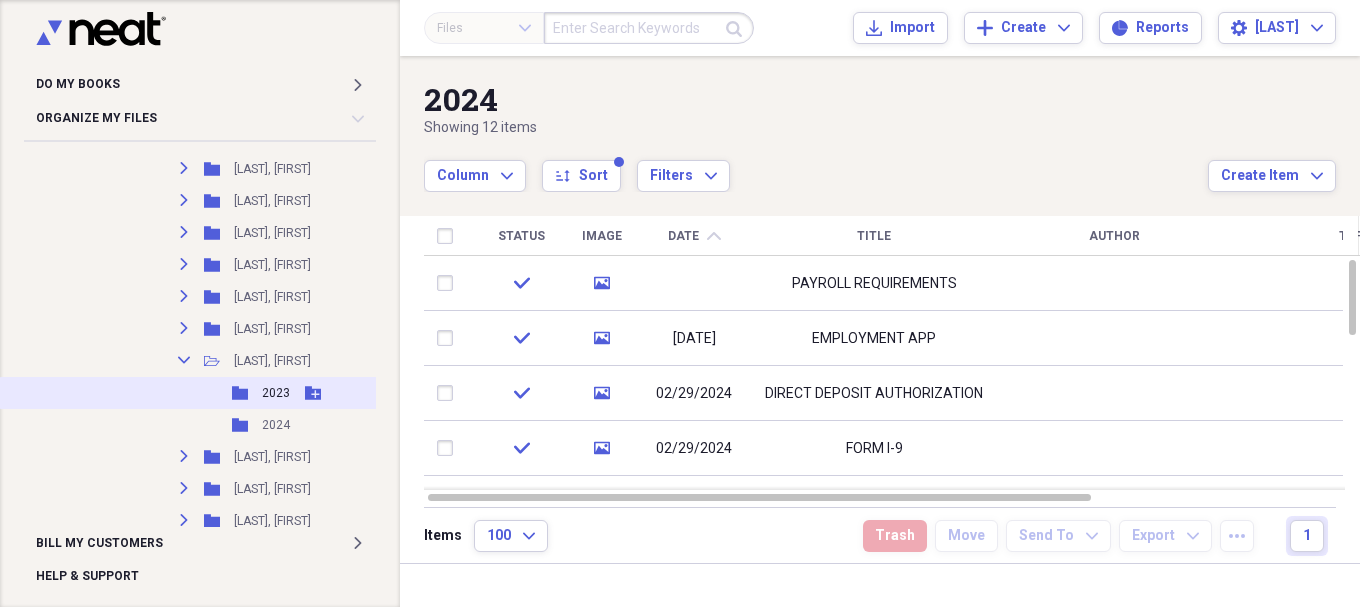 click on "2023" at bounding box center [276, 393] 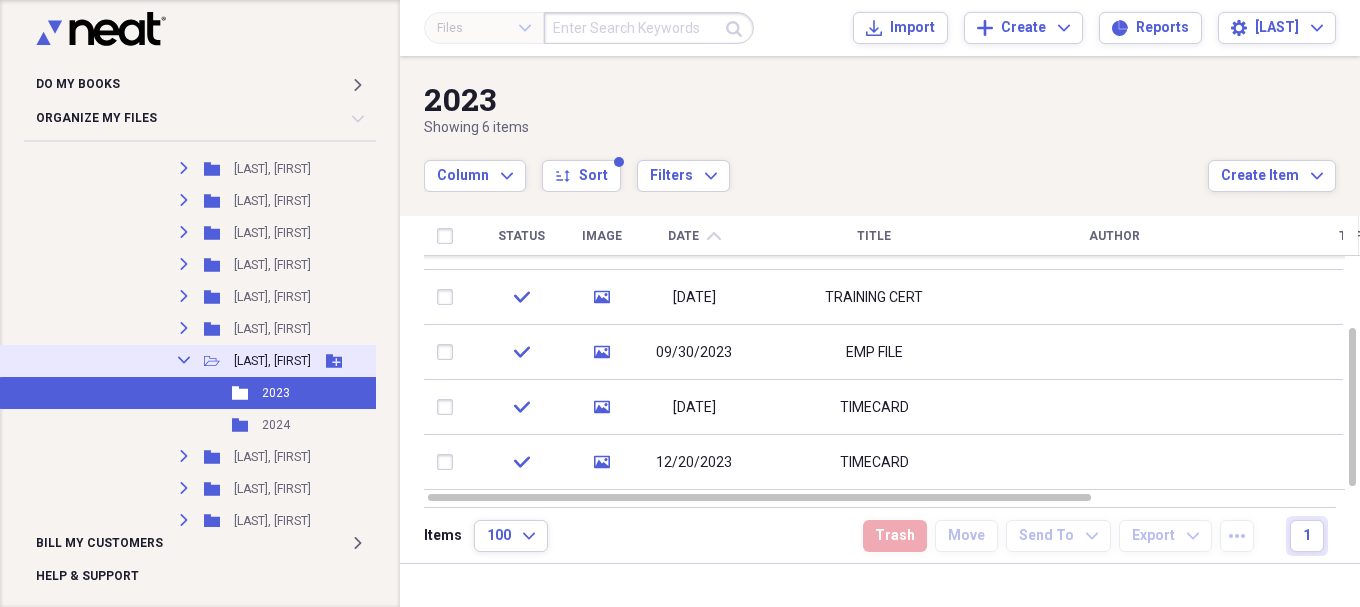 click 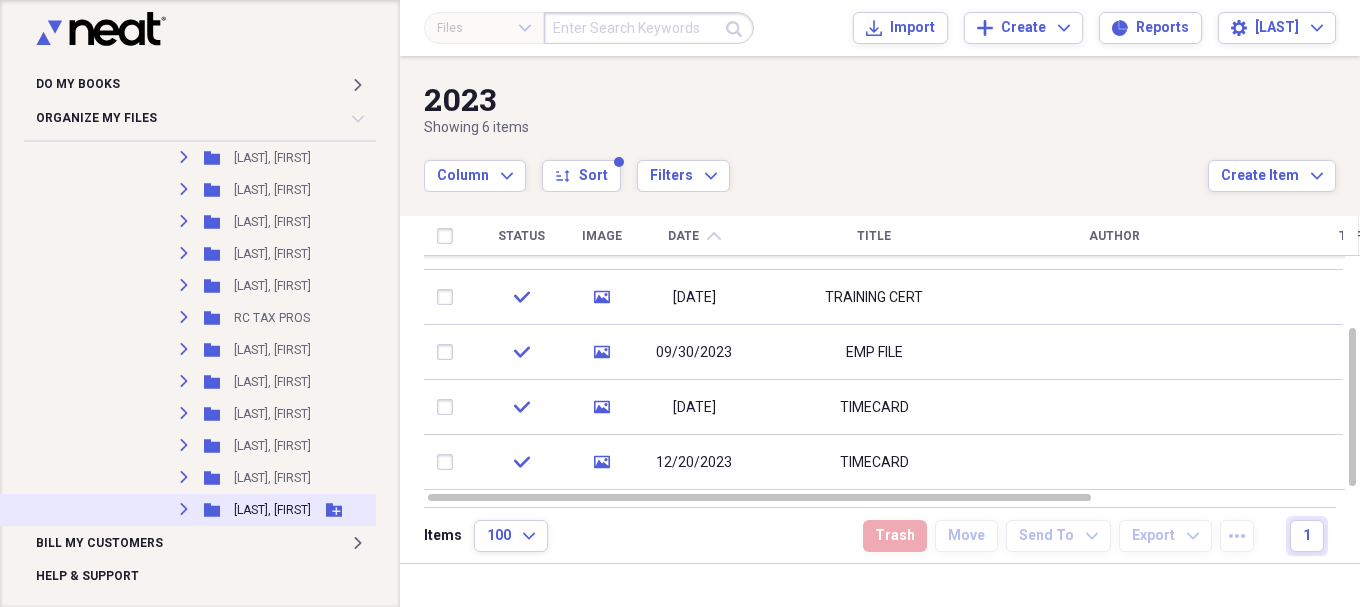 scroll, scrollTop: 8911, scrollLeft: 0, axis: vertical 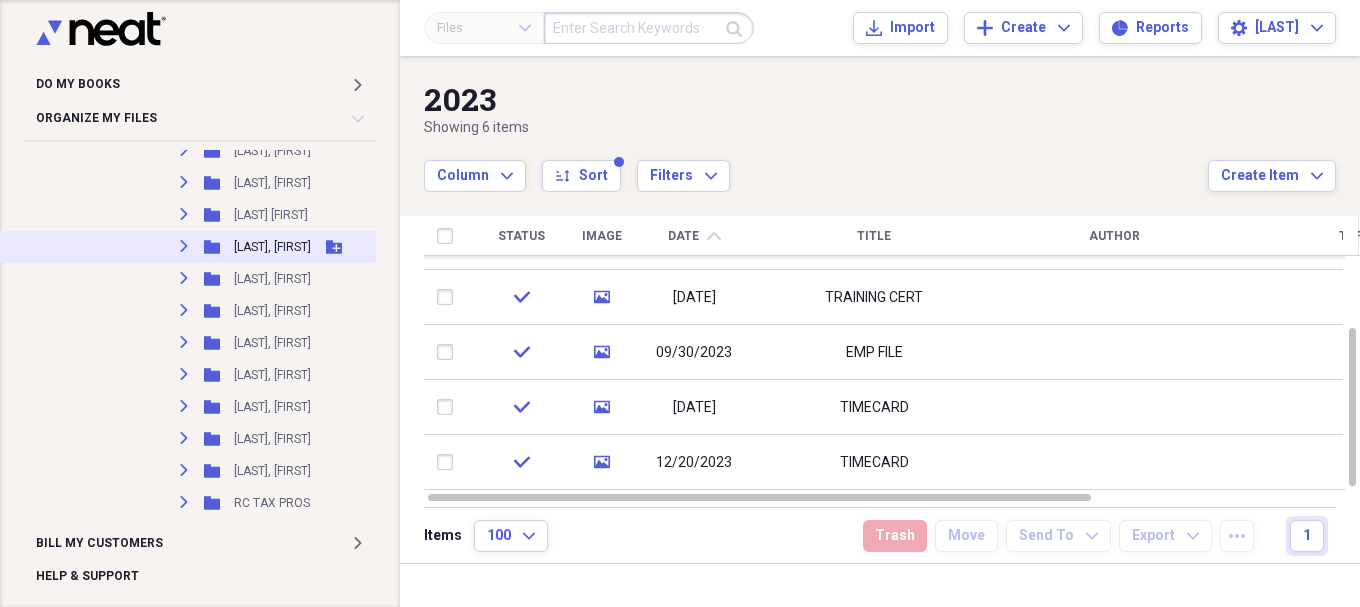 click on "Expand" 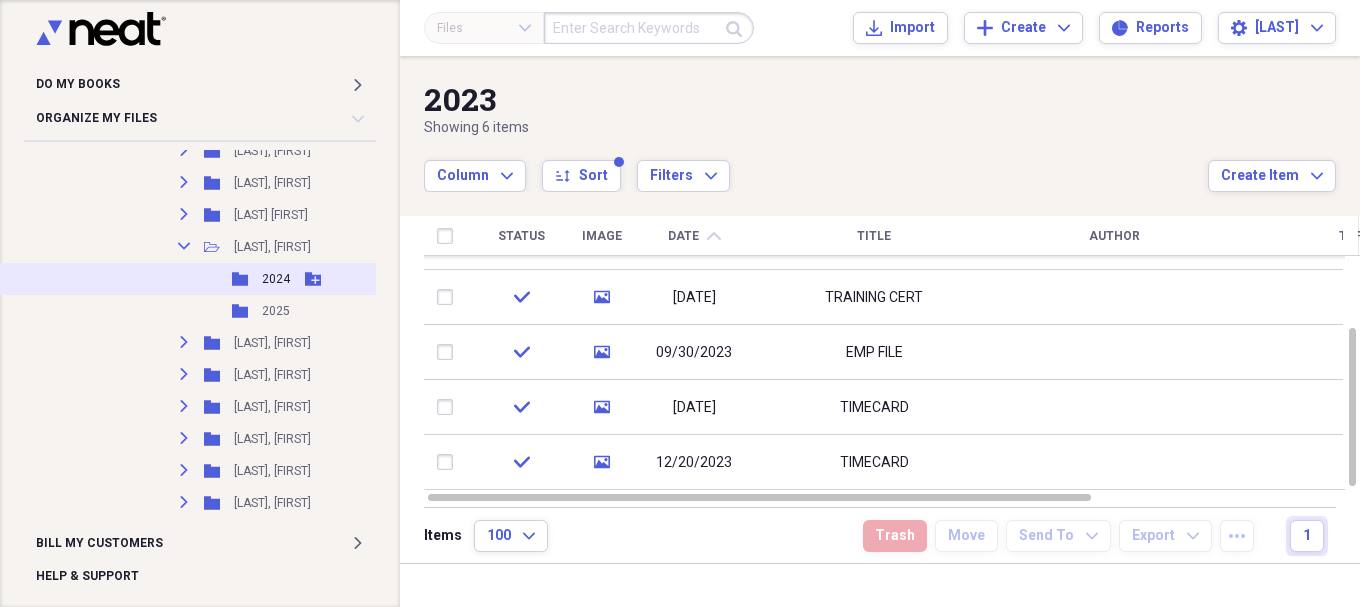 click on "2024" at bounding box center [276, 279] 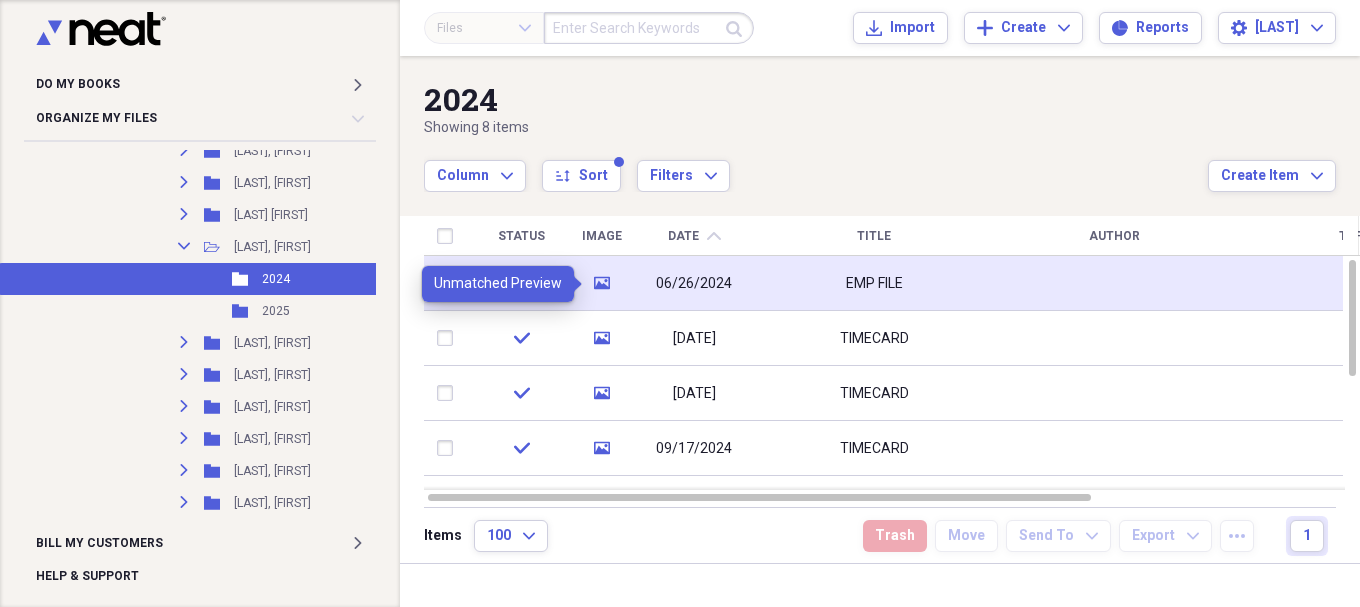click on "media" 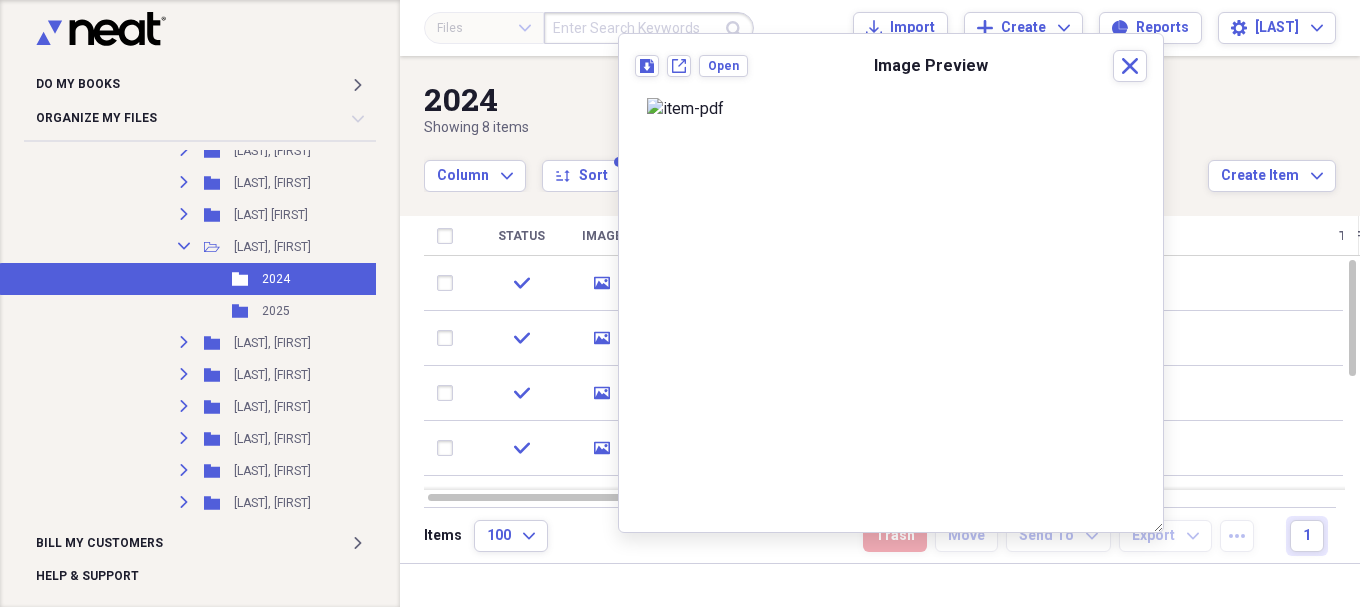 scroll, scrollTop: 0, scrollLeft: 0, axis: both 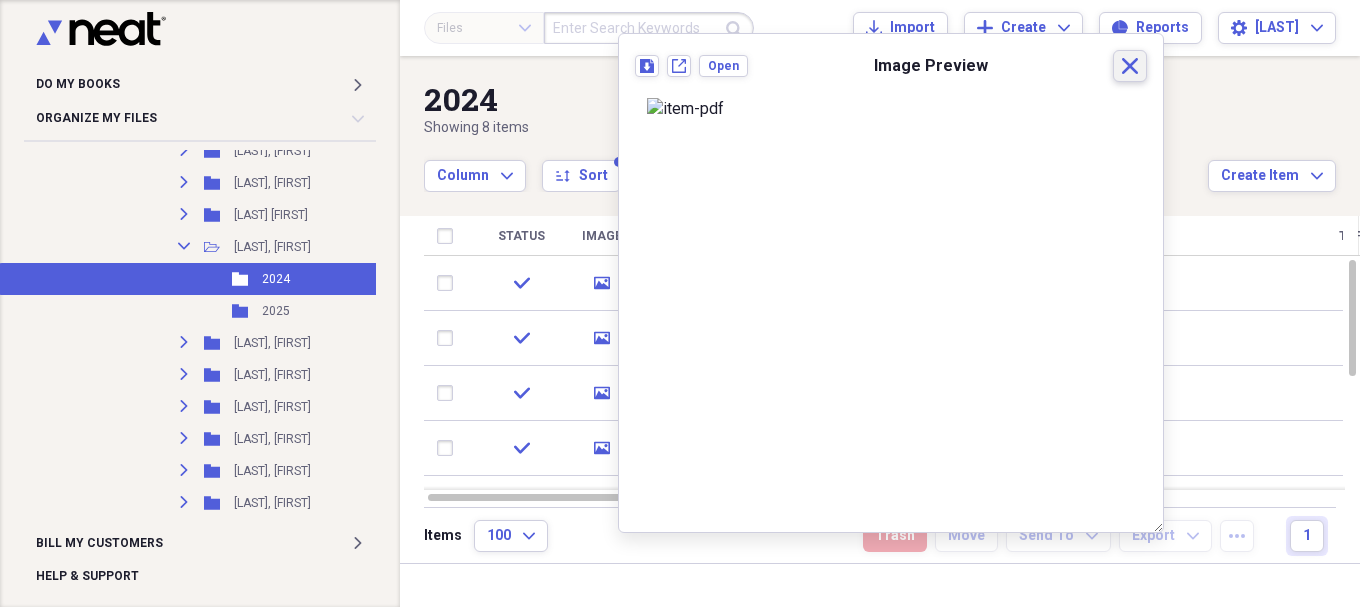 click on "Close" 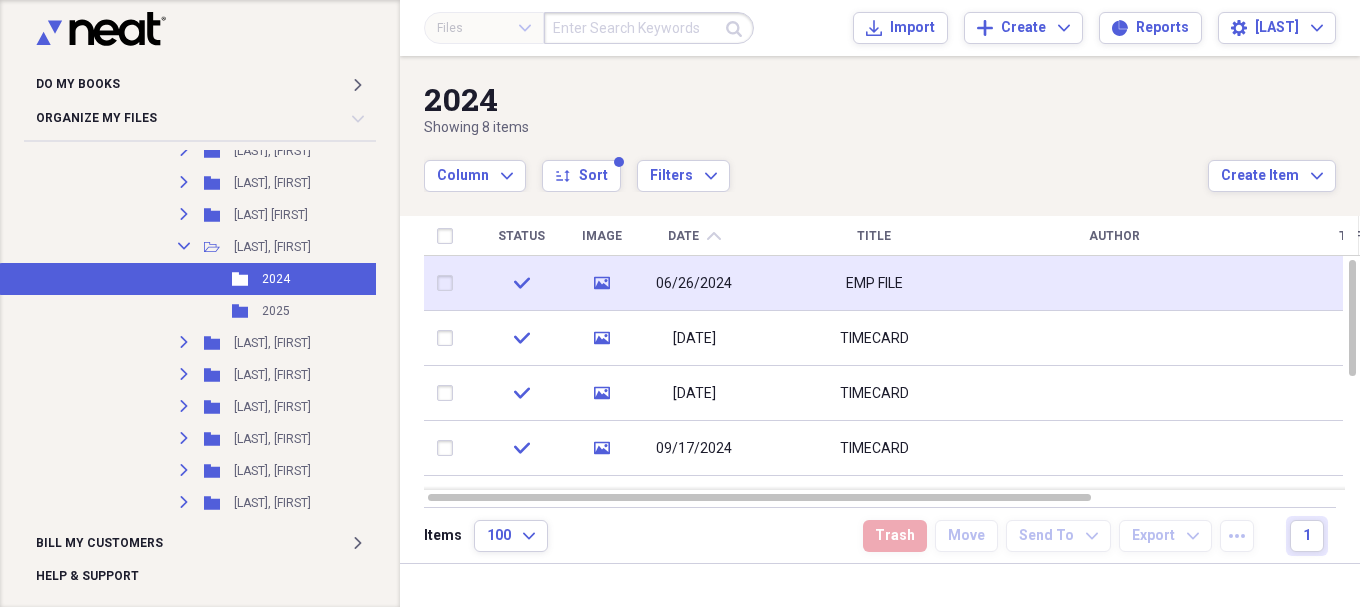 click on "EMP FILE" at bounding box center [874, 283] 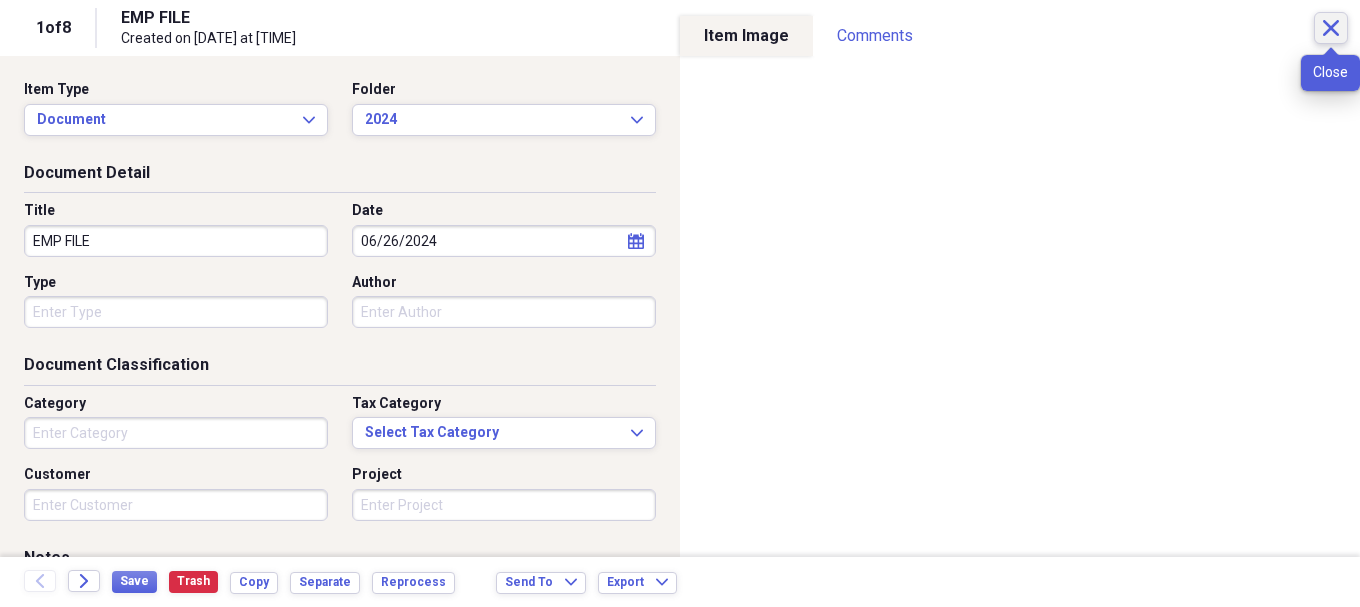 click on "Close" 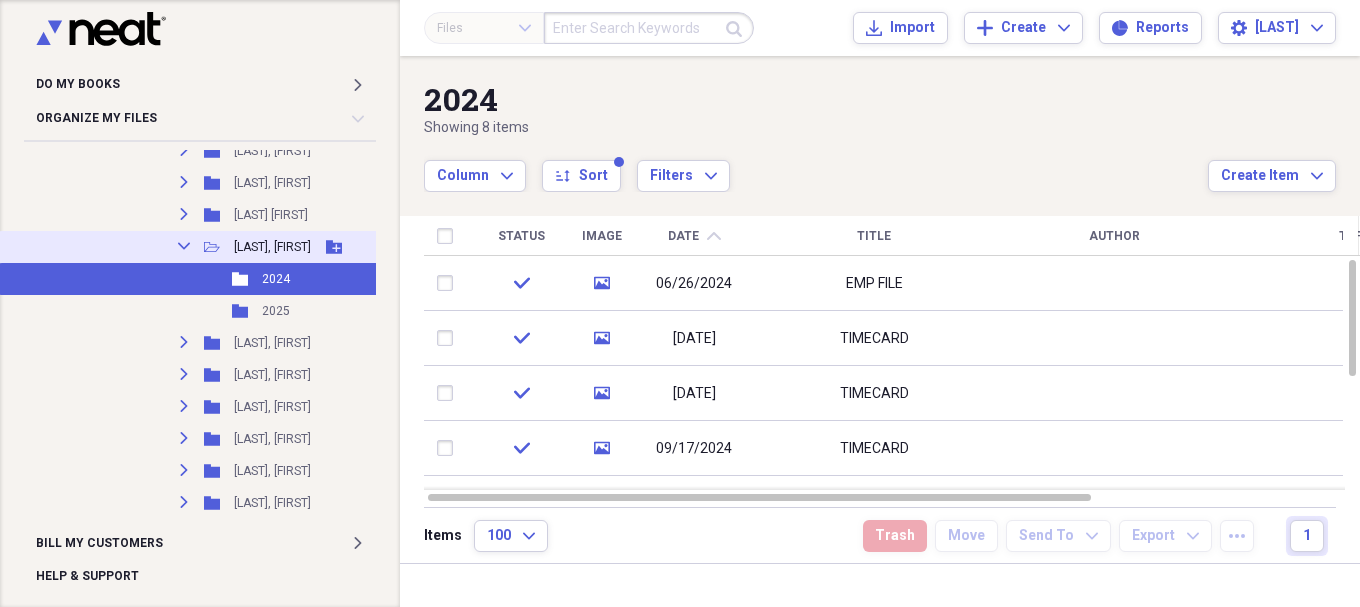 click on "Collapse" at bounding box center (184, 246) 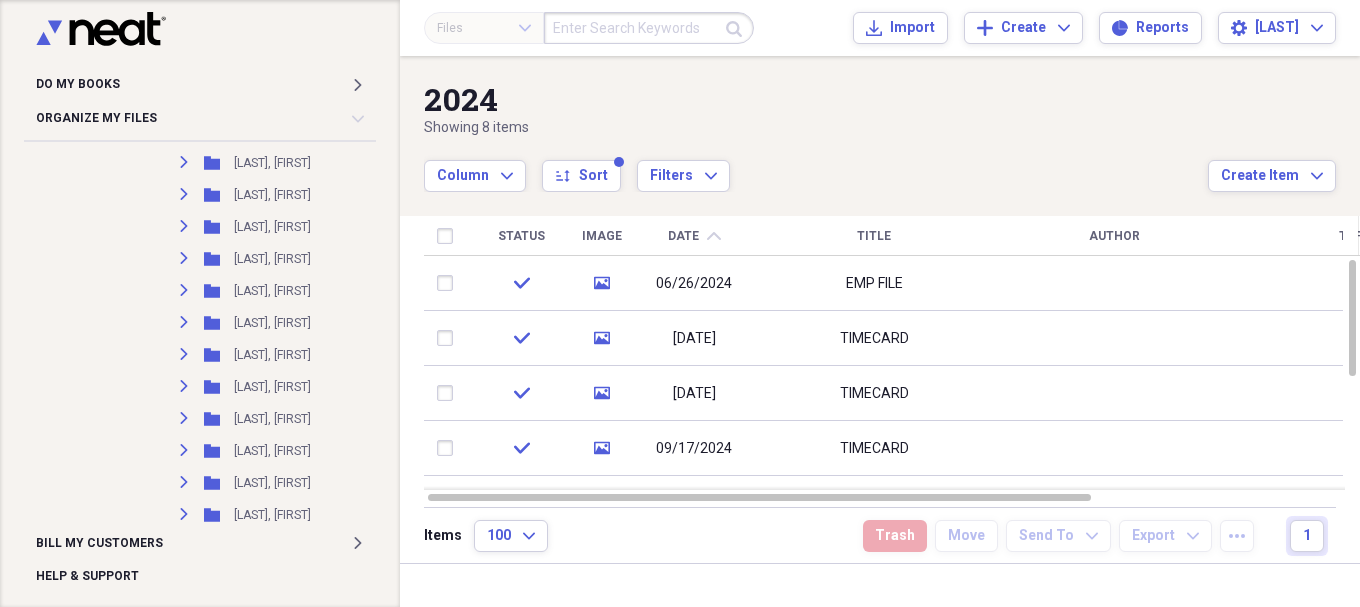 scroll, scrollTop: 6077, scrollLeft: 0, axis: vertical 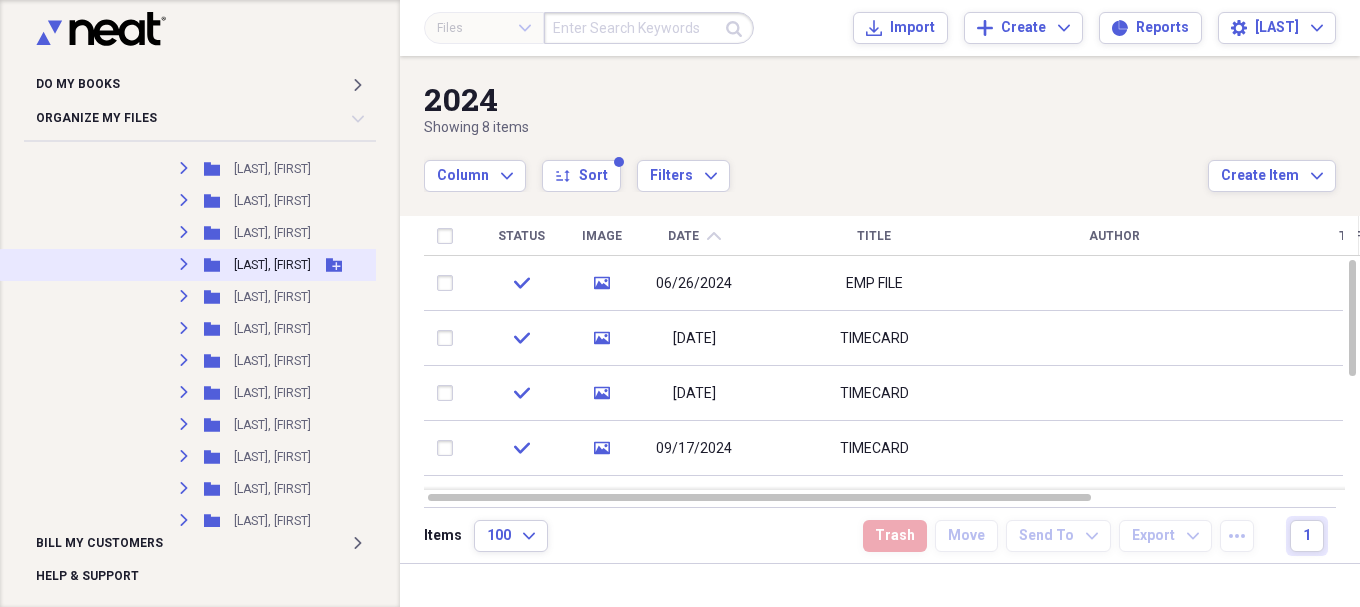 click on "Expand" 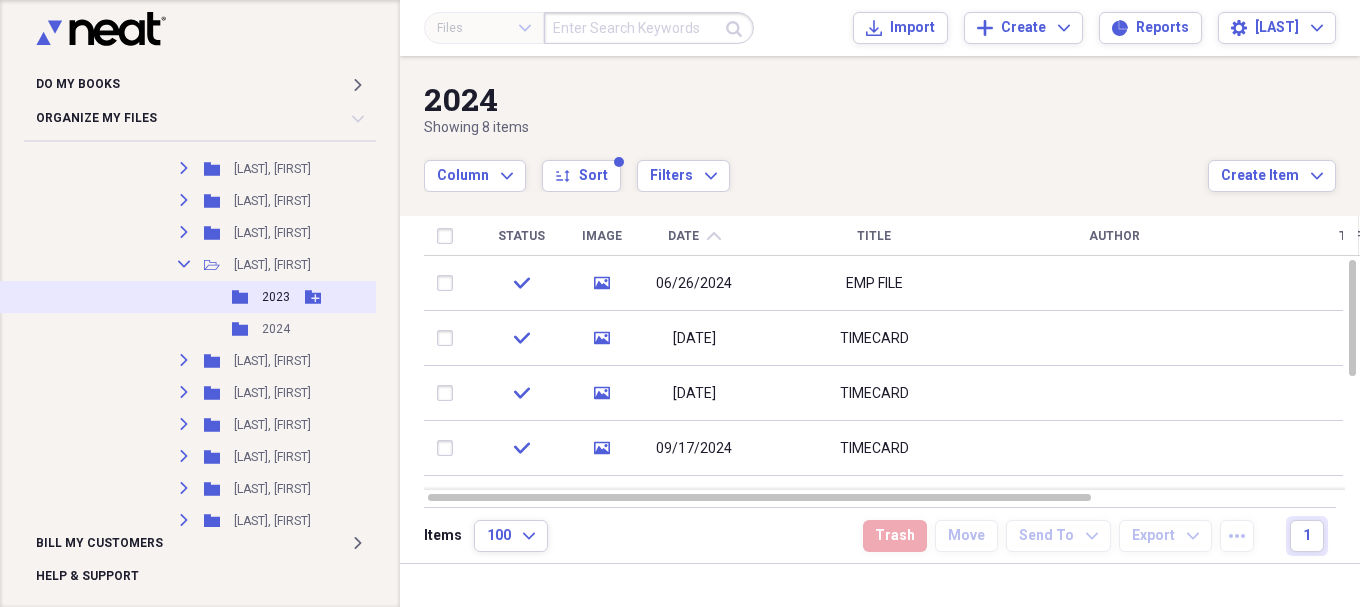 click on "2023" at bounding box center [276, 297] 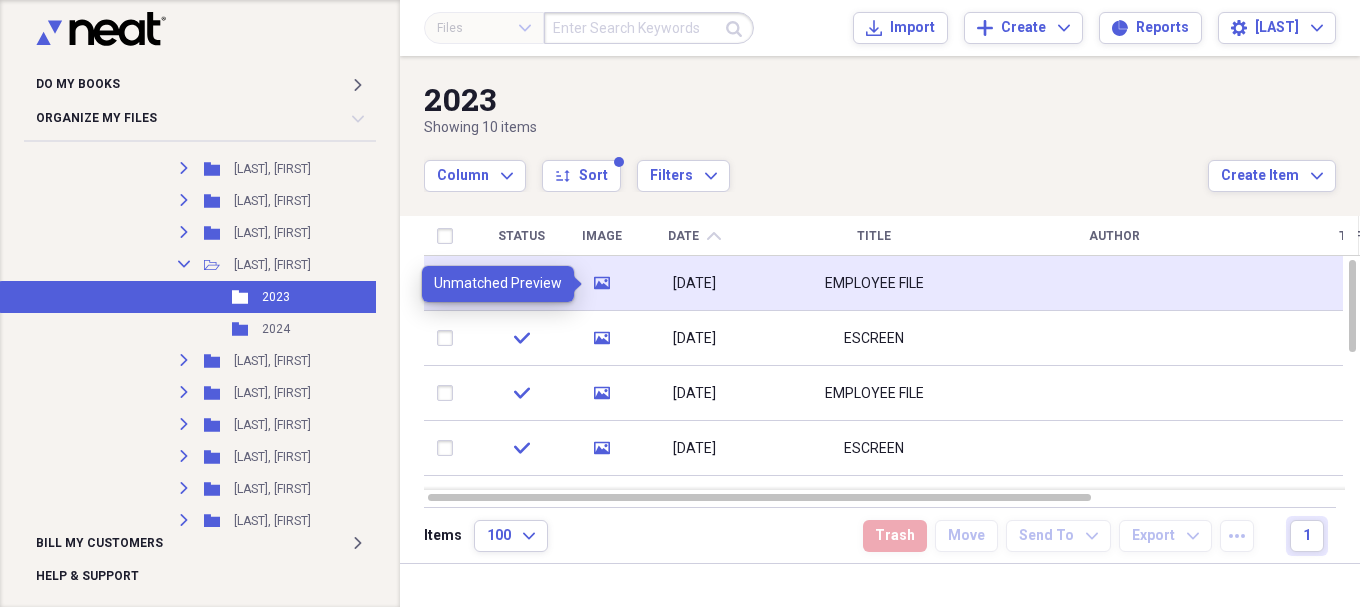 click on "media" 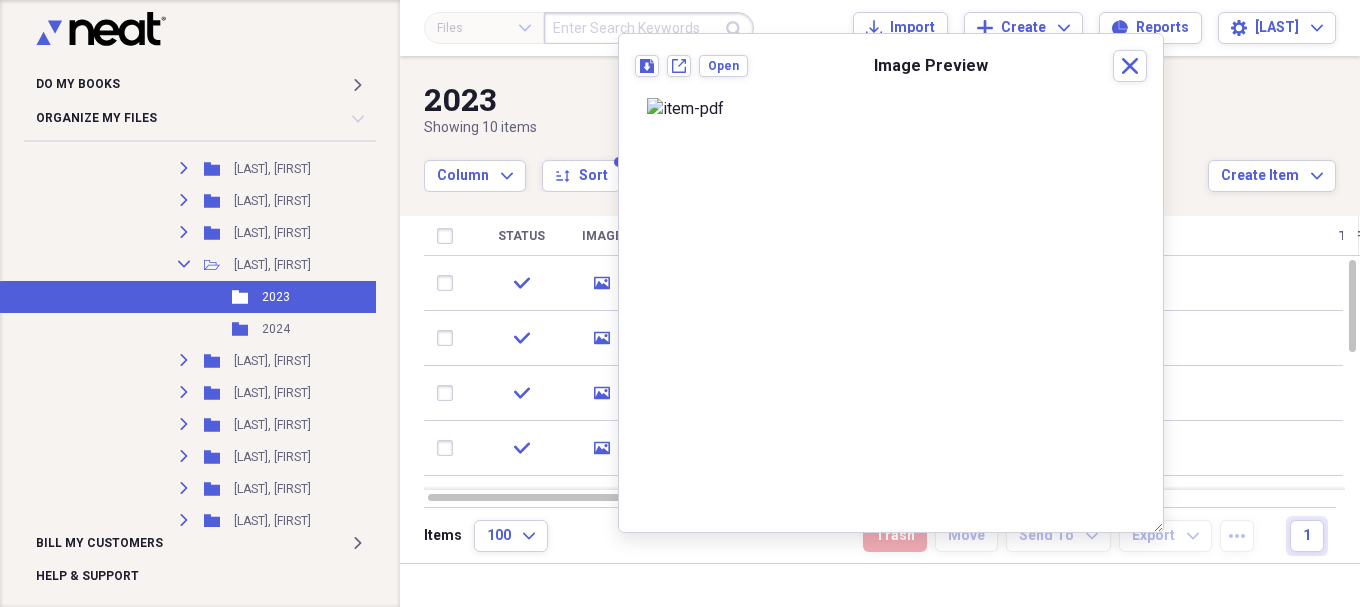 scroll, scrollTop: 0, scrollLeft: 0, axis: both 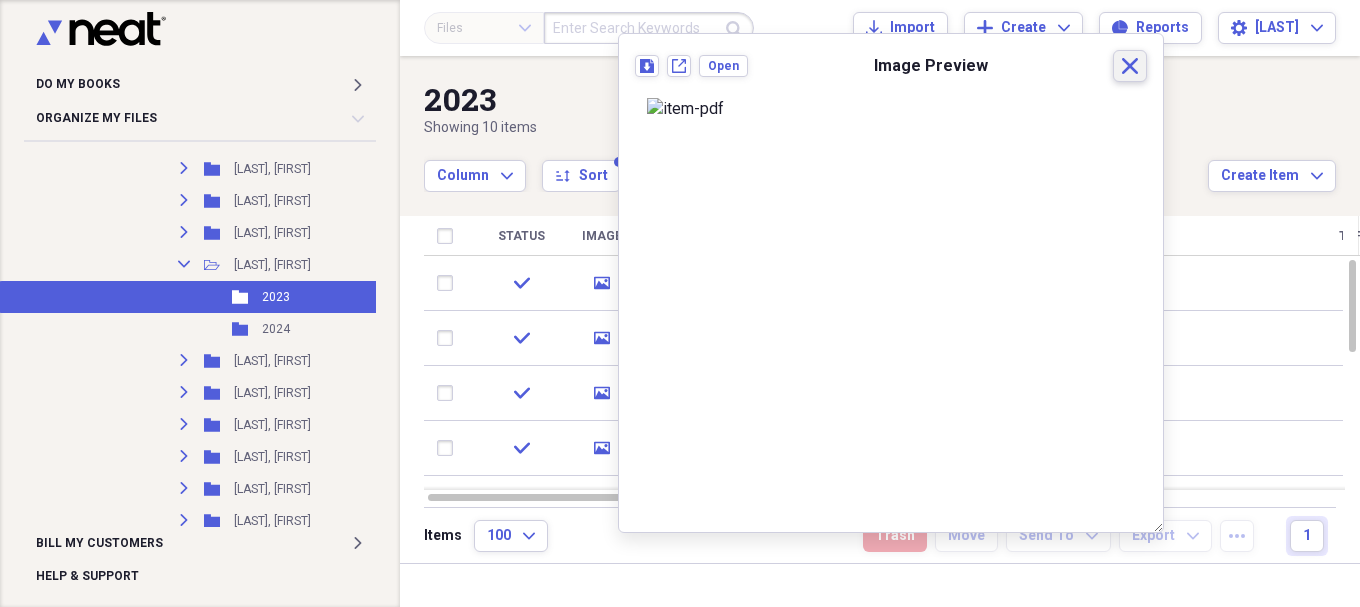 click 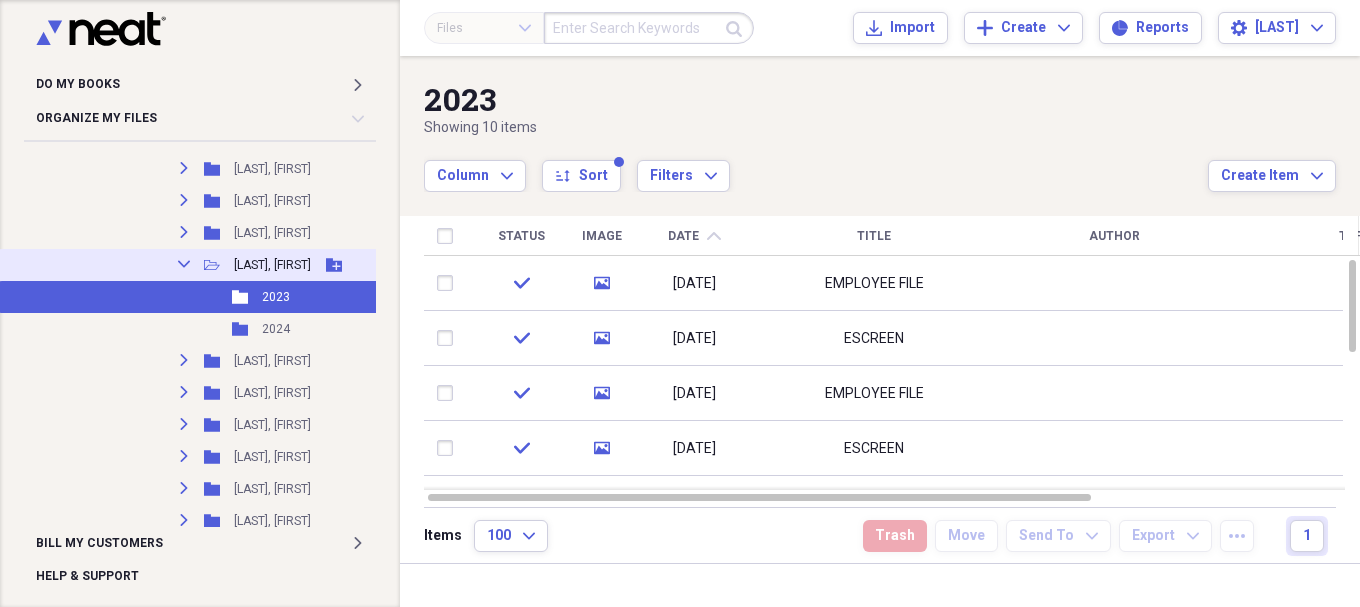 click on "Collapse" 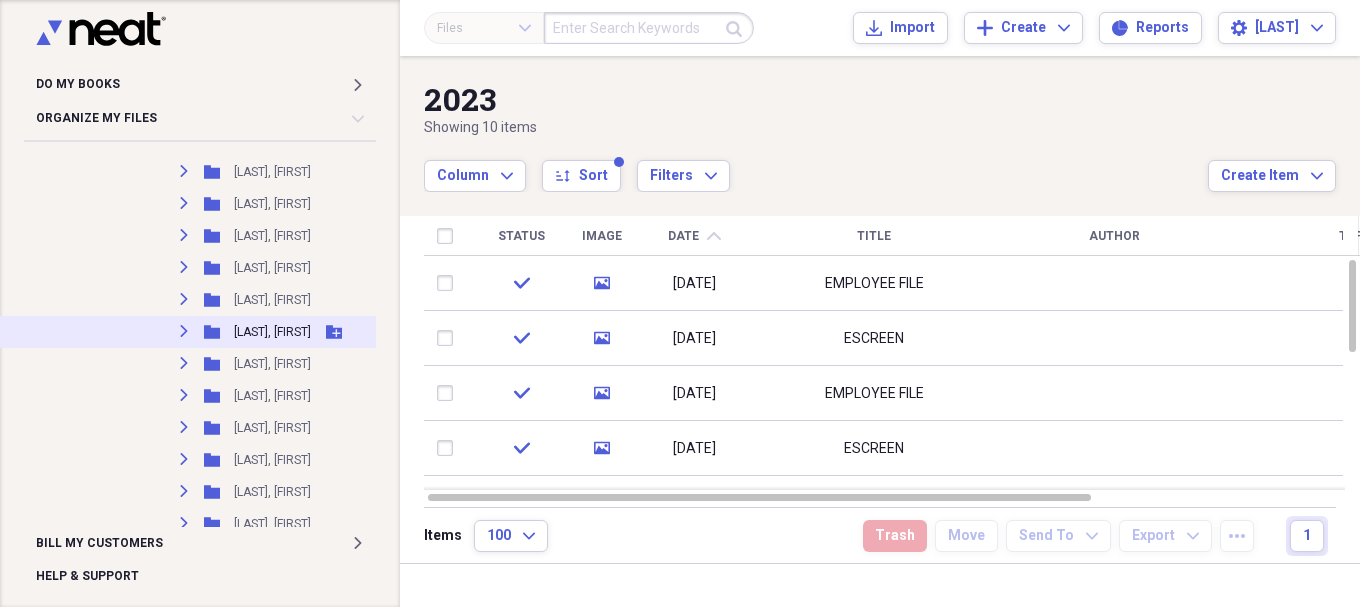 scroll, scrollTop: 7577, scrollLeft: 0, axis: vertical 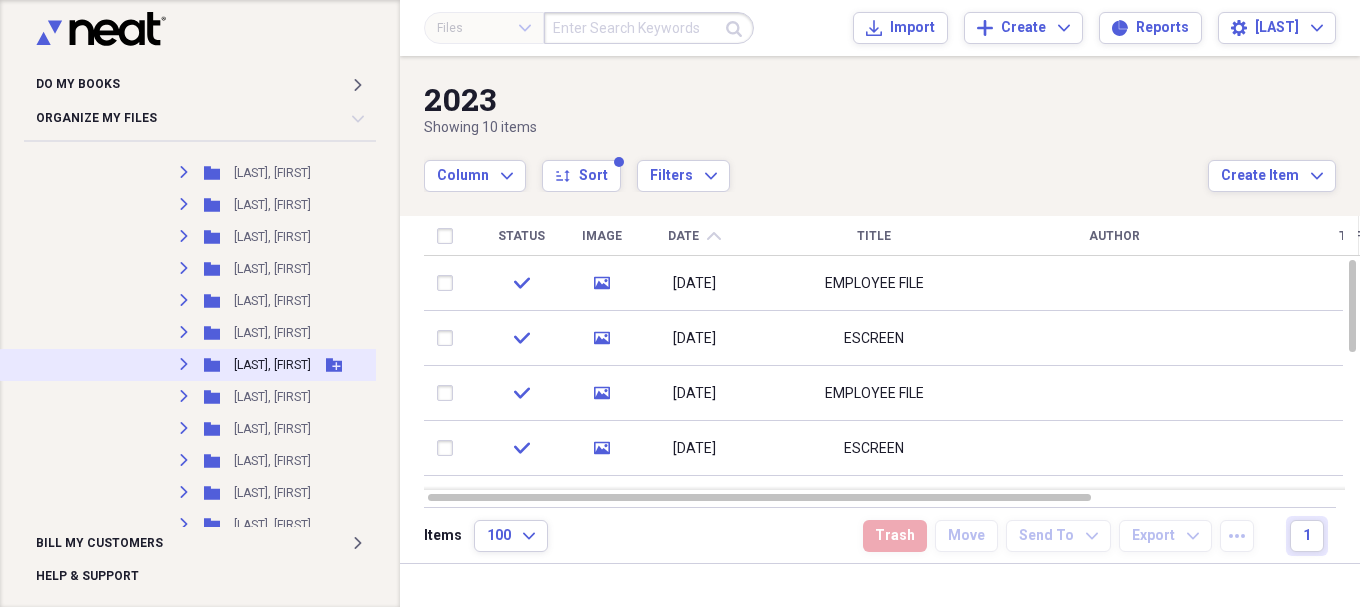 click 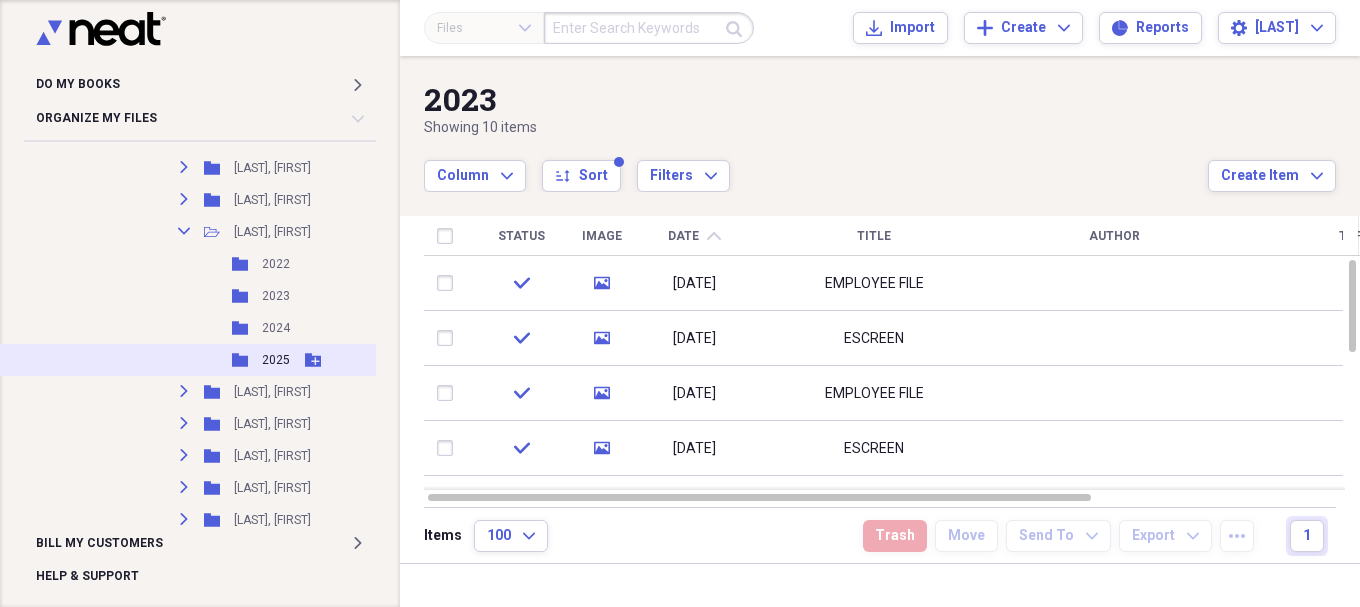 scroll, scrollTop: 7744, scrollLeft: 0, axis: vertical 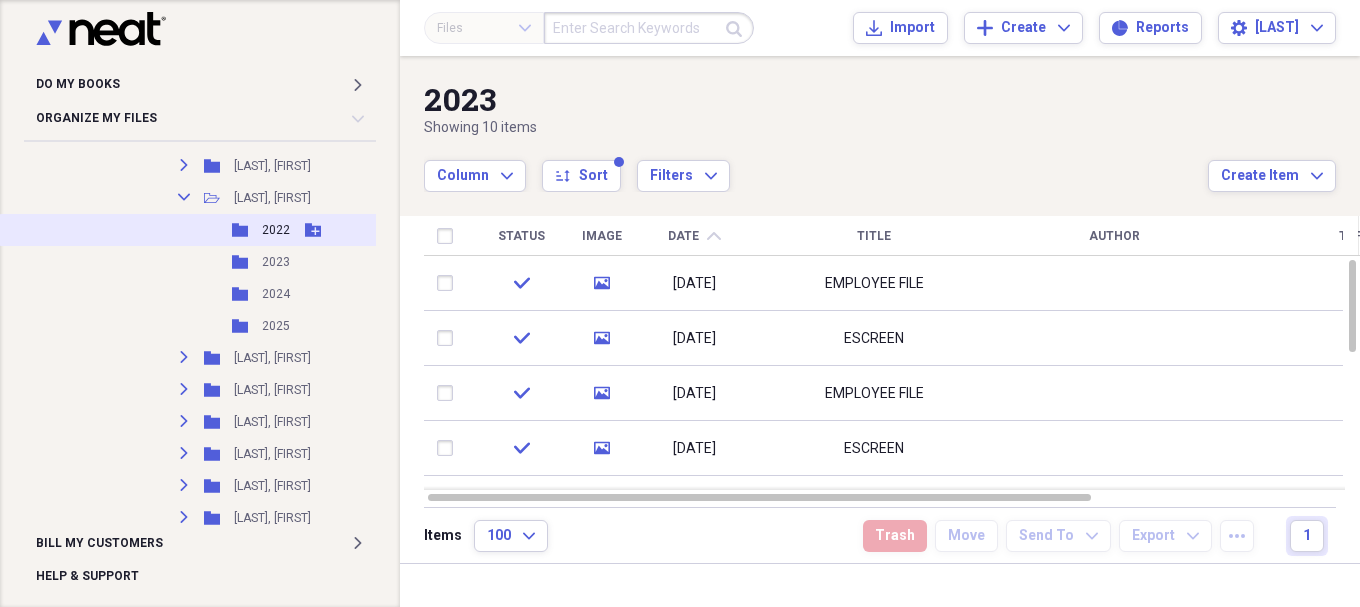 click on "2022" at bounding box center (276, 230) 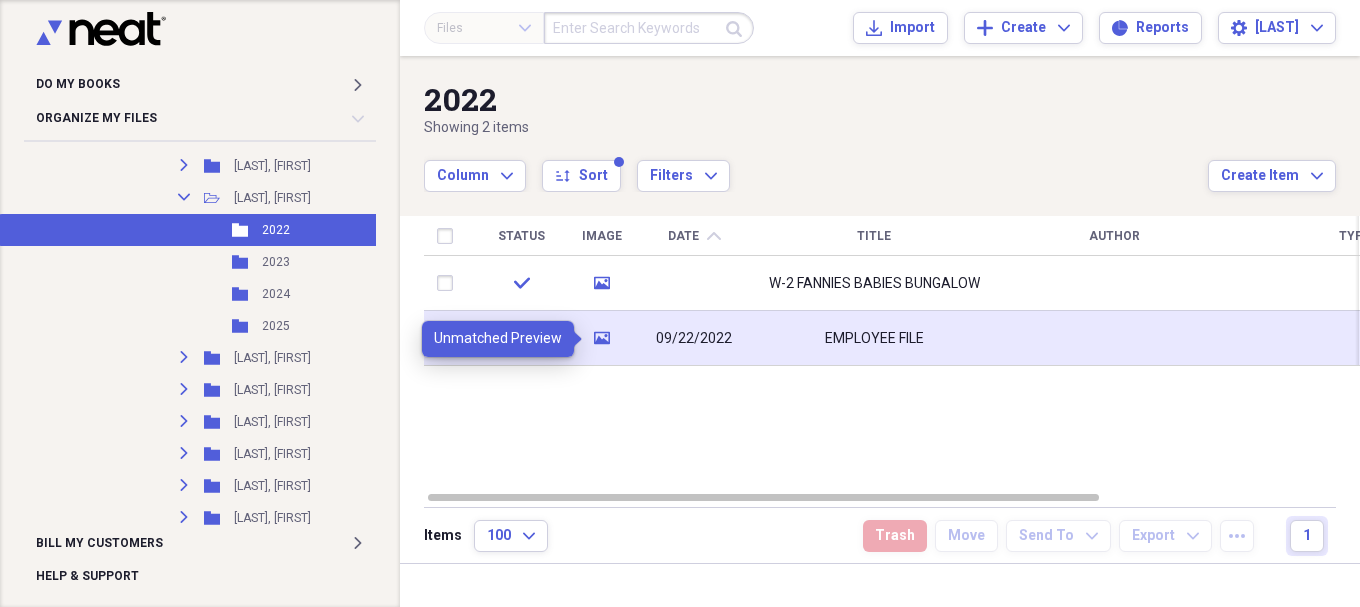 click on "media" 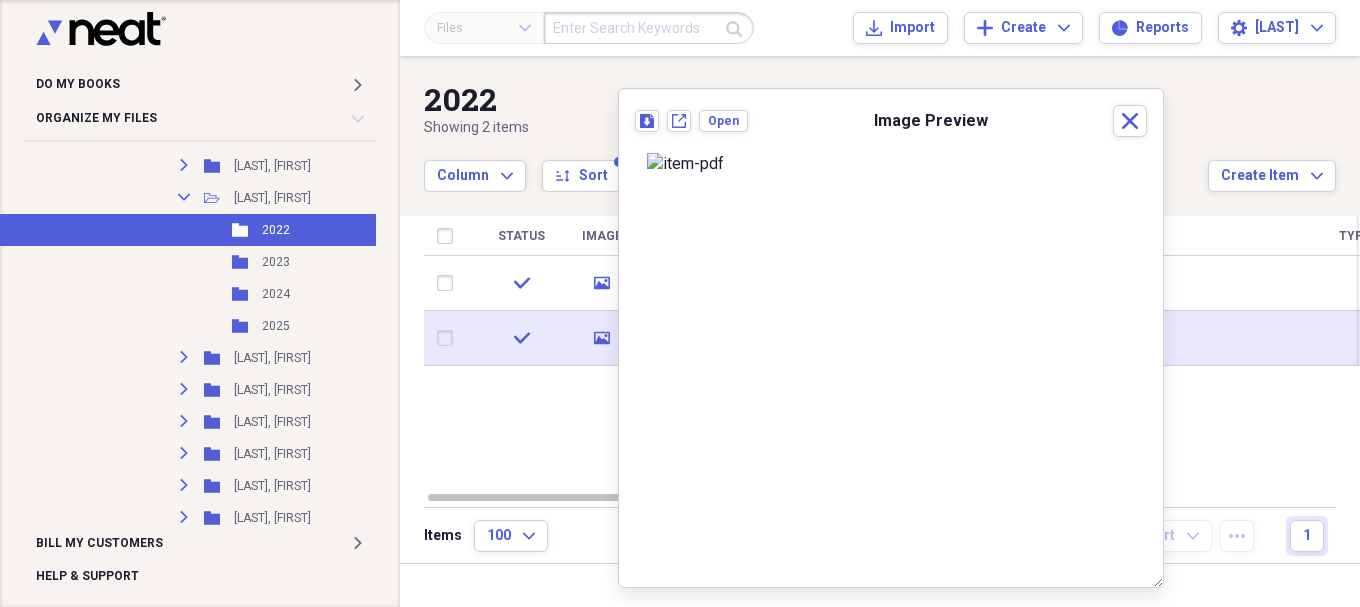 click on "media" at bounding box center [601, 338] 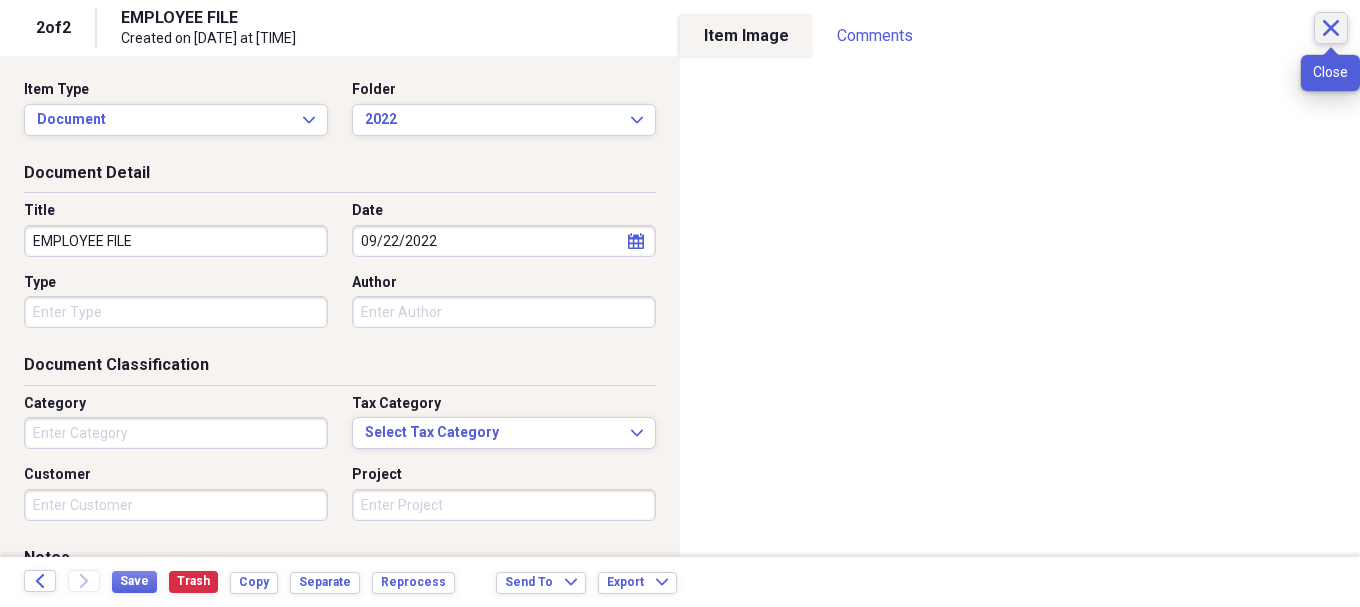 click on "Close" 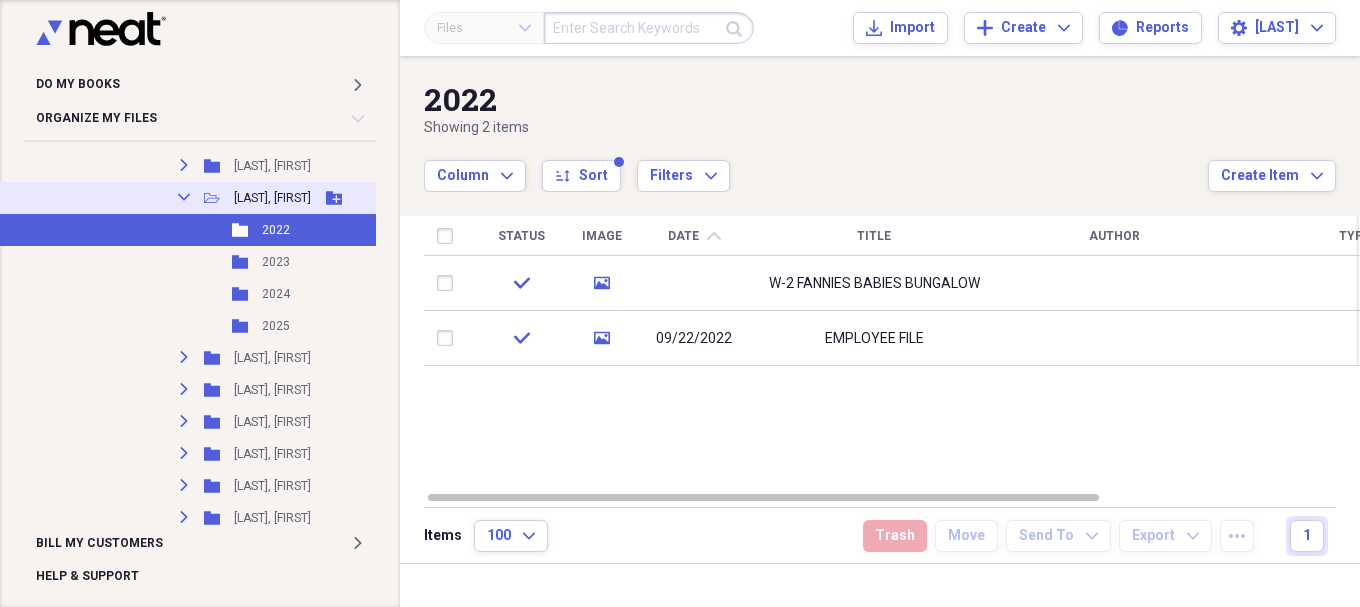click on "Collapse" 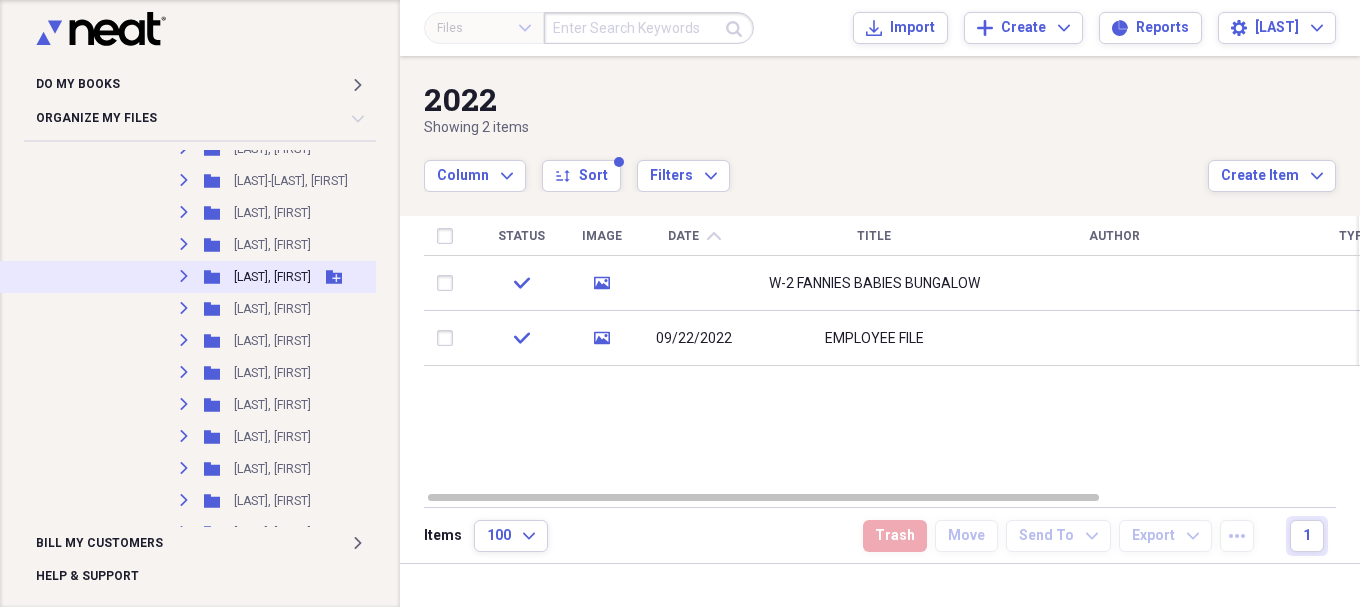 scroll, scrollTop: 6744, scrollLeft: 0, axis: vertical 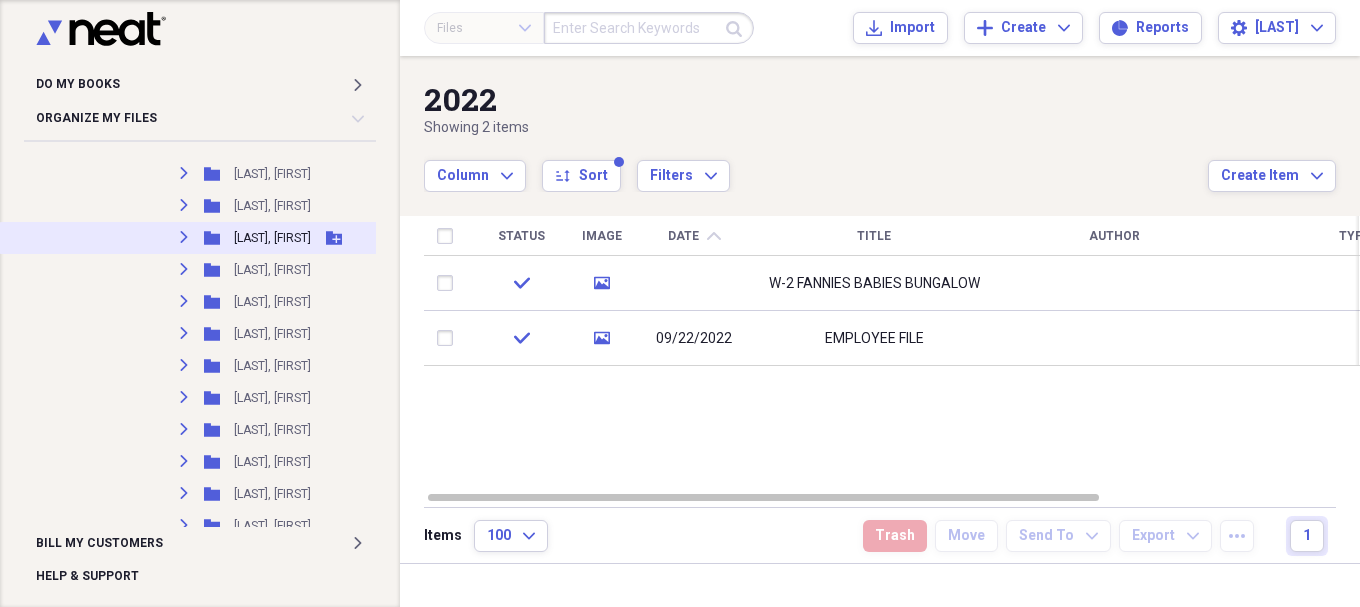 click on "Expand" 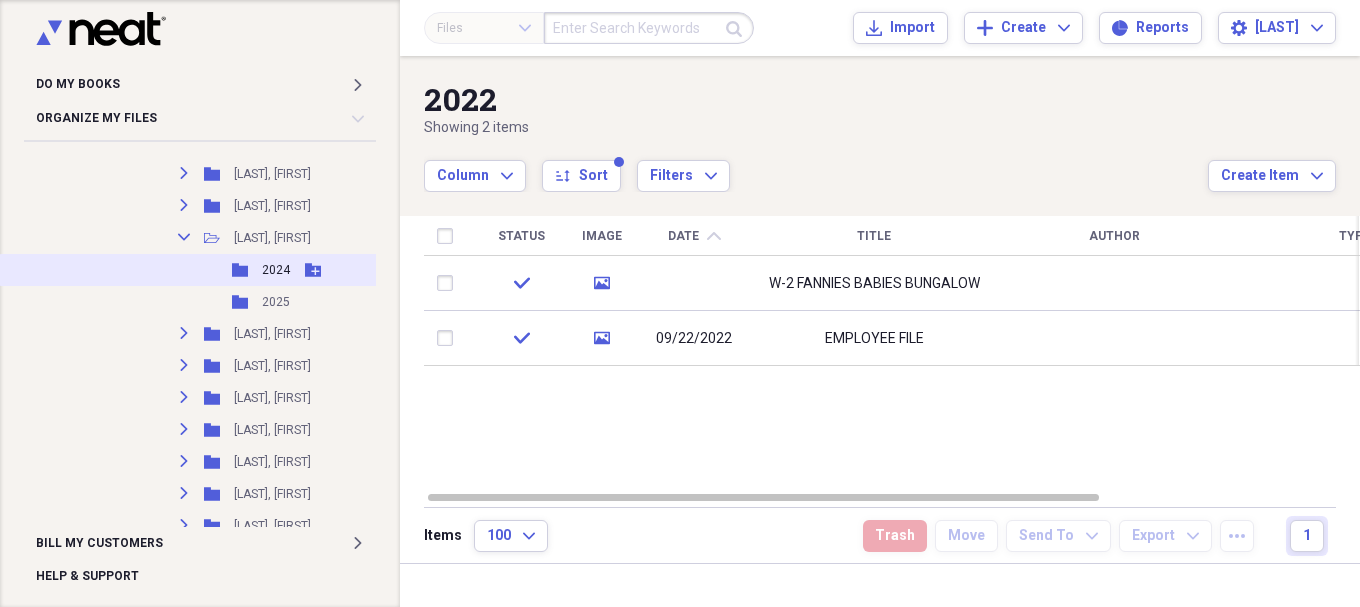 click on "2024" at bounding box center (276, 270) 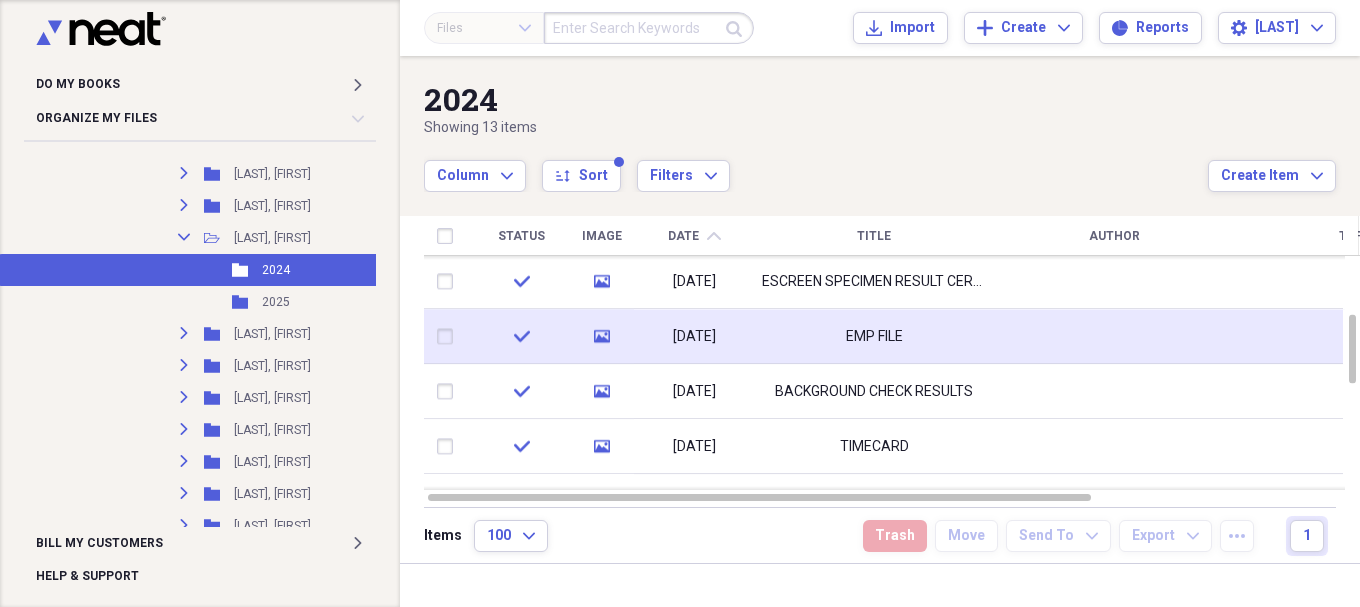 click on "[DATE]" at bounding box center [694, 336] 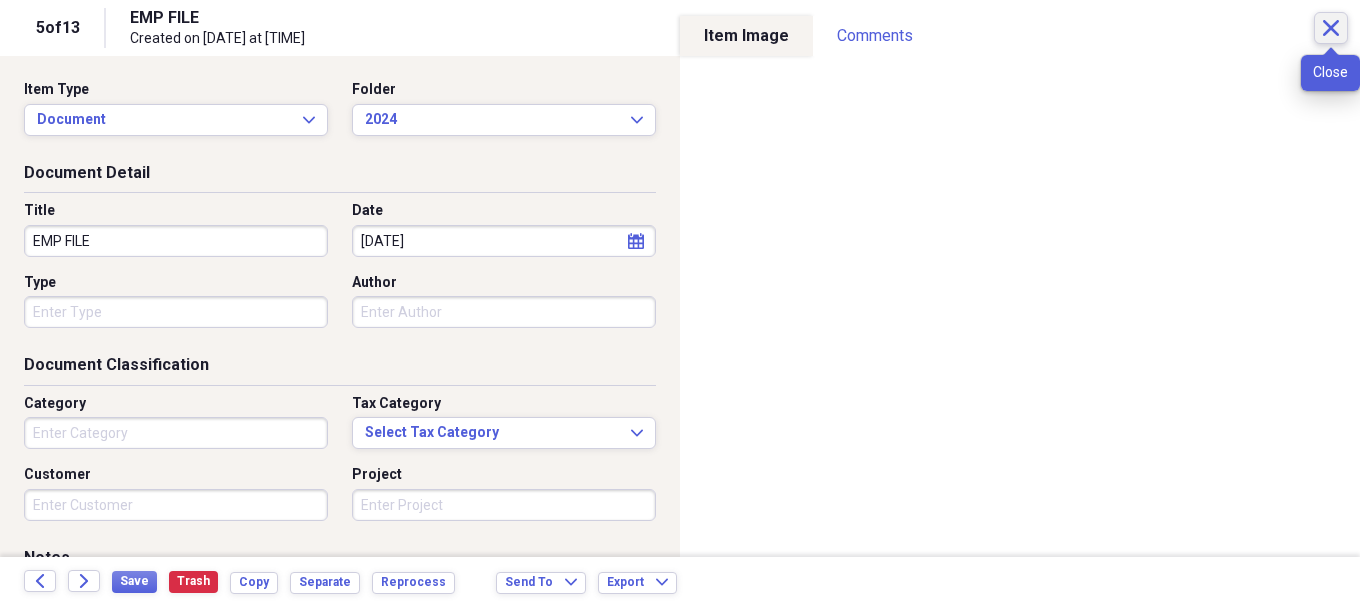 click on "Close" 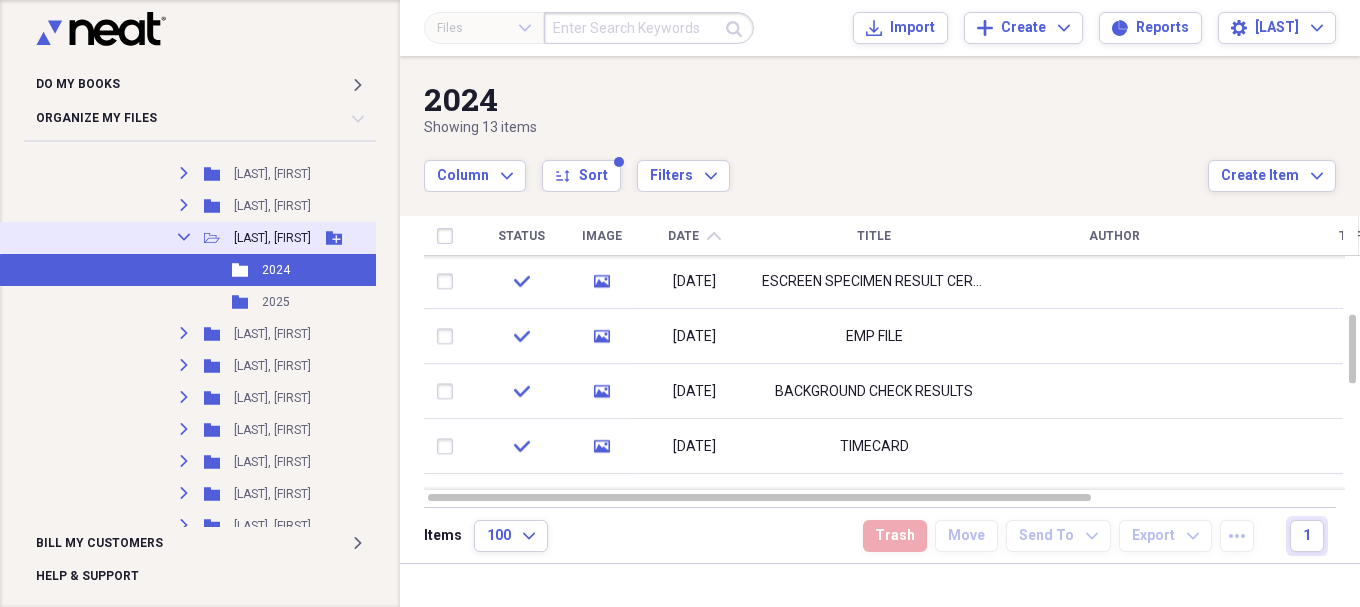 click on "Collapse" 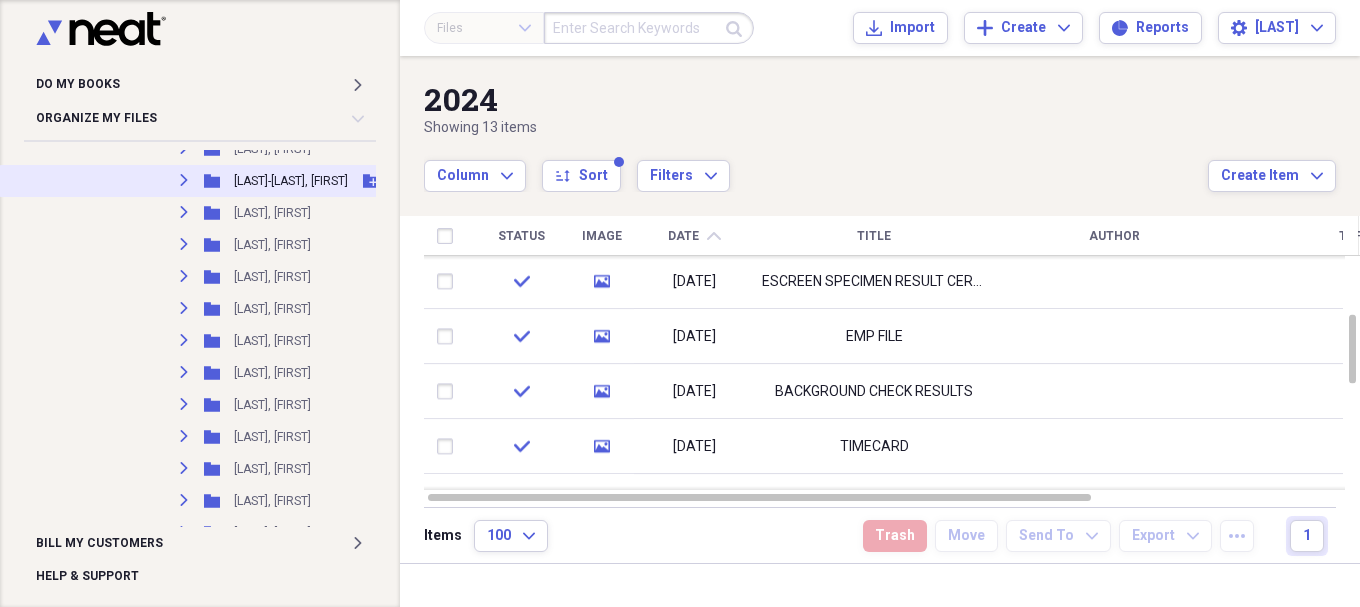 scroll, scrollTop: 6411, scrollLeft: 0, axis: vertical 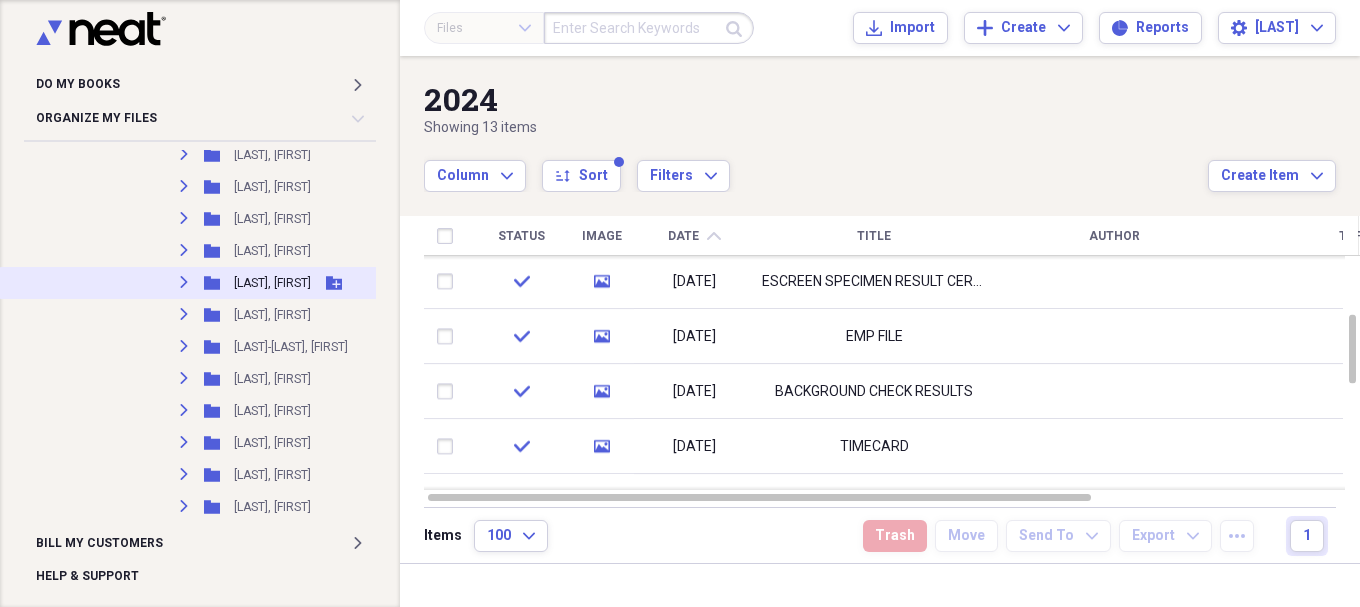 click on "Expand" 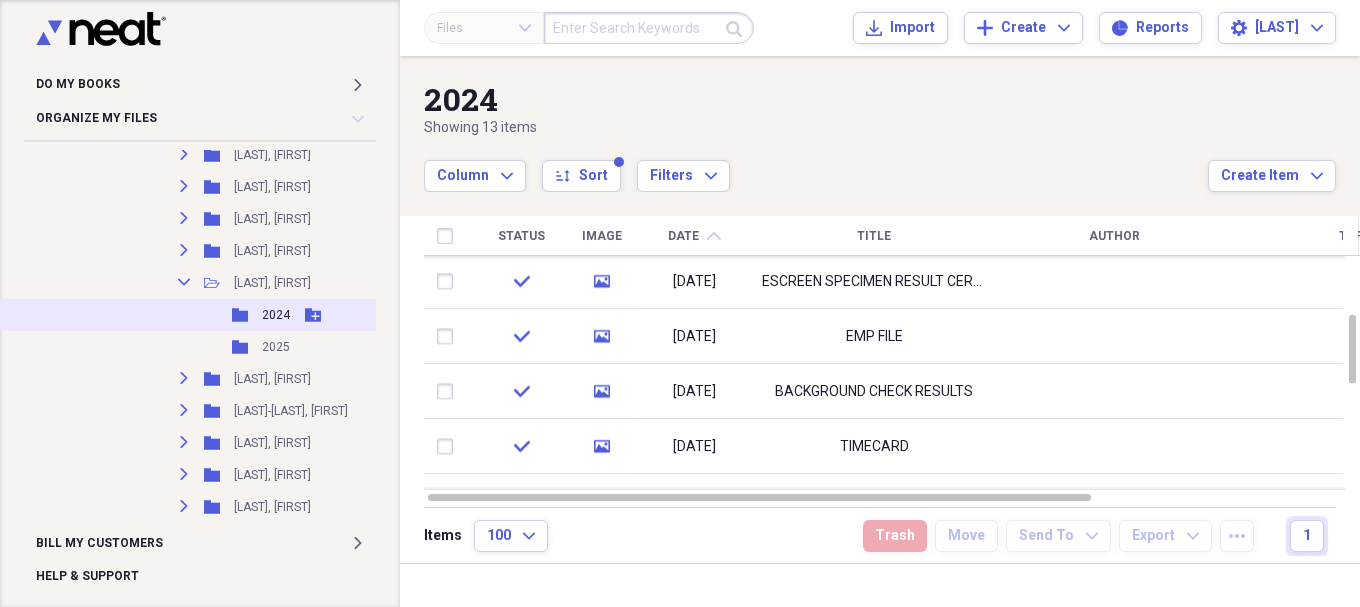 click on "2024" at bounding box center (276, 315) 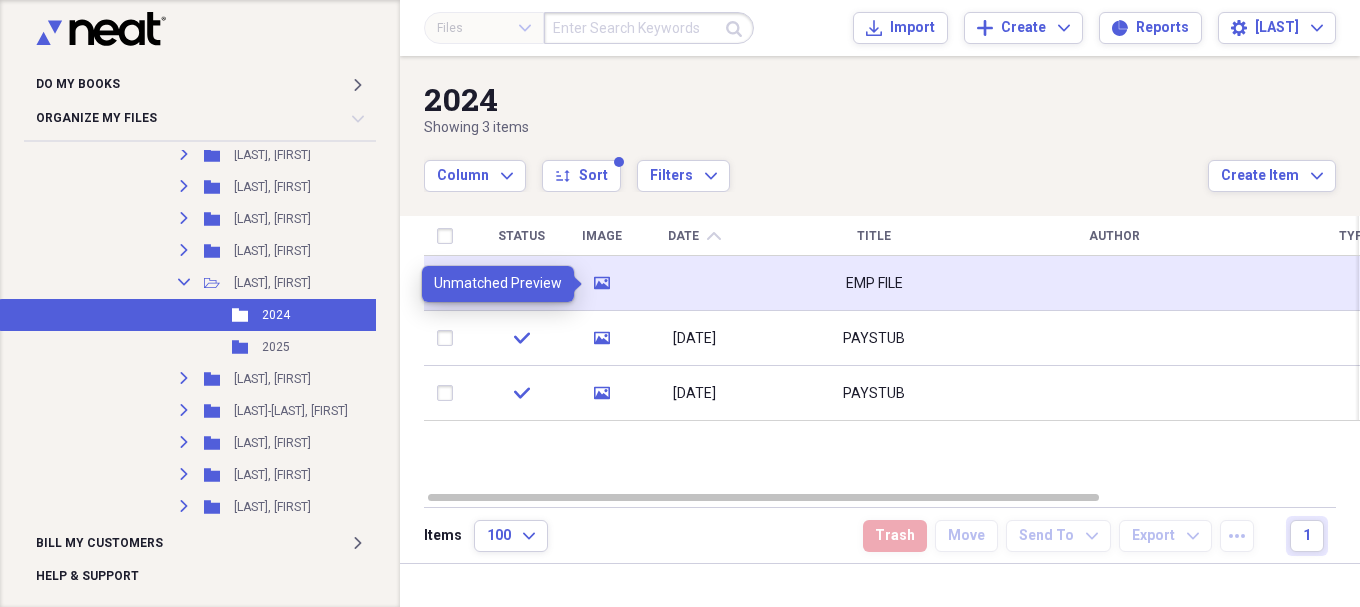 click on "media" 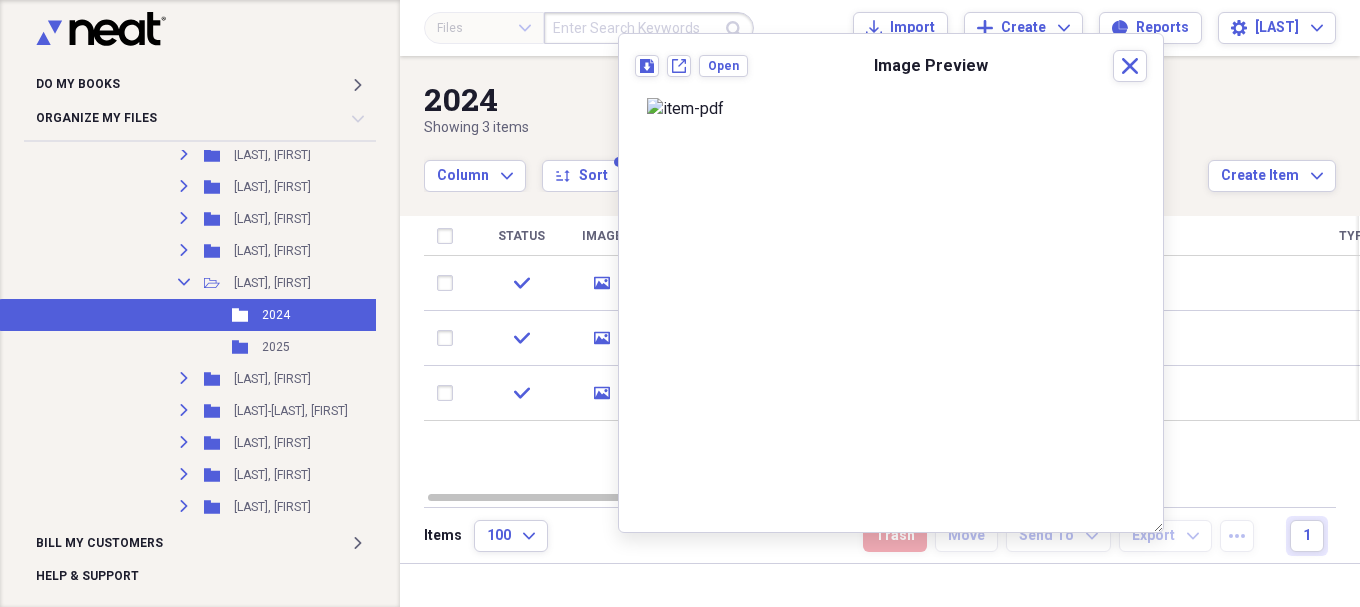 scroll, scrollTop: 0, scrollLeft: 0, axis: both 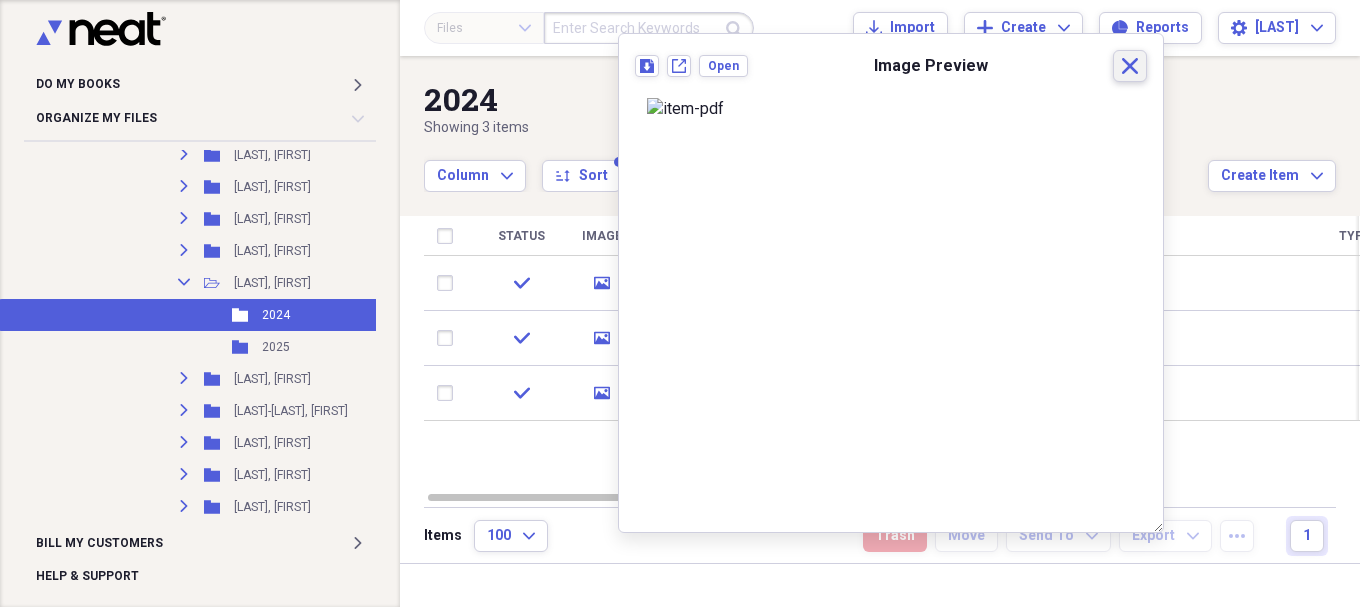 drag, startPoint x: 1116, startPoint y: 60, endPoint x: 1101, endPoint y: 66, distance: 16.155495 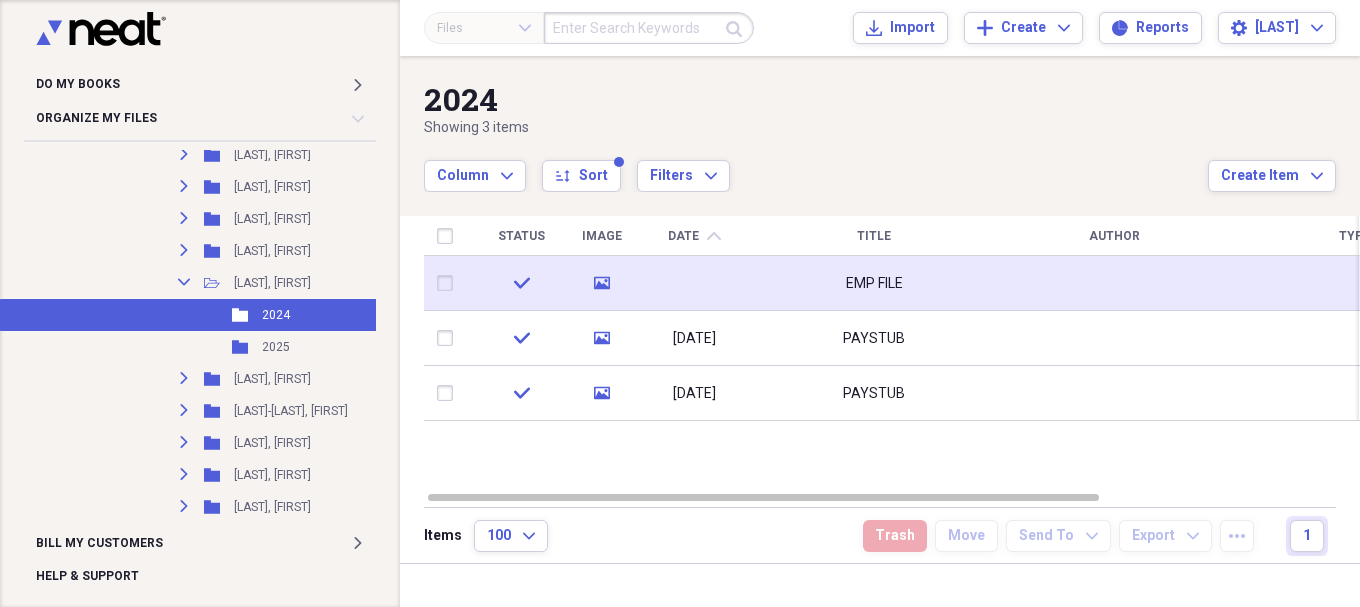 click on "EMP FILE" at bounding box center (874, 283) 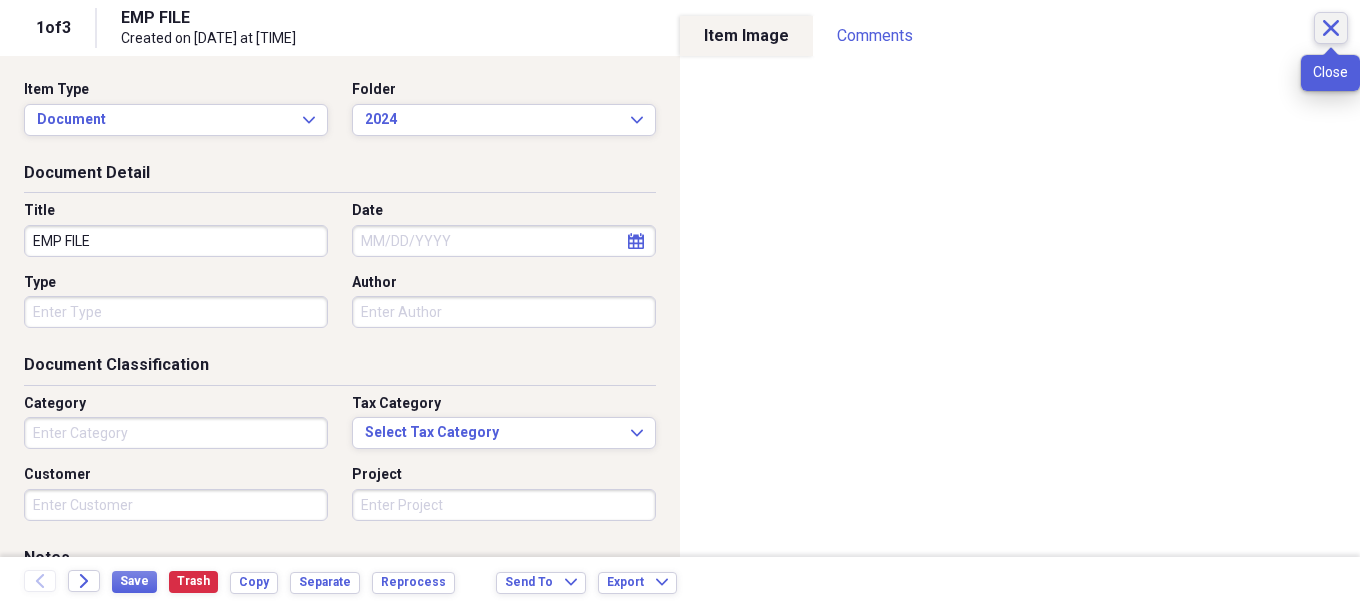 click on "Close" at bounding box center (1331, 28) 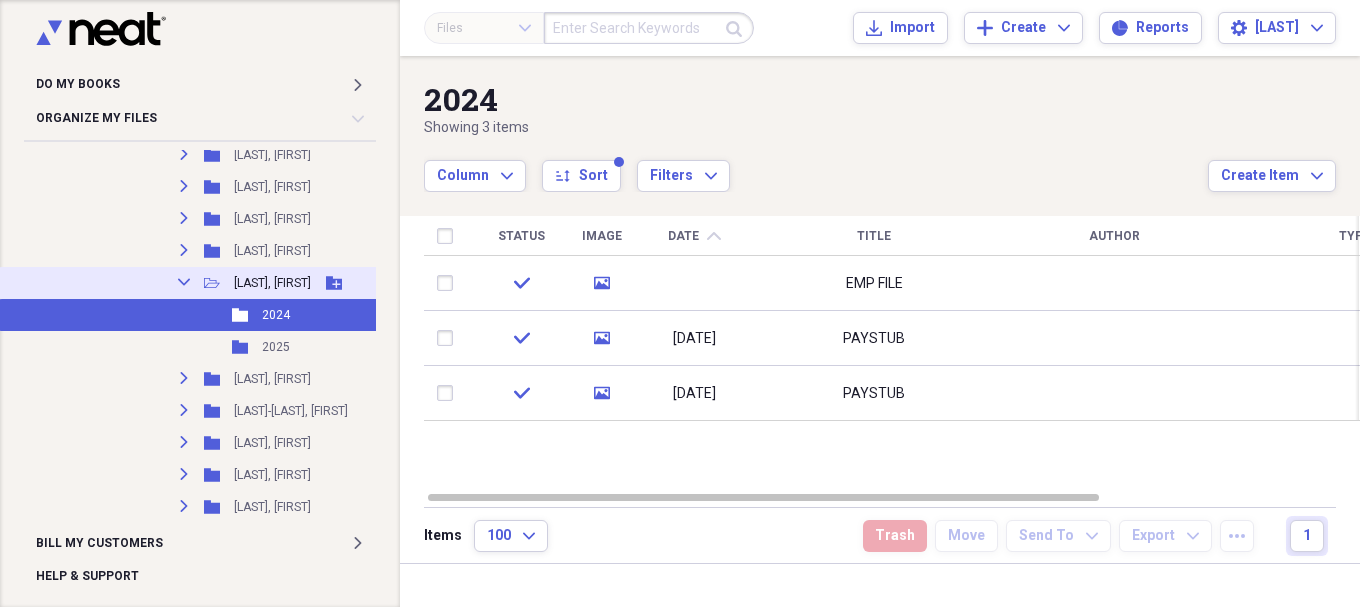 click on "Collapse" 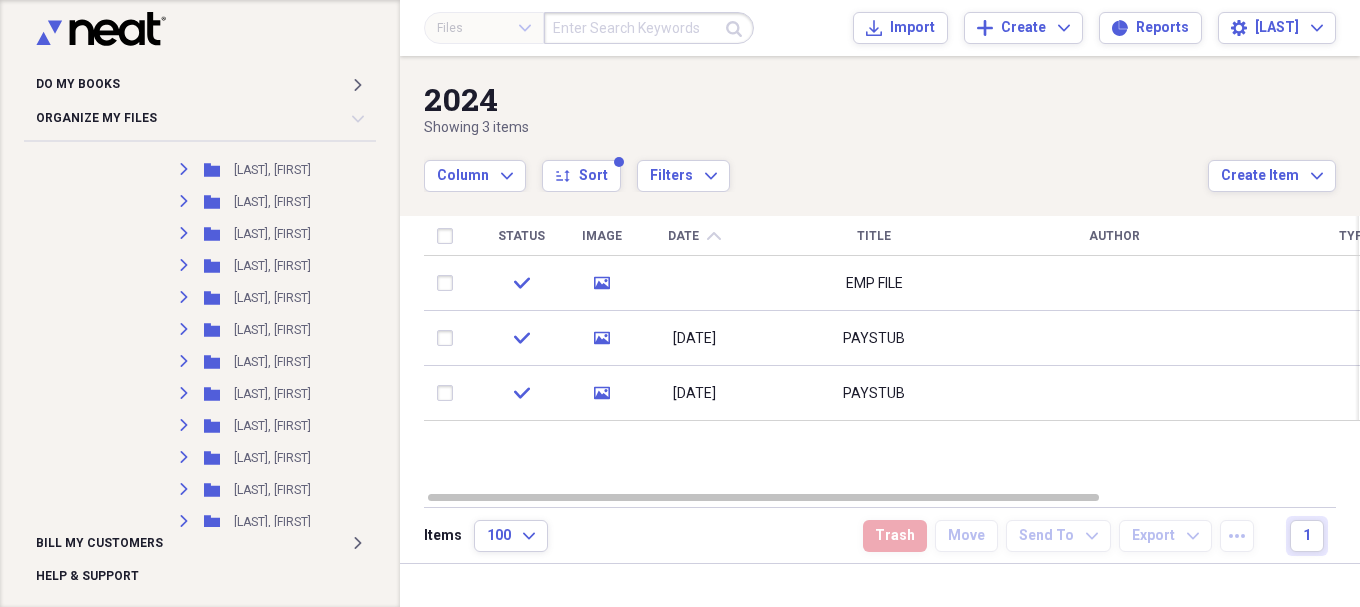 scroll, scrollTop: 7911, scrollLeft: 0, axis: vertical 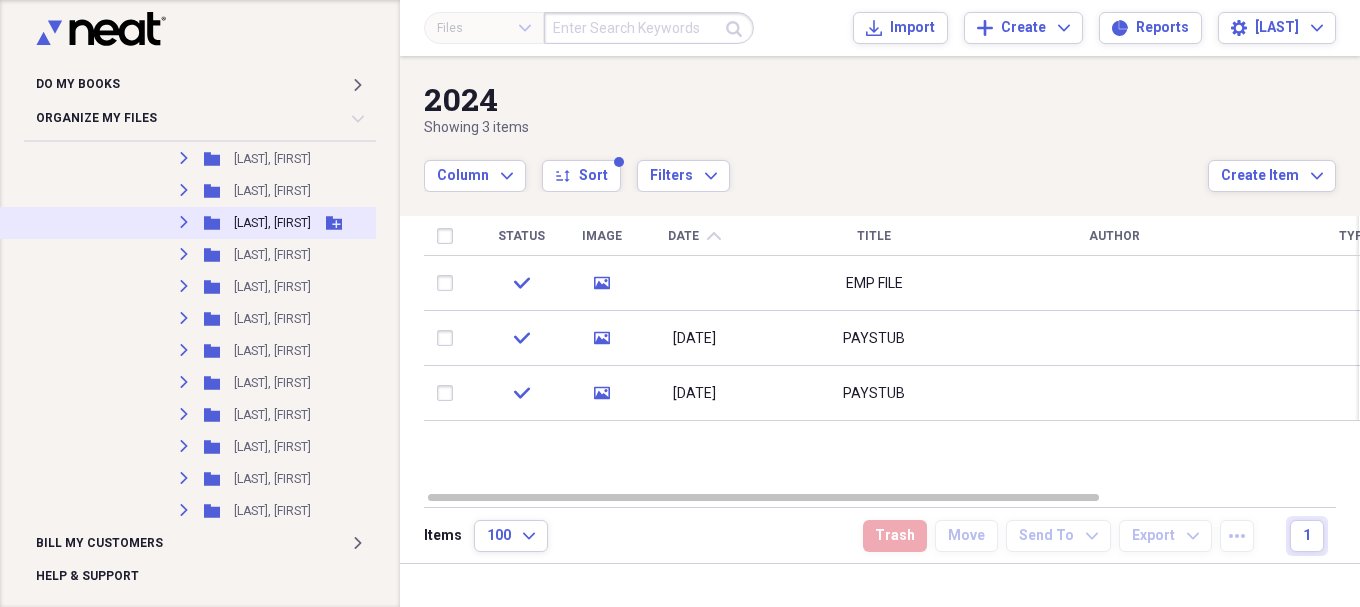 click on "Expand" 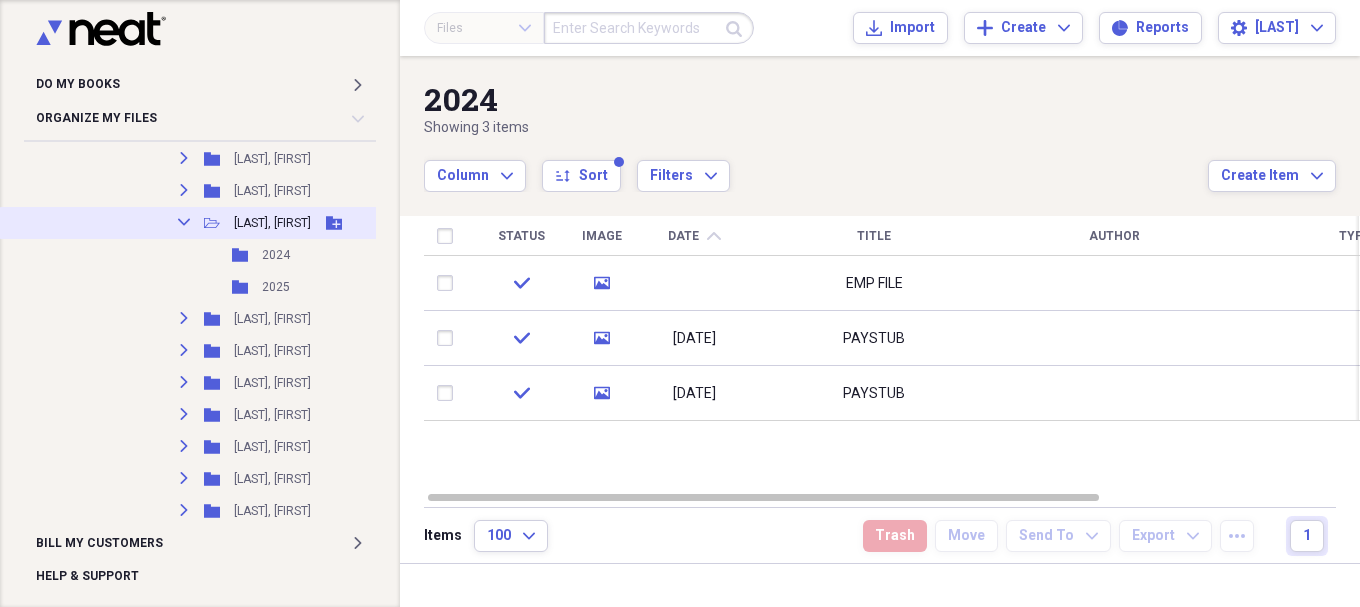 click on "Collapse" 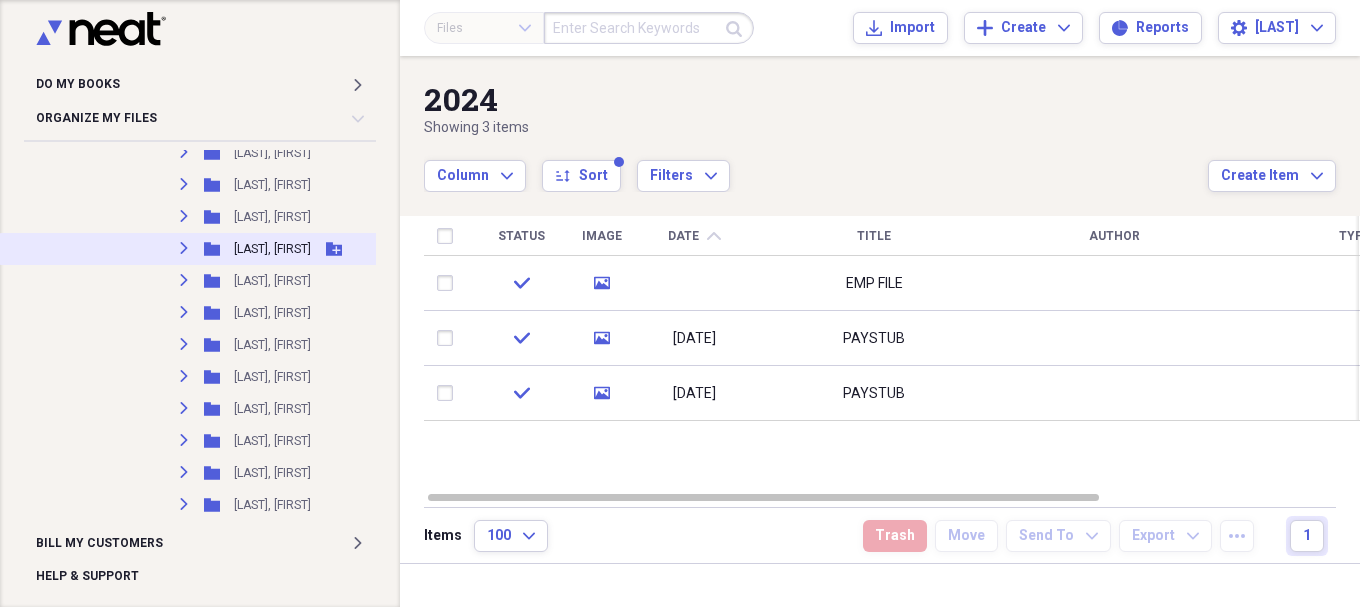 scroll, scrollTop: 7744, scrollLeft: 0, axis: vertical 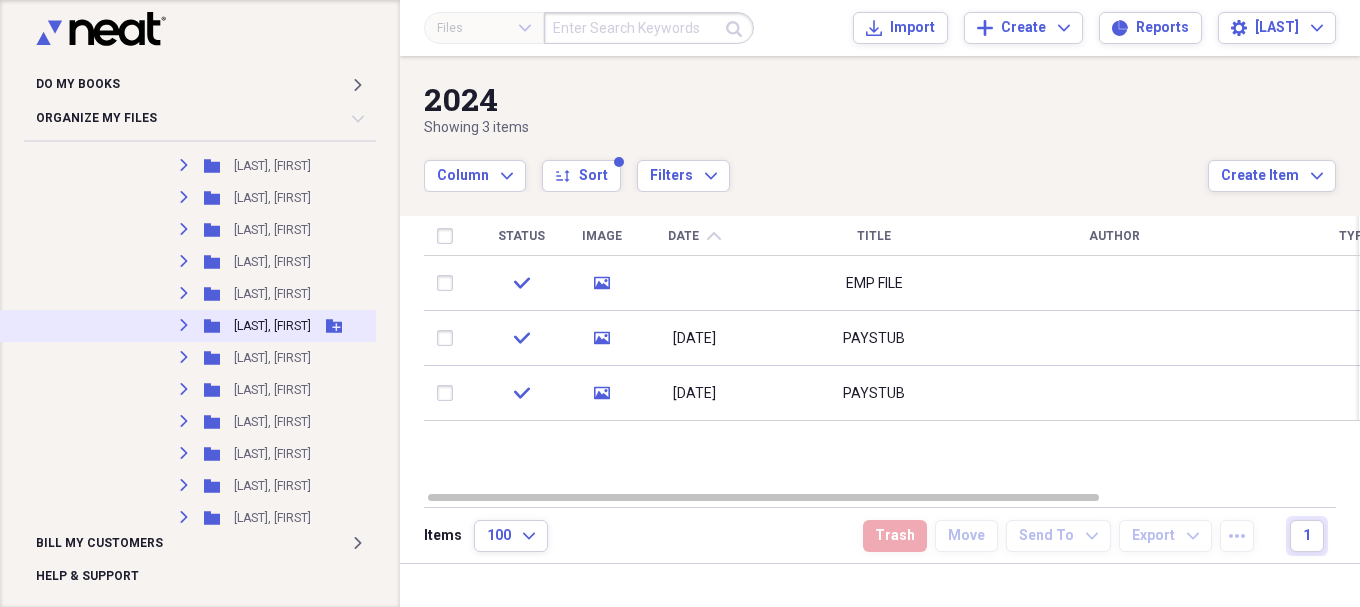 click on "Expand" 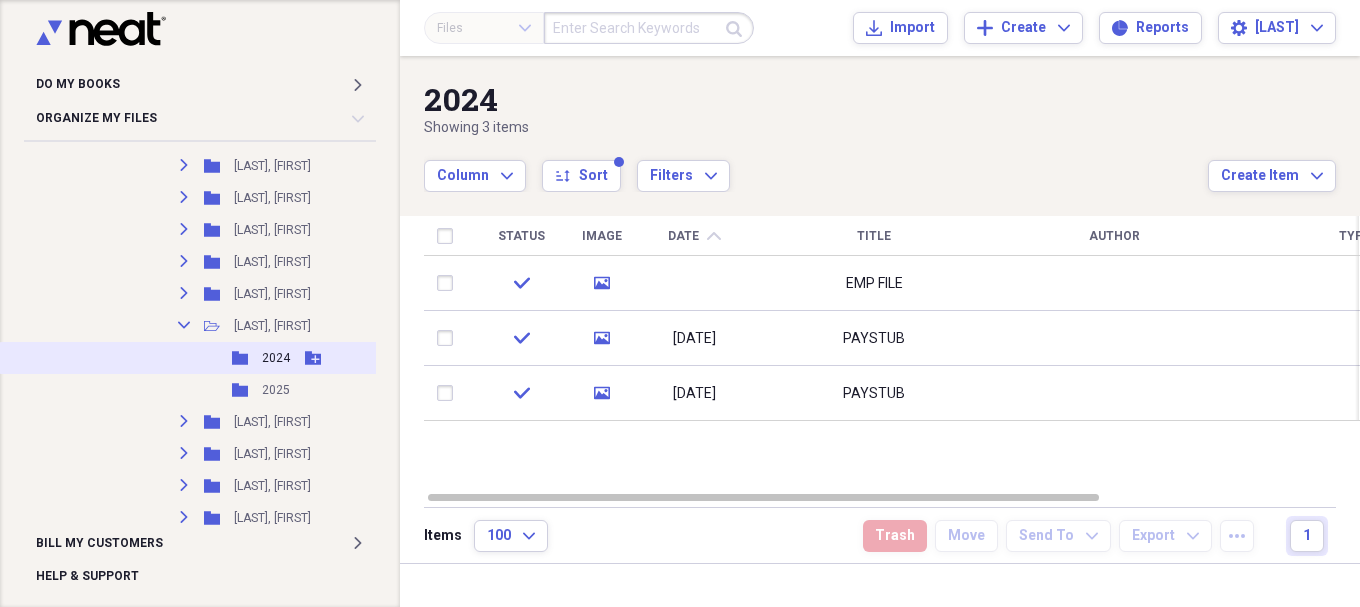 click on "2024" at bounding box center (276, 358) 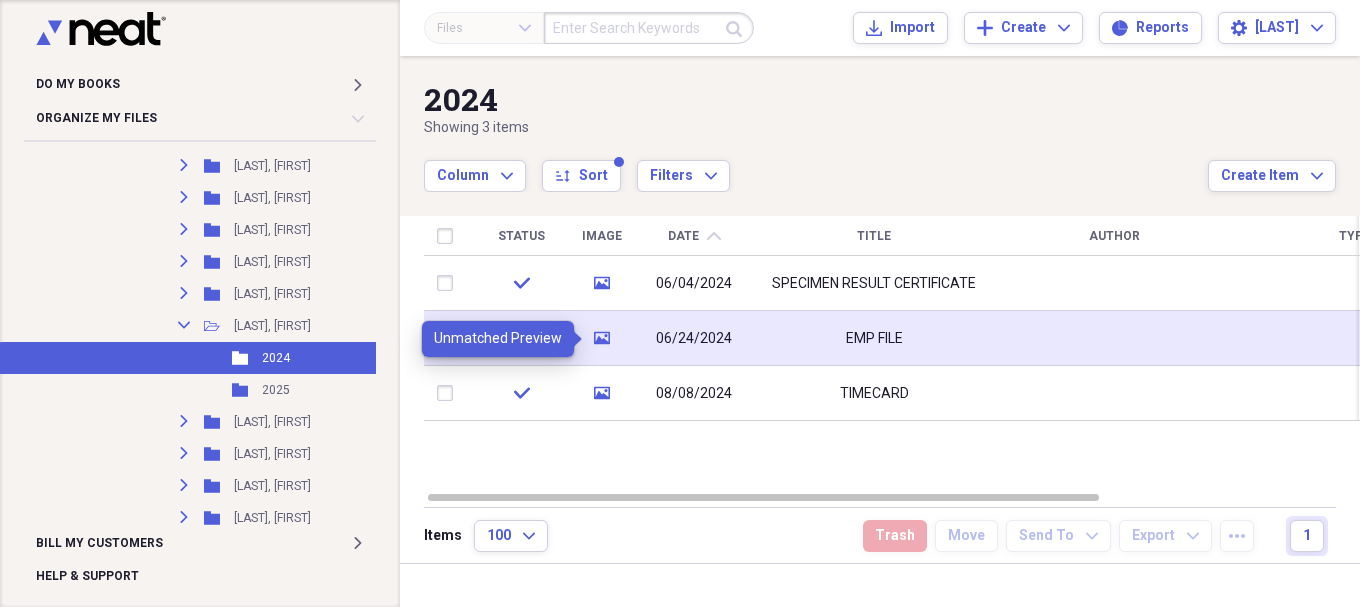 click on "media" 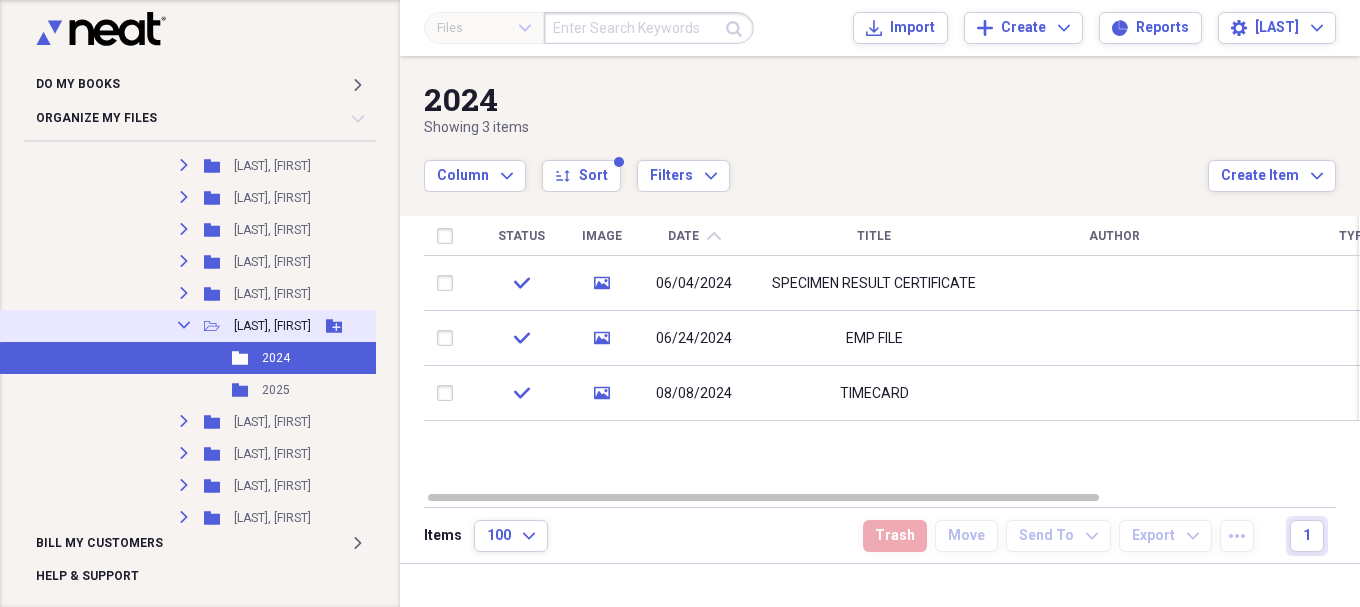 click on "Collapse" 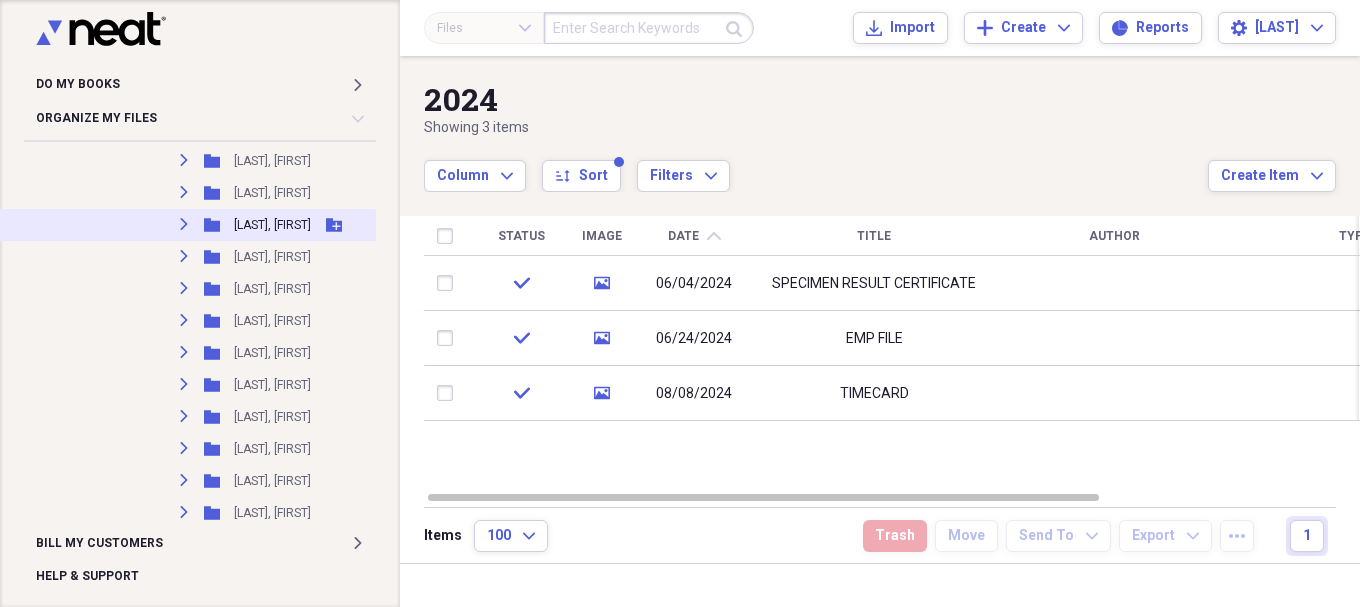 scroll, scrollTop: 10911, scrollLeft: 0, axis: vertical 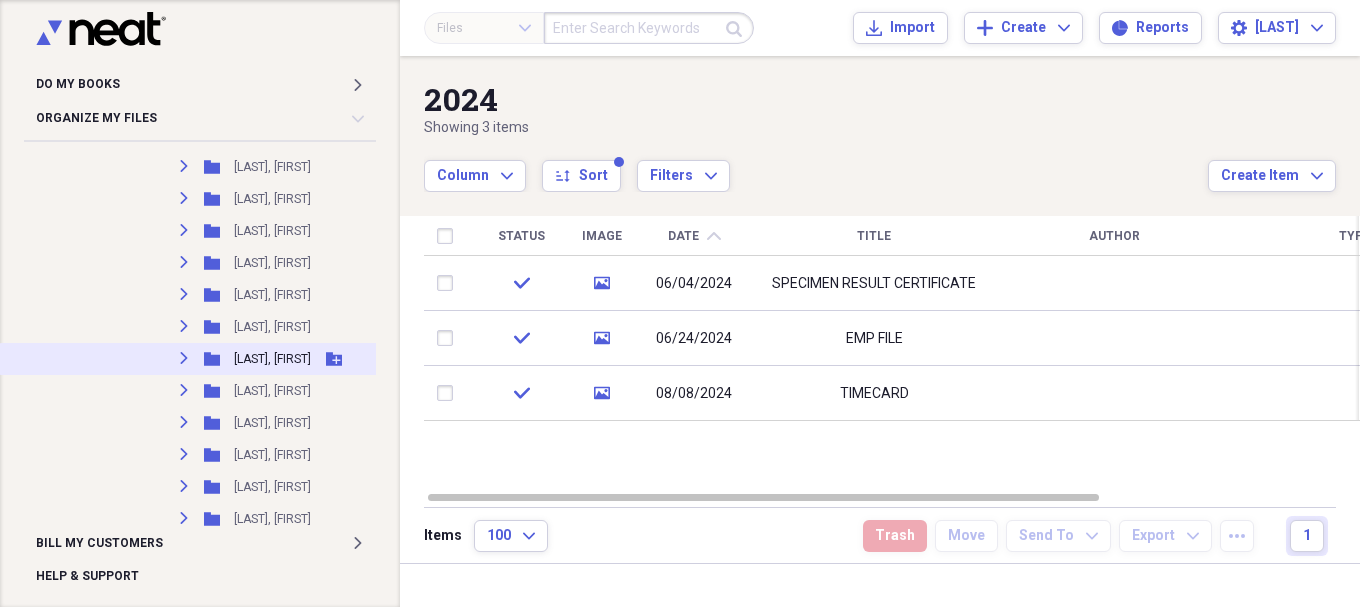 click 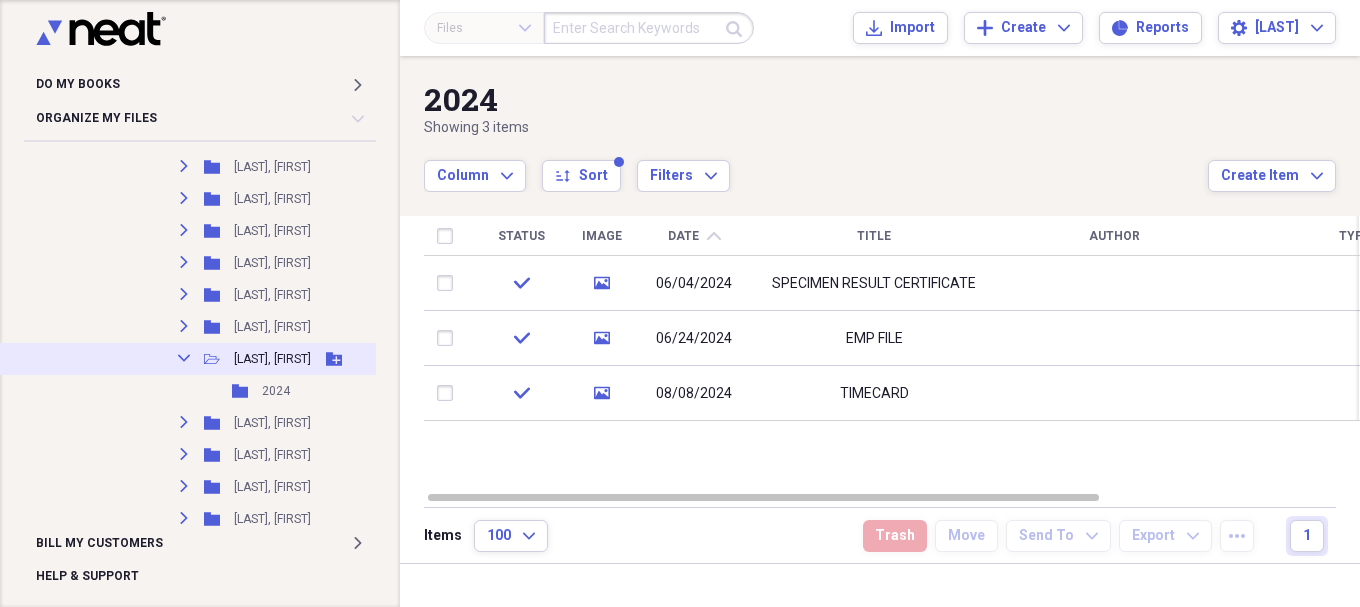 click 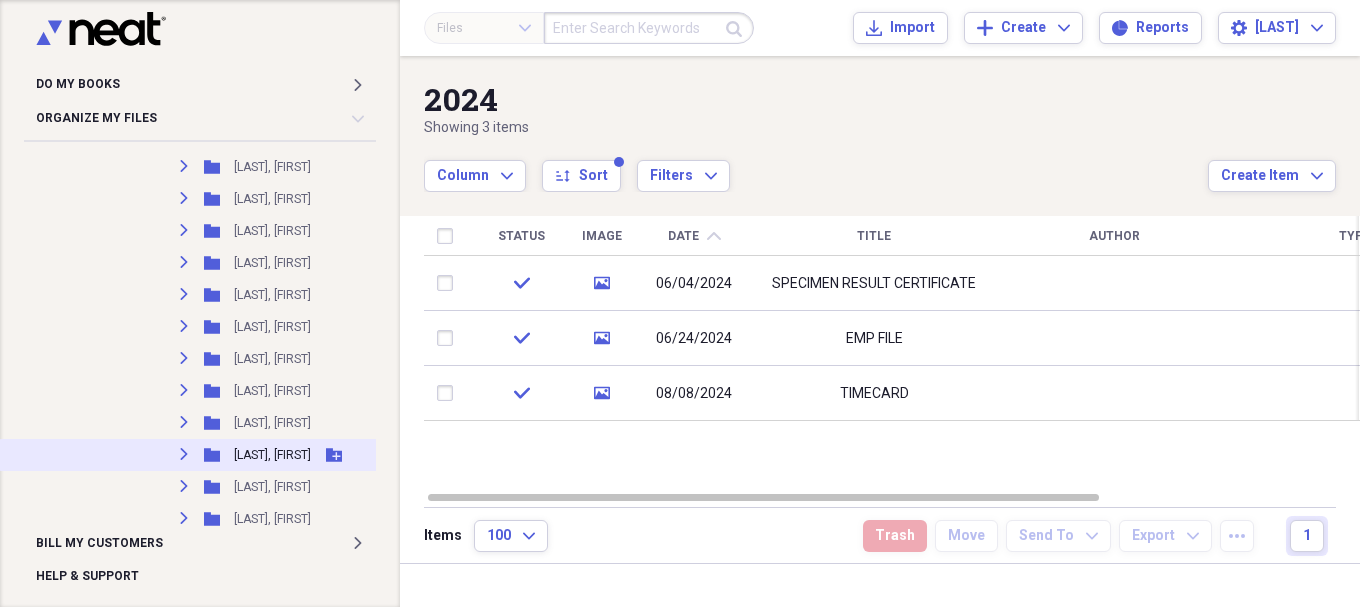 click 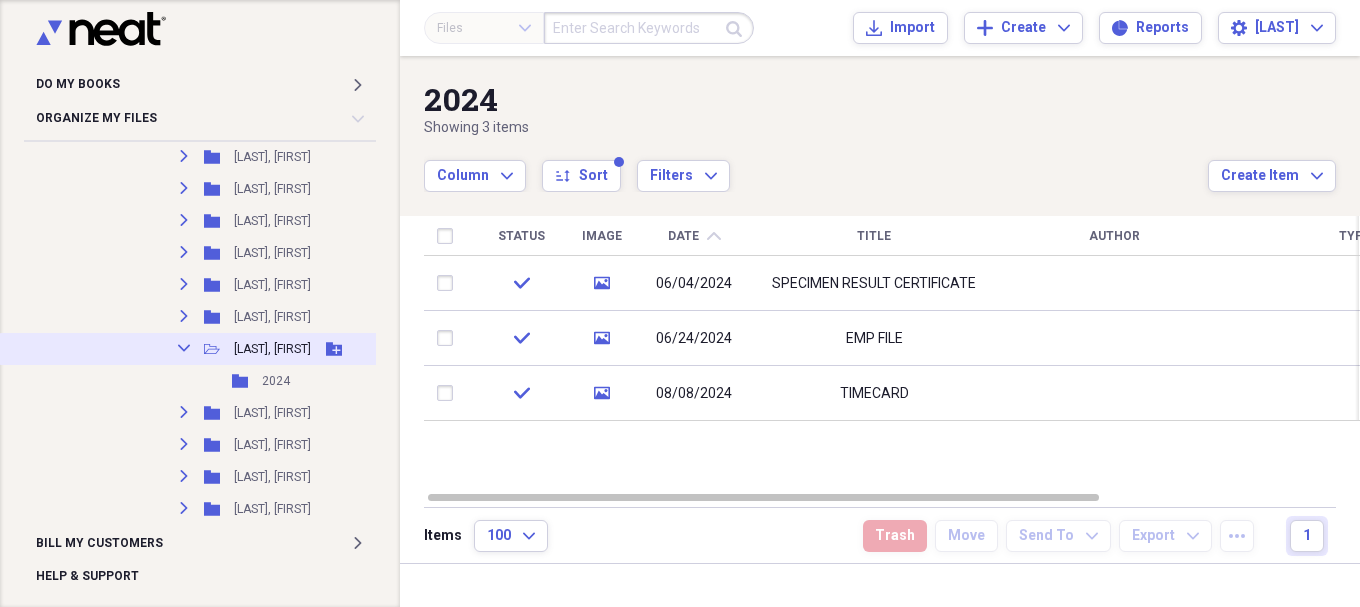 scroll, scrollTop: 11077, scrollLeft: 0, axis: vertical 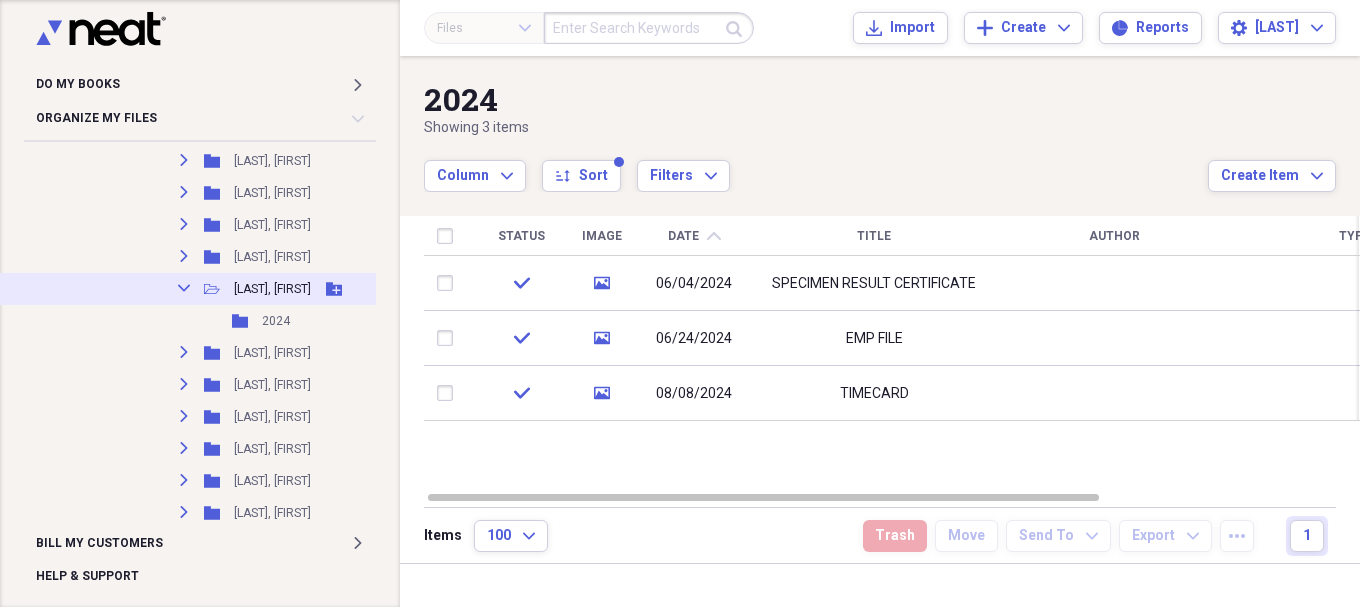 click on "Collapse" 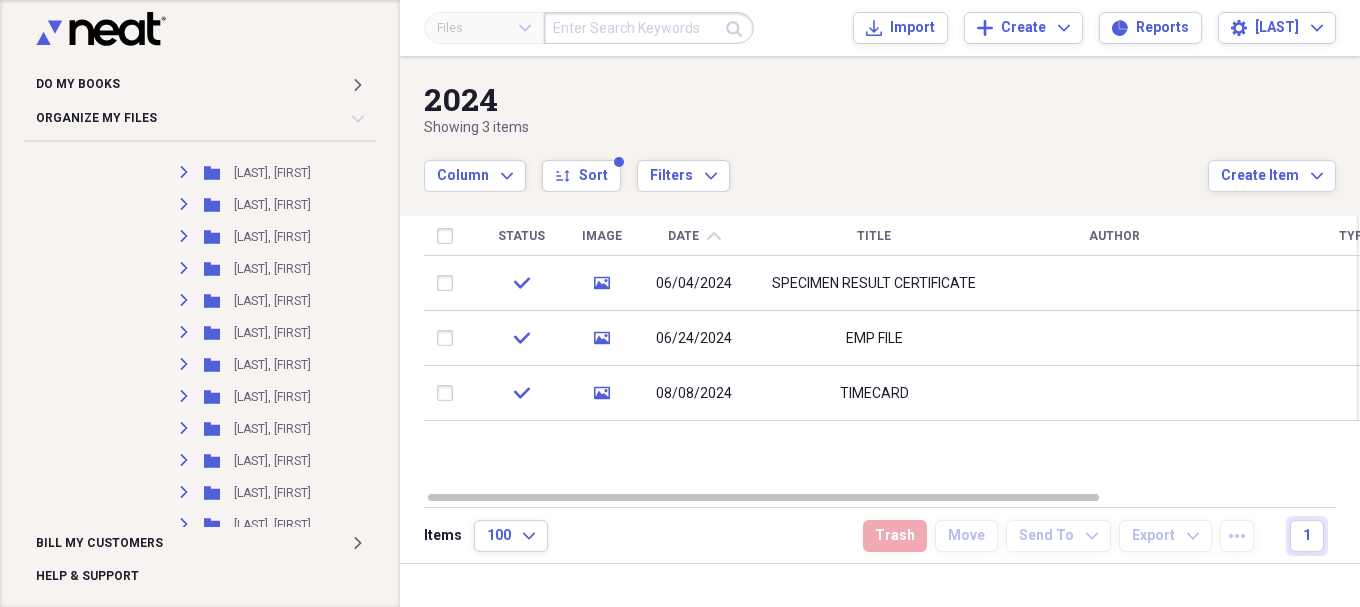 scroll, scrollTop: 7411, scrollLeft: 0, axis: vertical 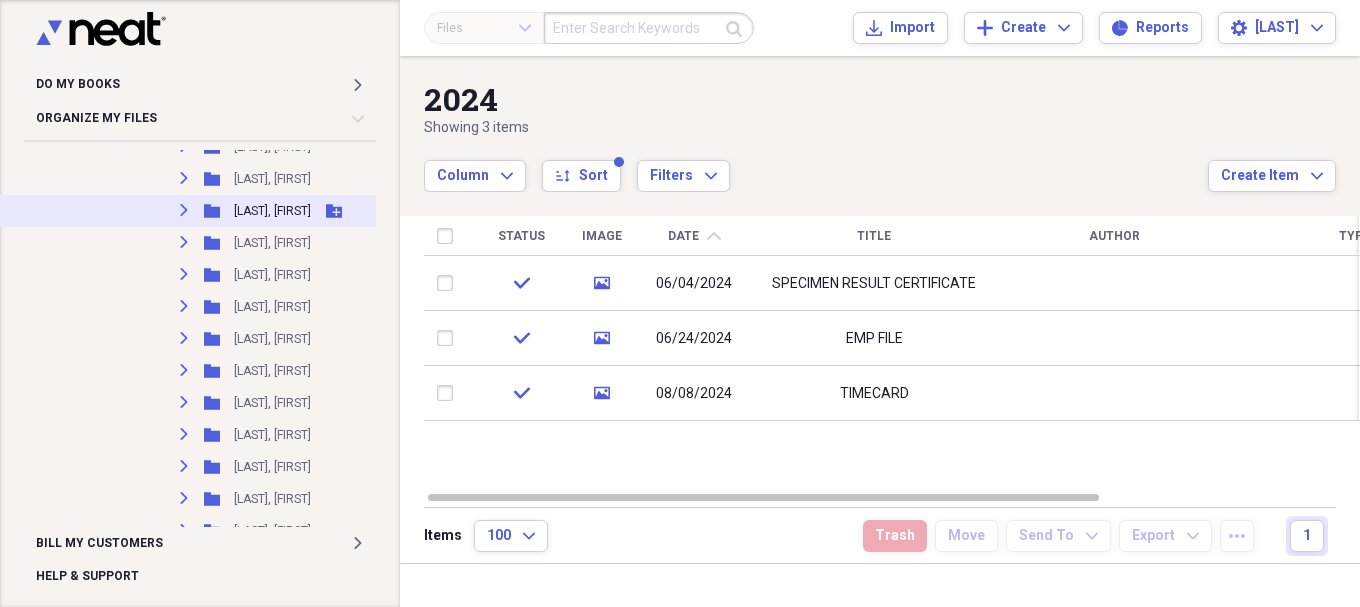 click on "Expand" 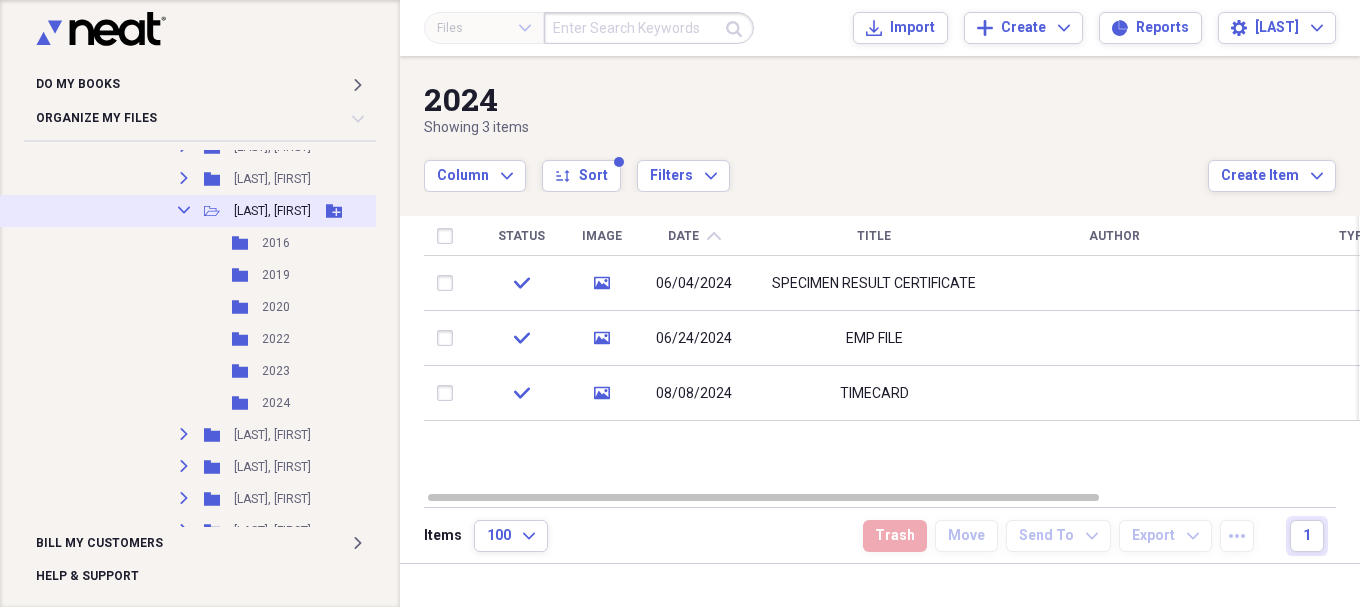click 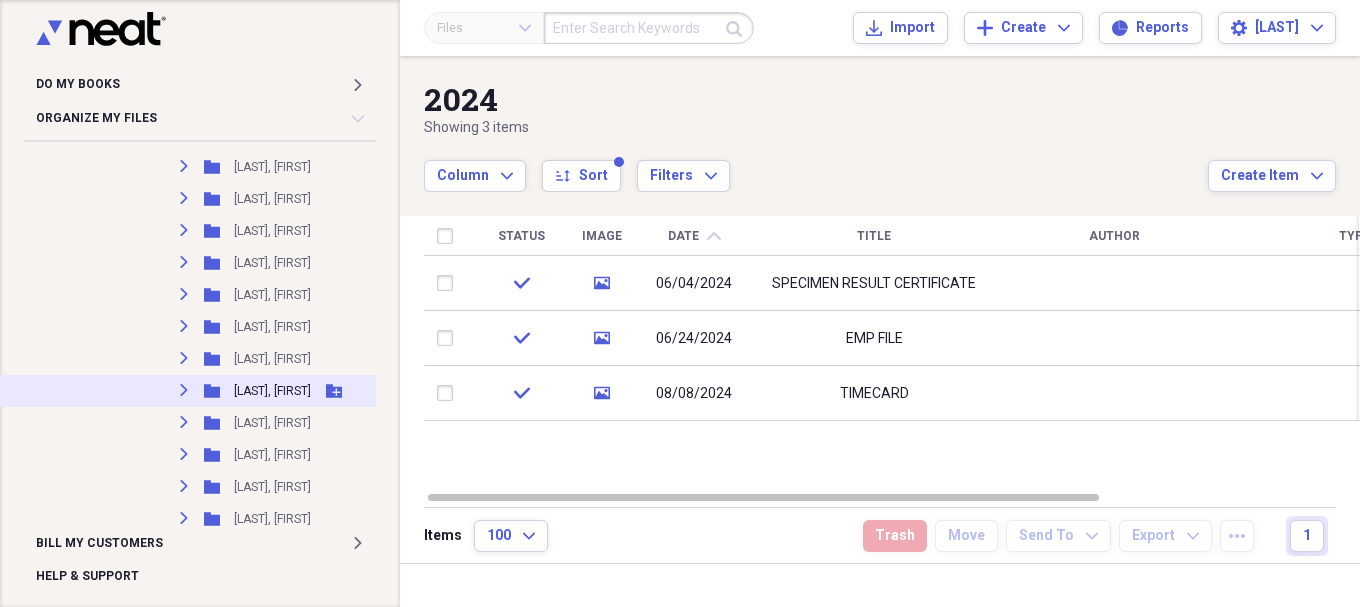 scroll, scrollTop: 11077, scrollLeft: 0, axis: vertical 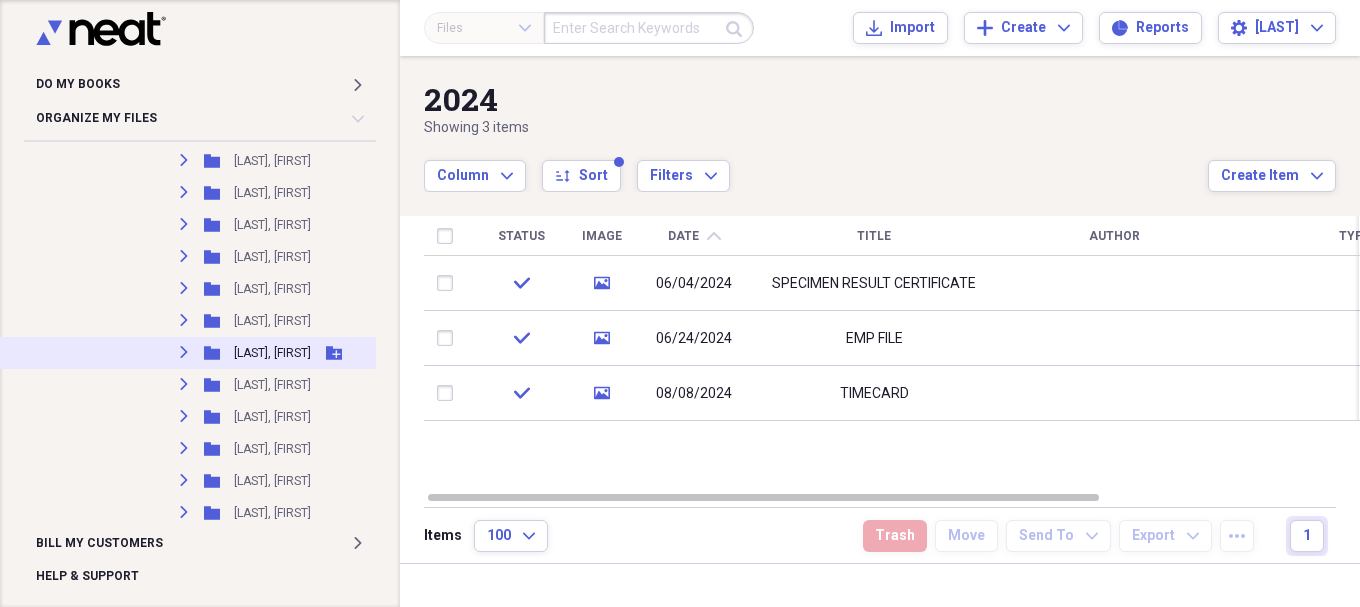 click on "Expand" 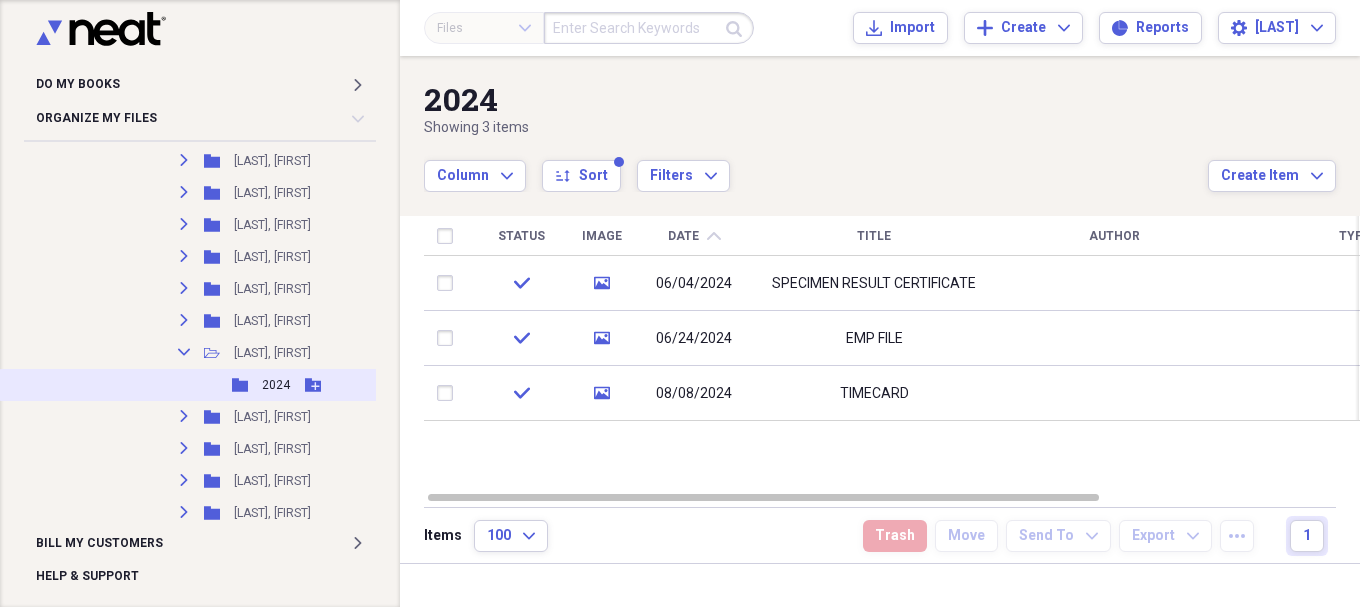 click on "2024" at bounding box center [276, 385] 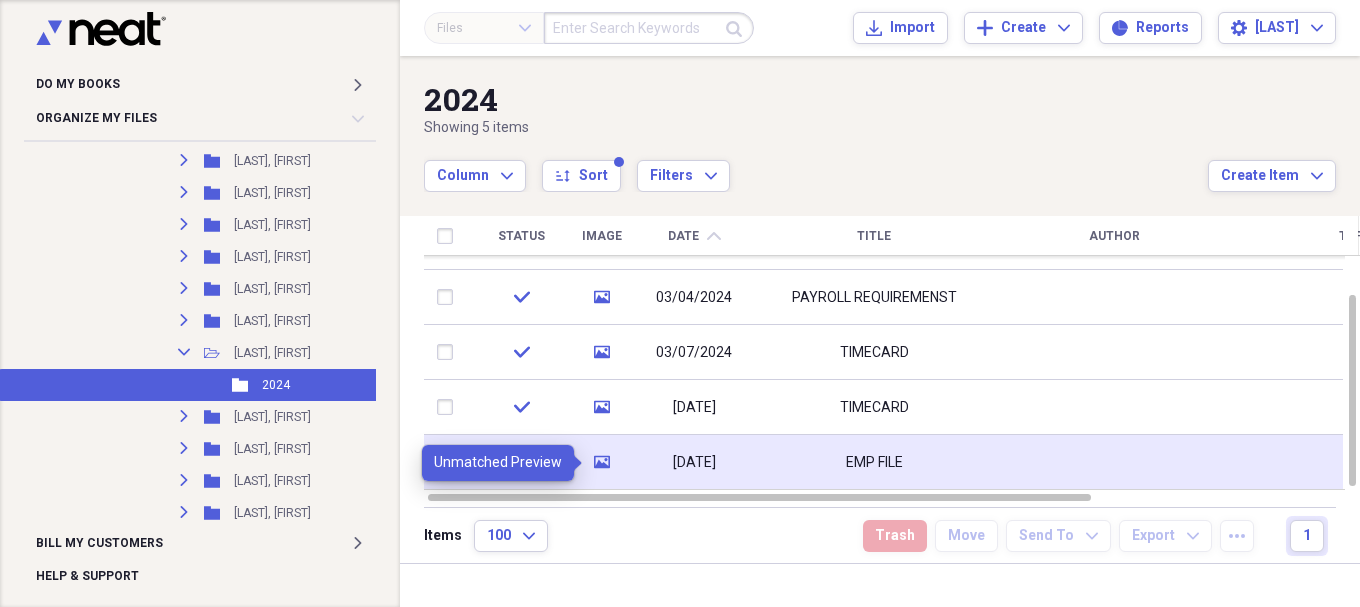 click 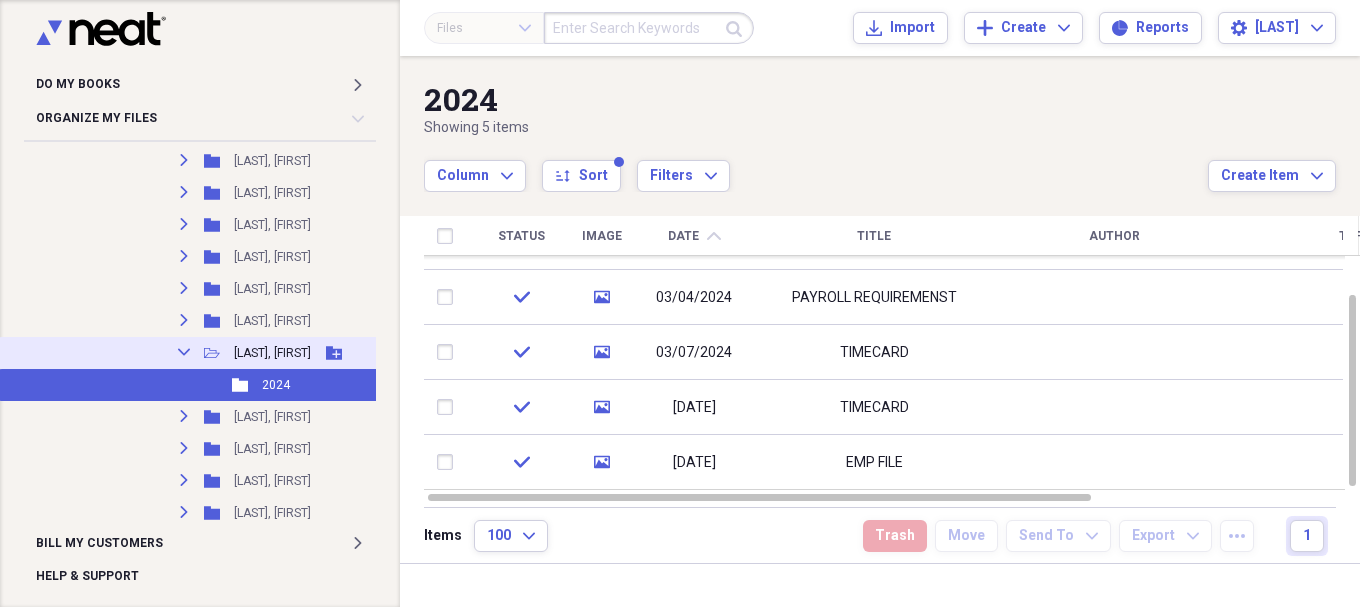 click on "Collapse" 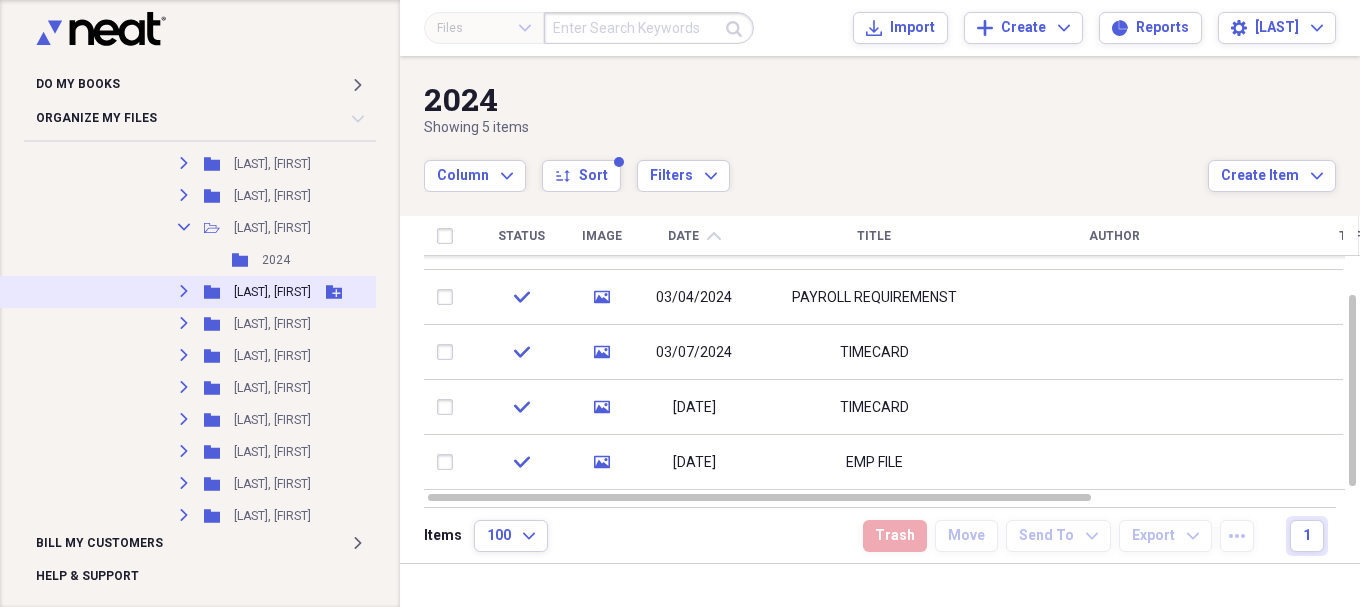 scroll, scrollTop: 5411, scrollLeft: 0, axis: vertical 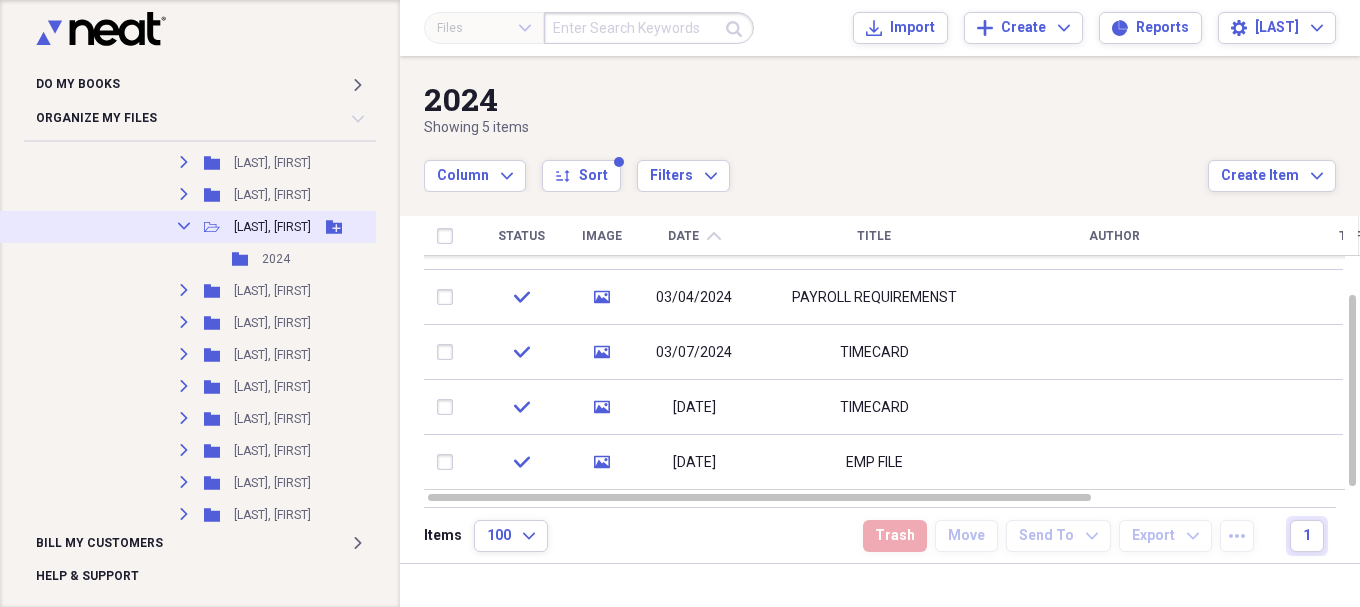 click on "Collapse" 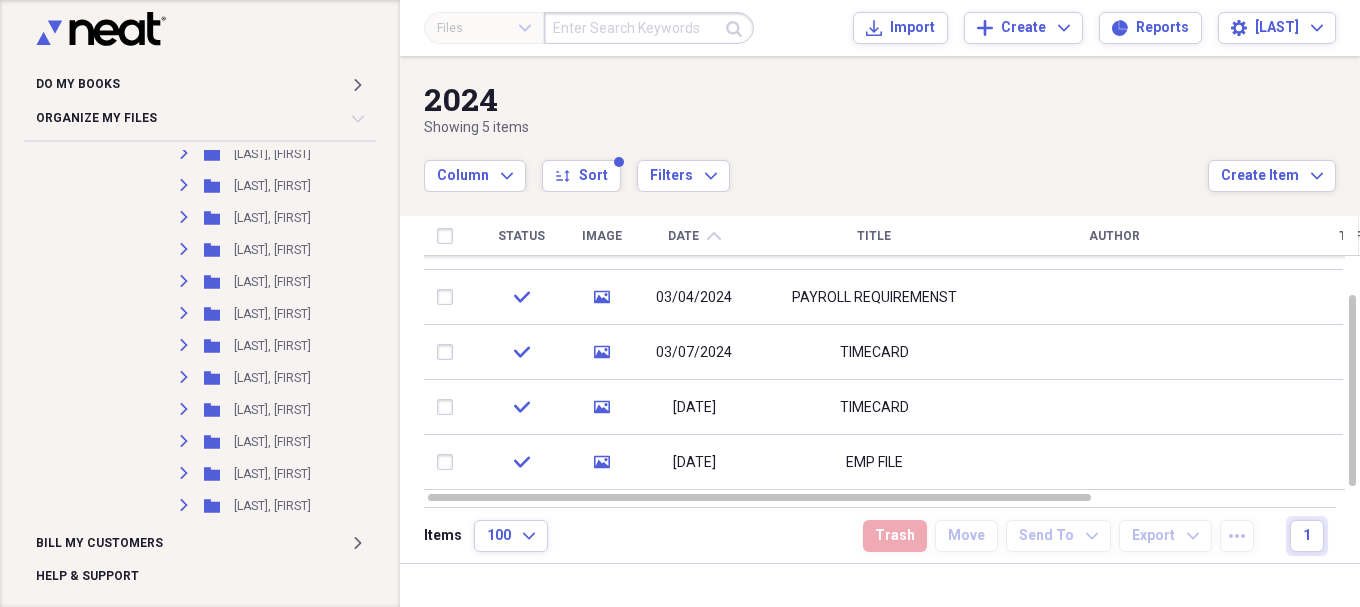 scroll, scrollTop: 4244, scrollLeft: 0, axis: vertical 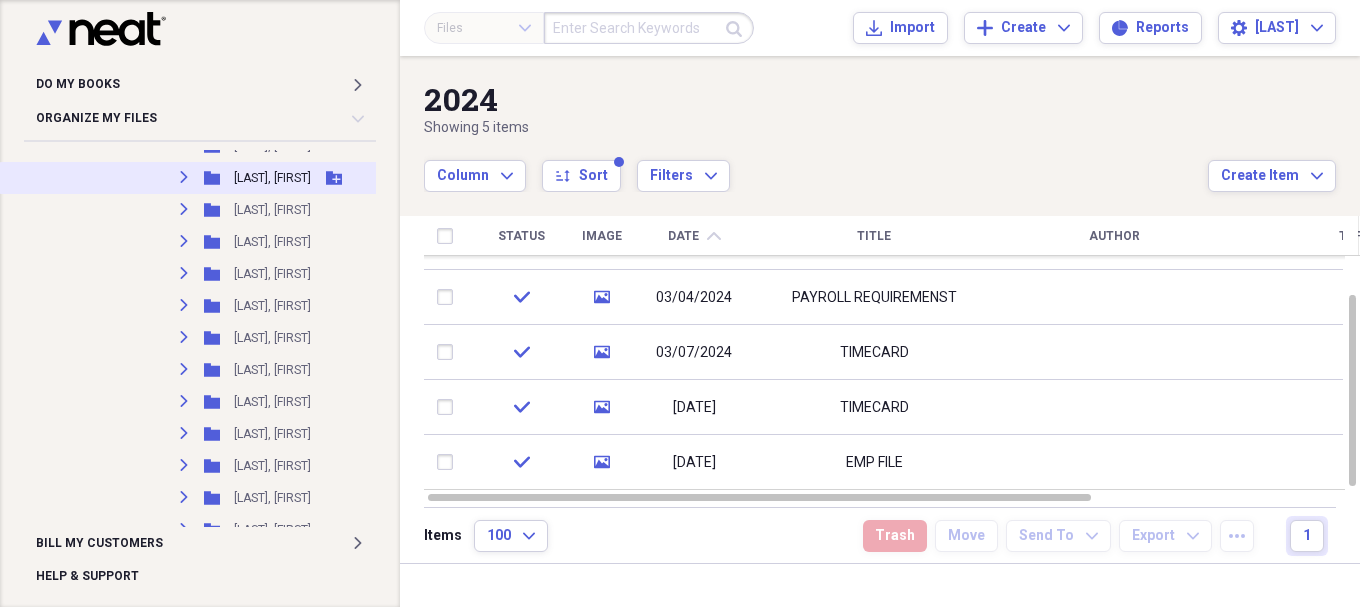 click on "Expand" 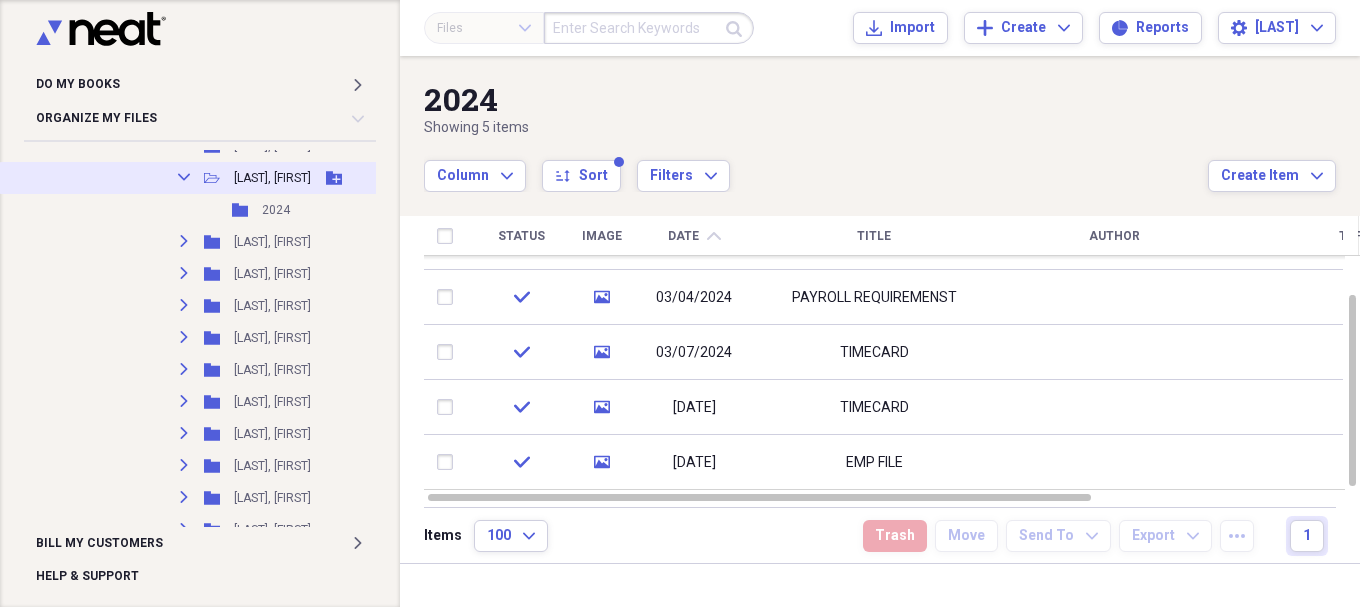 click on "Collapse" 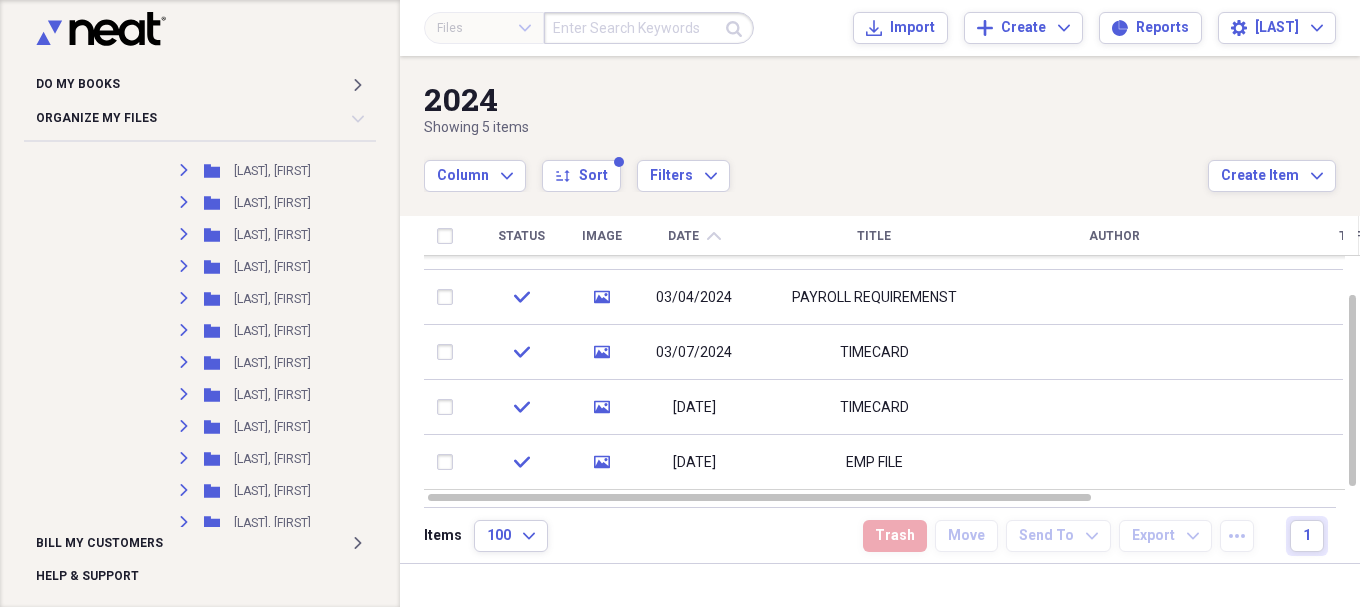 scroll, scrollTop: 4577, scrollLeft: 0, axis: vertical 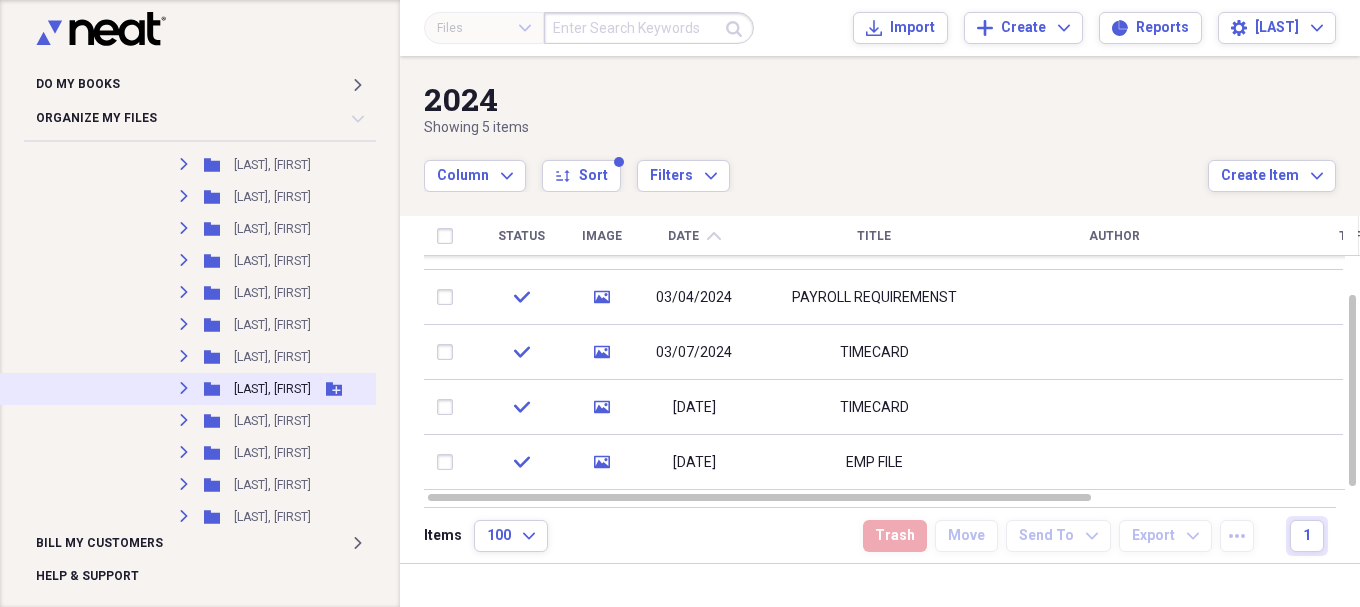 click on "Expand" 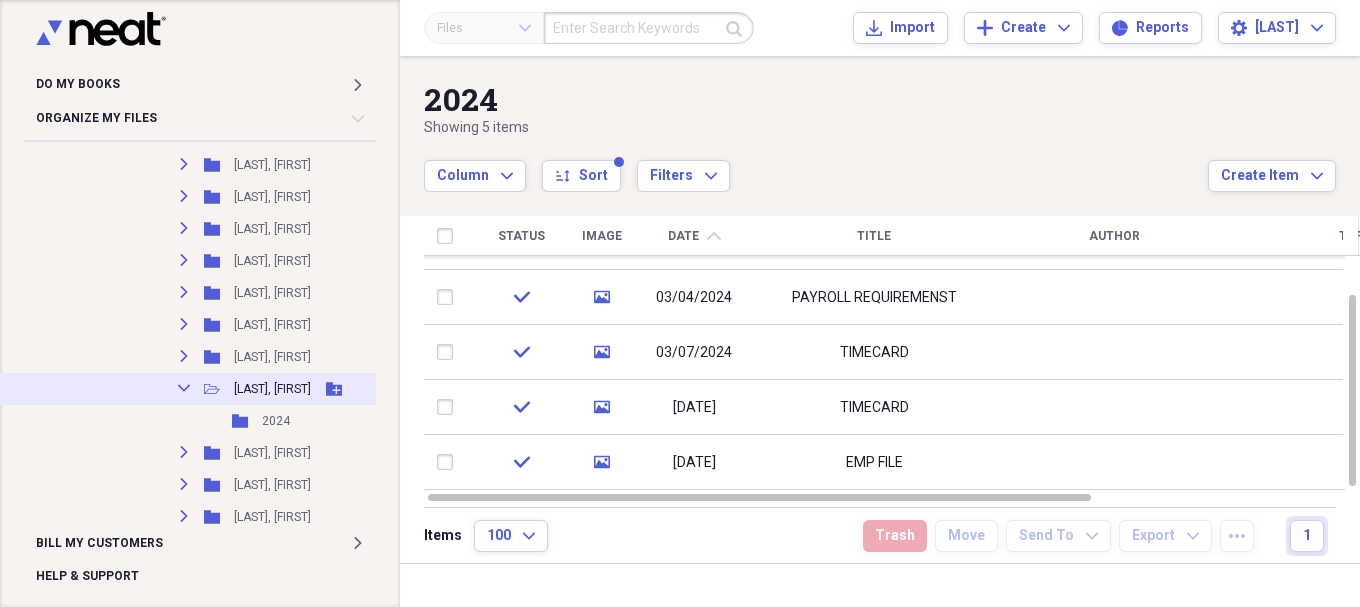 click on "Collapse" 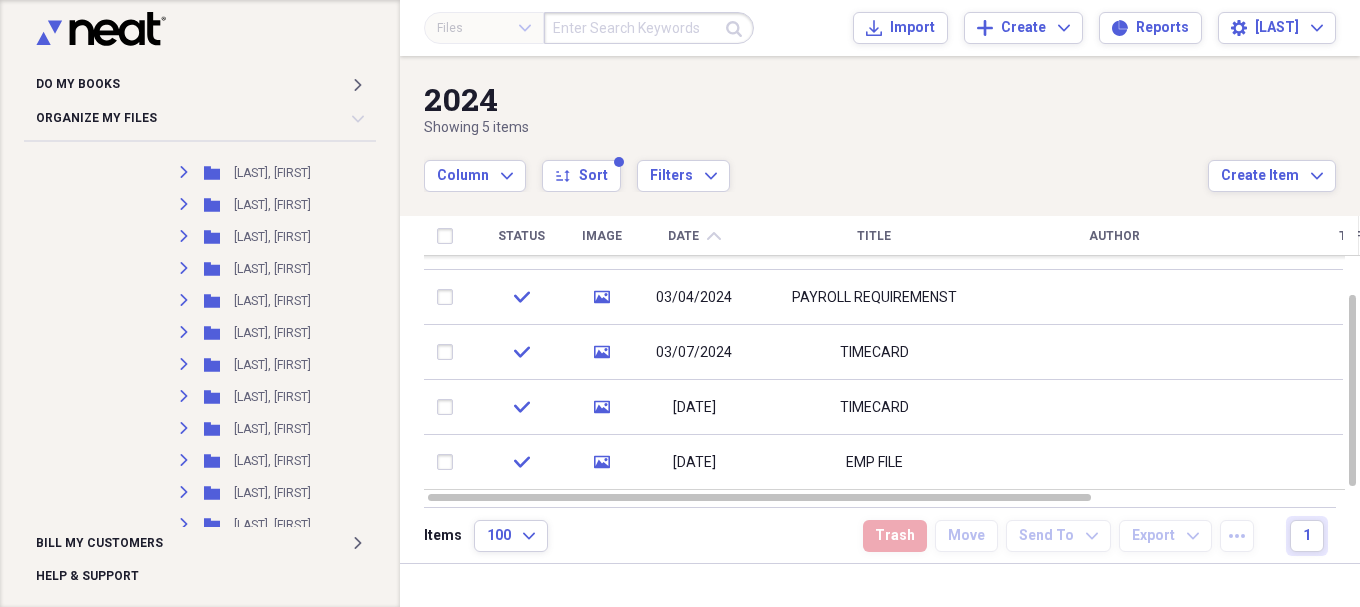 scroll, scrollTop: 7744, scrollLeft: 0, axis: vertical 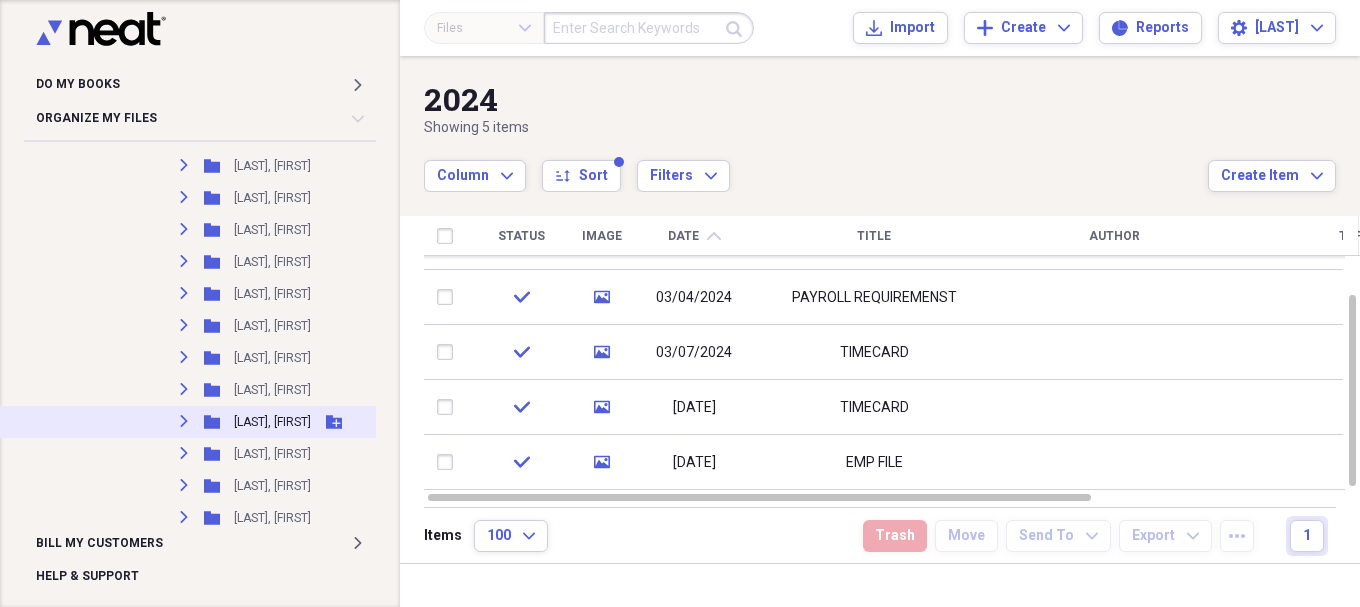 click on "Expand" 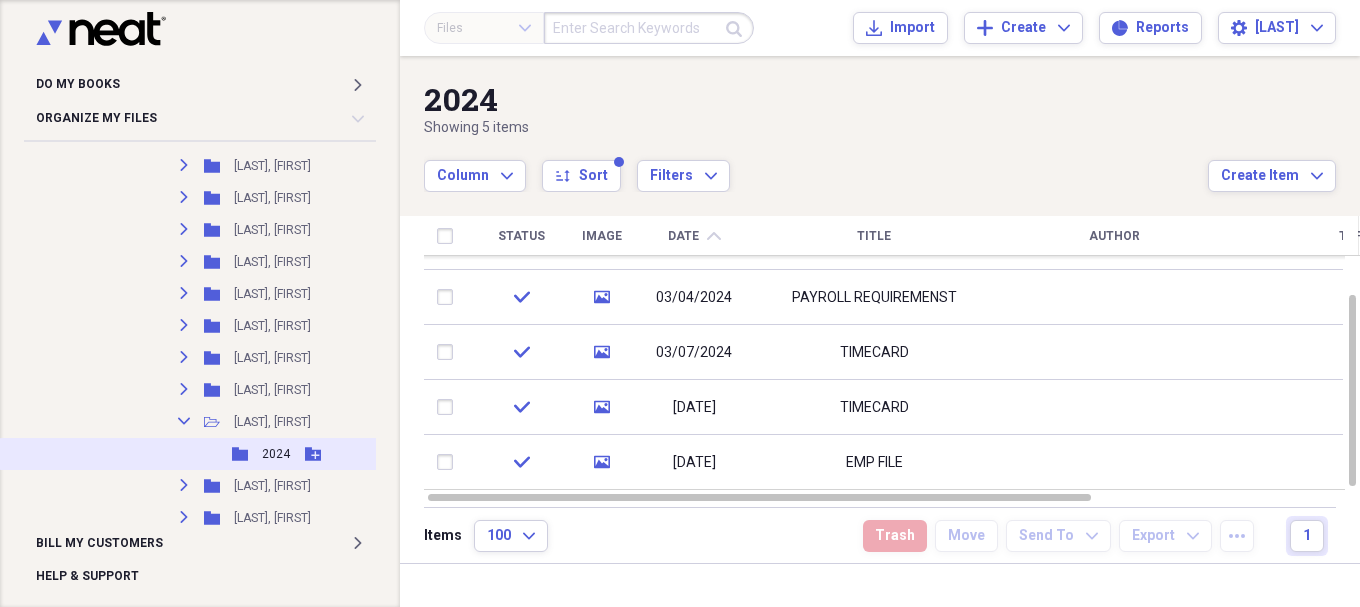 click on "2024" at bounding box center (276, 454) 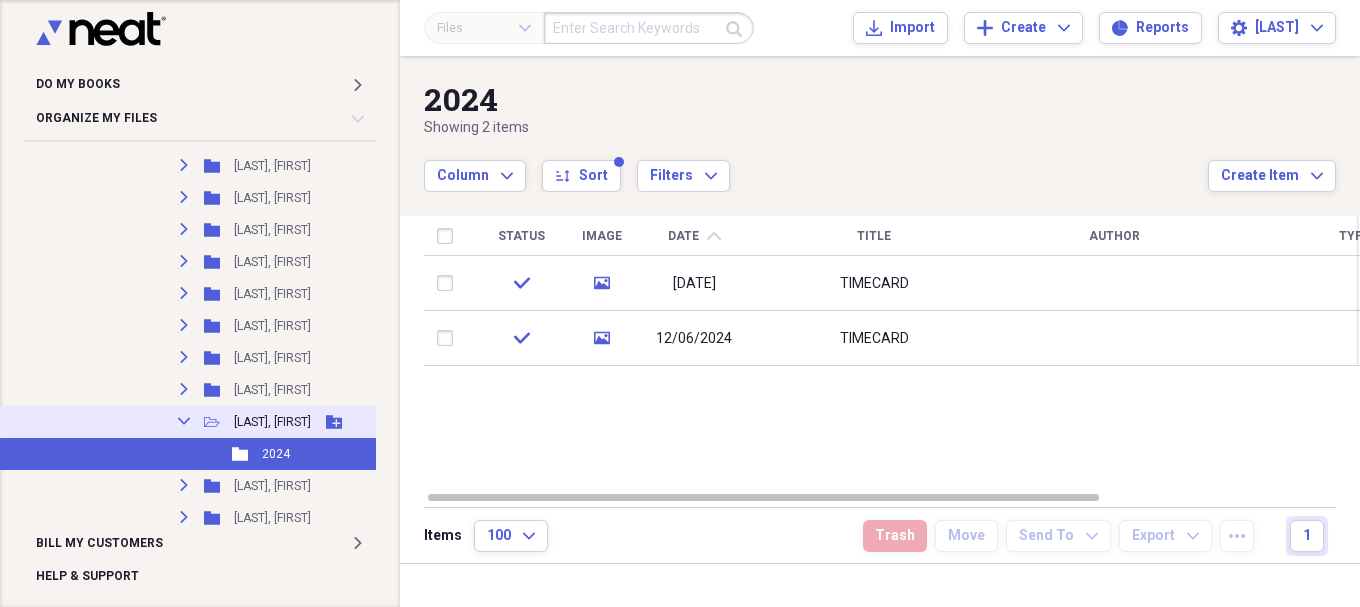 click on "Collapse" 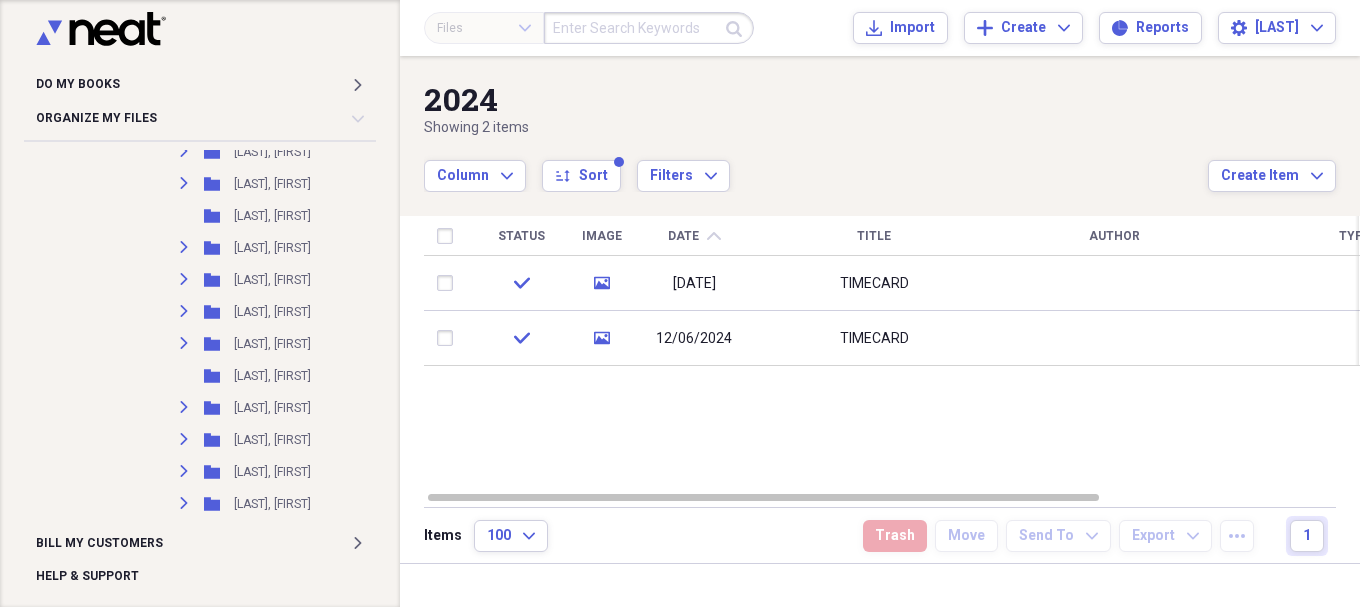 scroll, scrollTop: 8577, scrollLeft: 0, axis: vertical 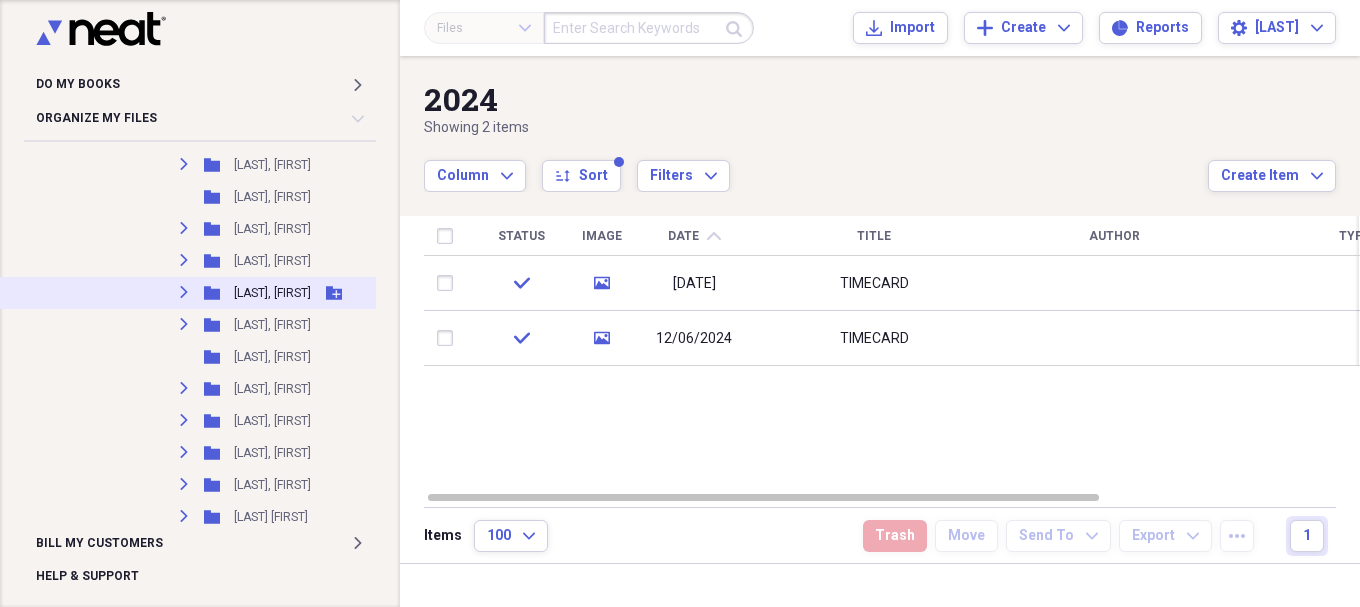 click 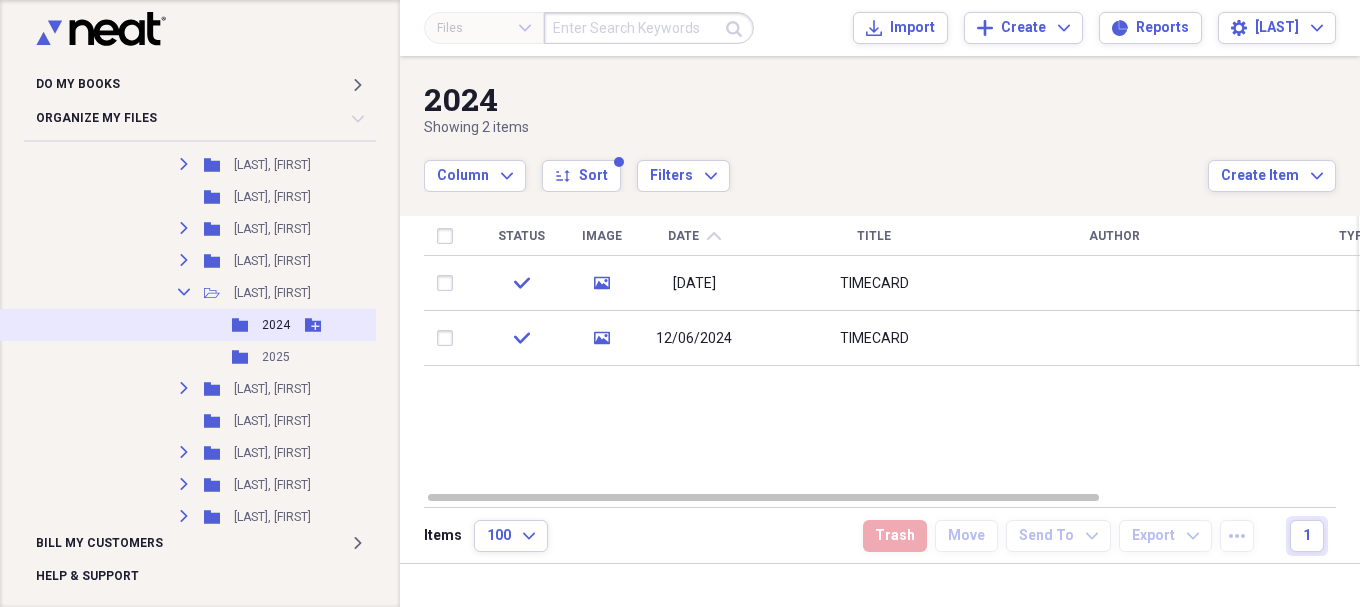 click on "2024" at bounding box center (276, 325) 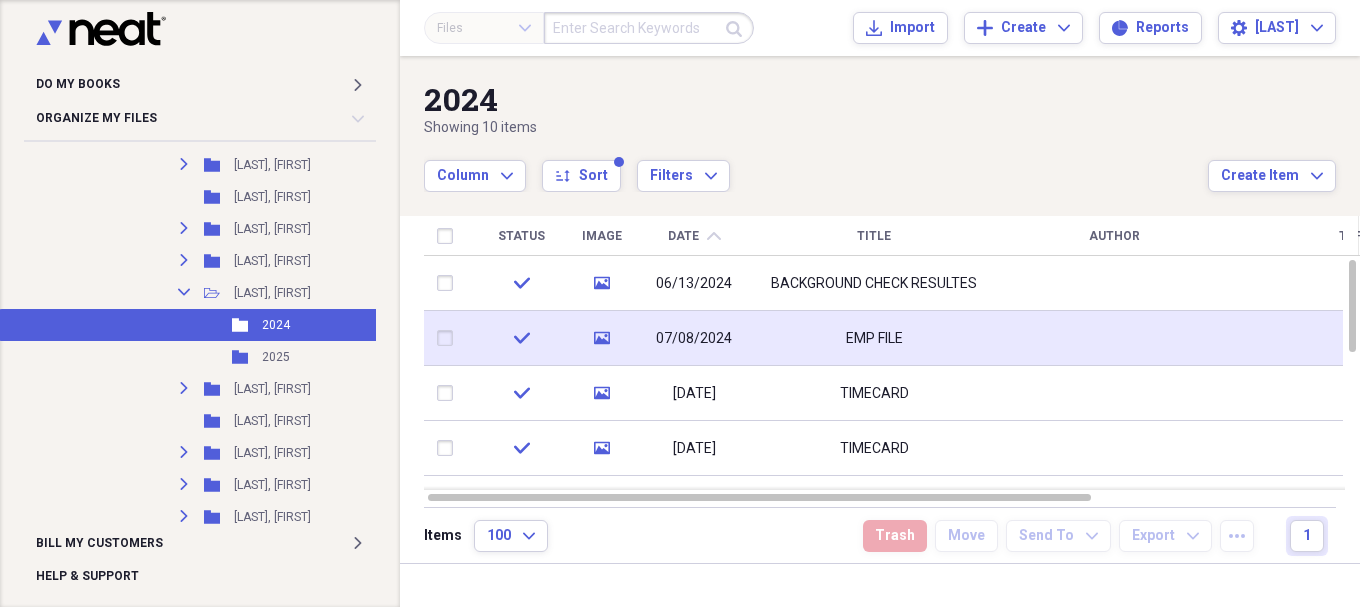 click on "media" 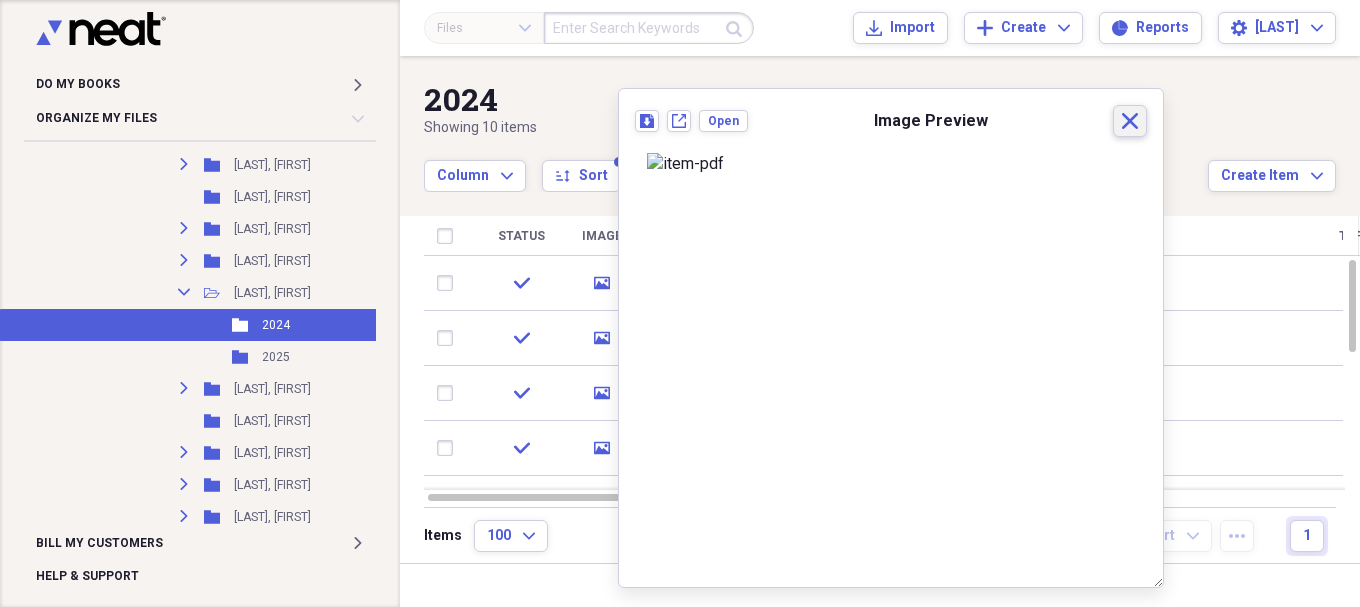 click on "Close" 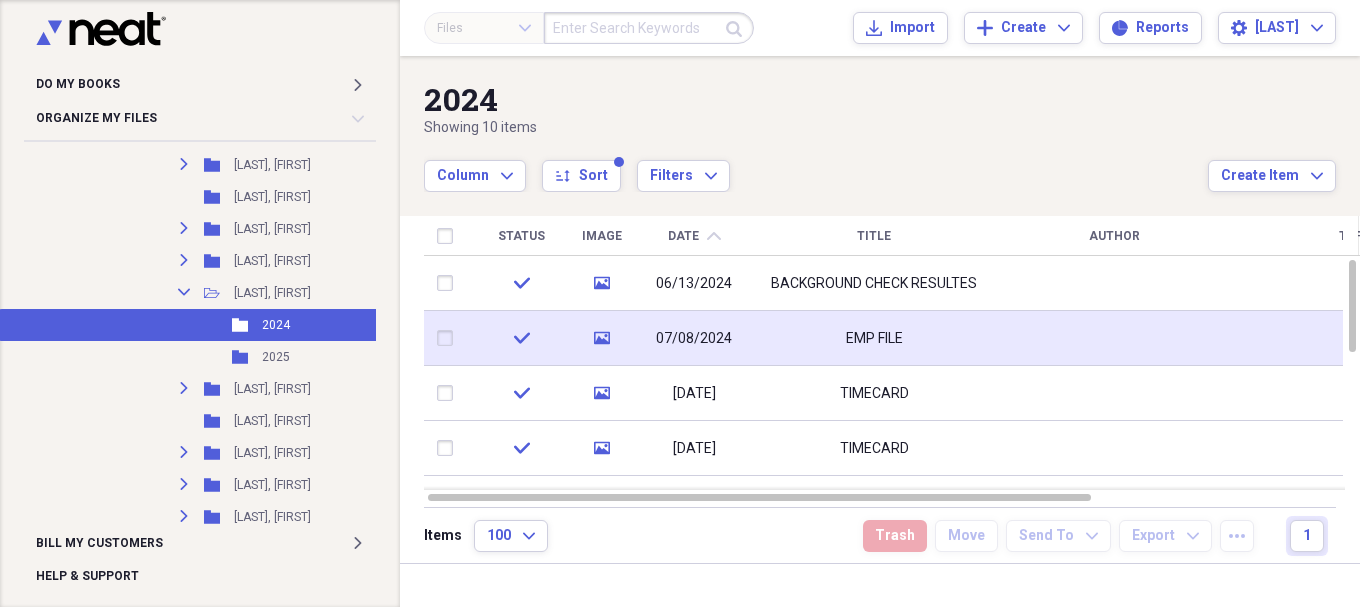 click on "EMP FILE" at bounding box center [874, 338] 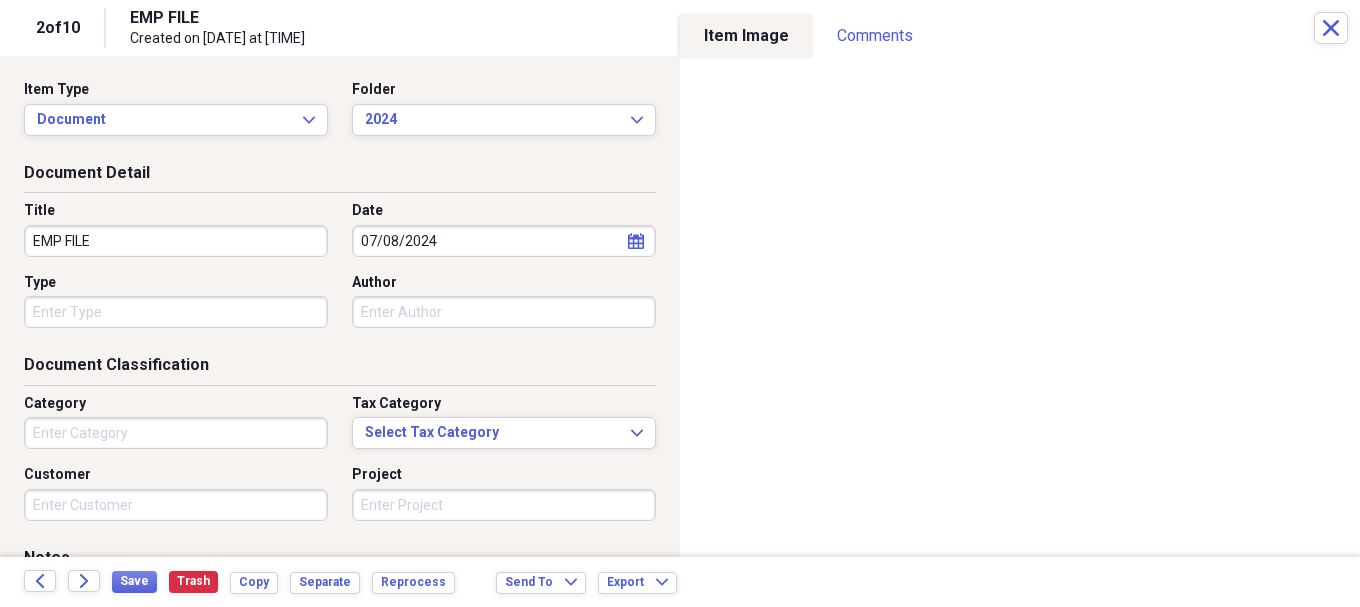 click on "EMP FILE" at bounding box center [176, 241] 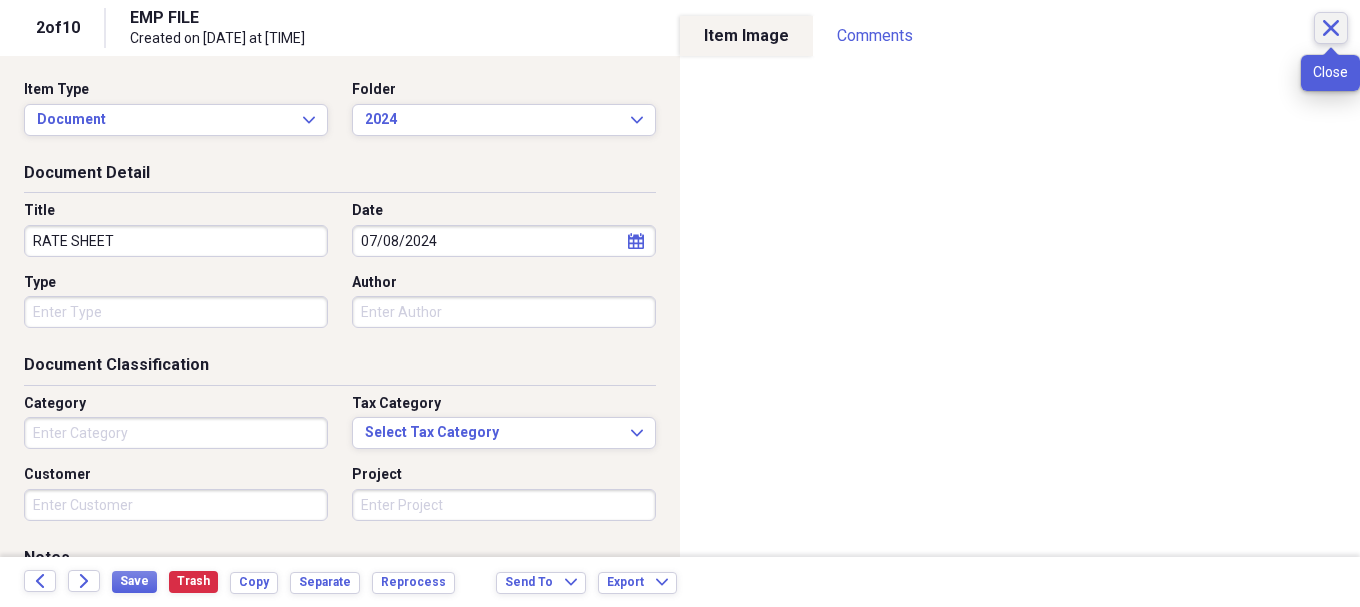 type on "RATE SHEET" 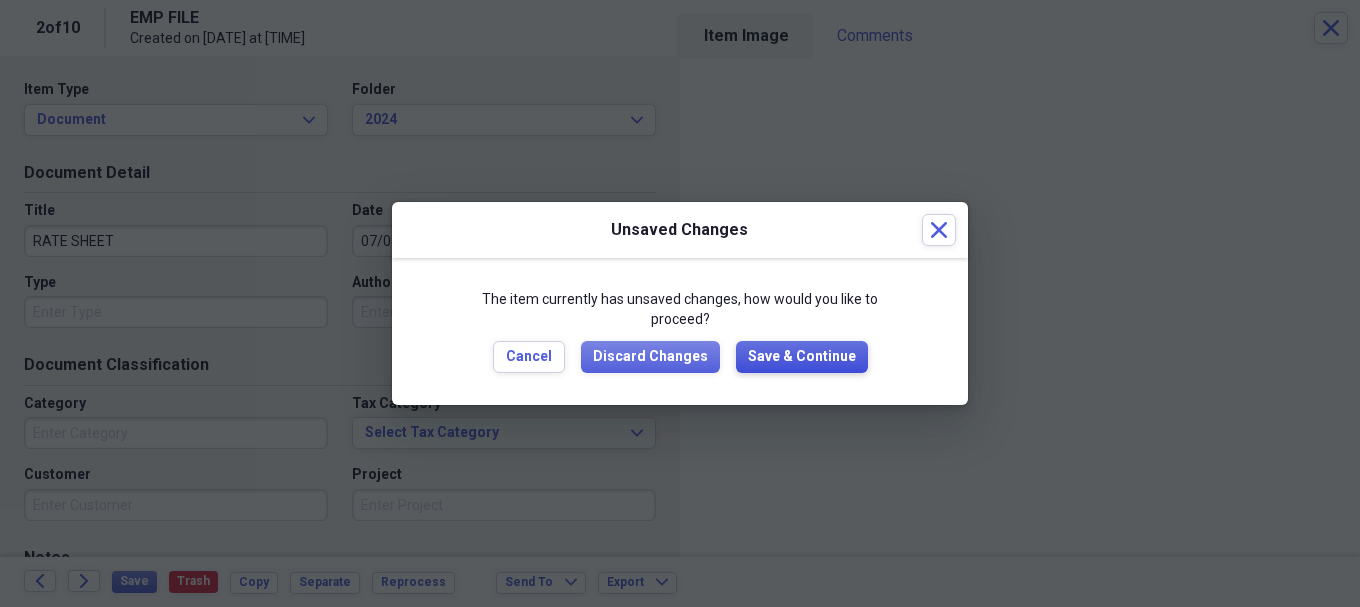 click on "Save & Continue" at bounding box center (802, 357) 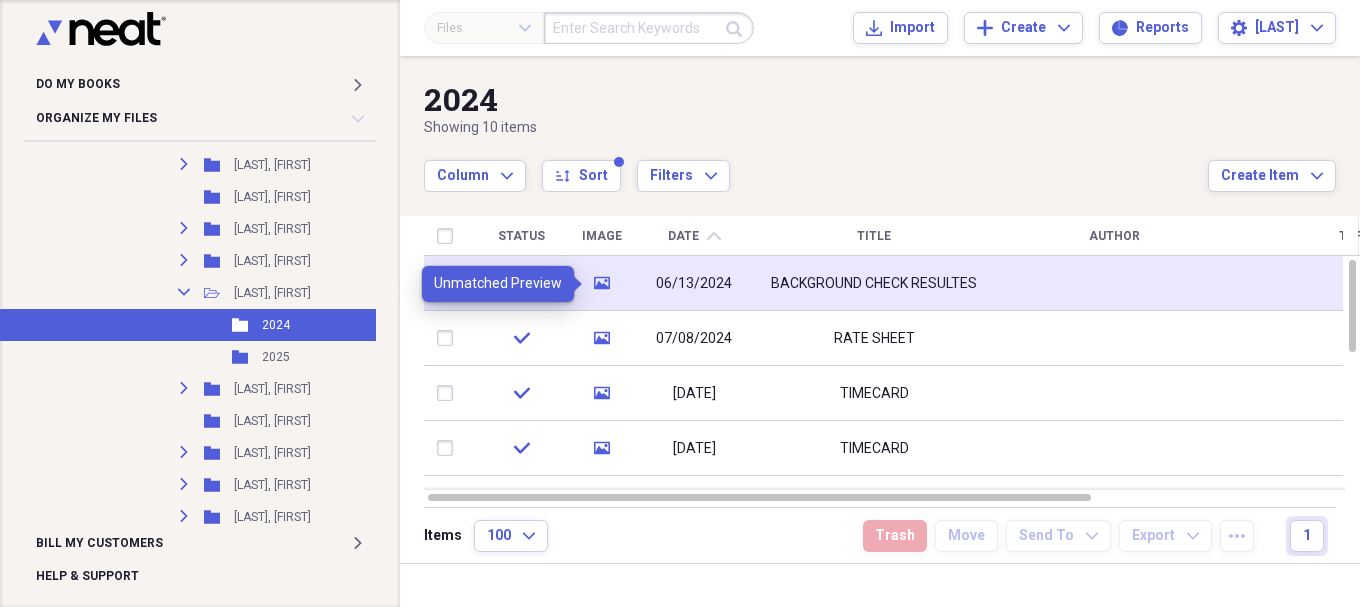 click on "media" 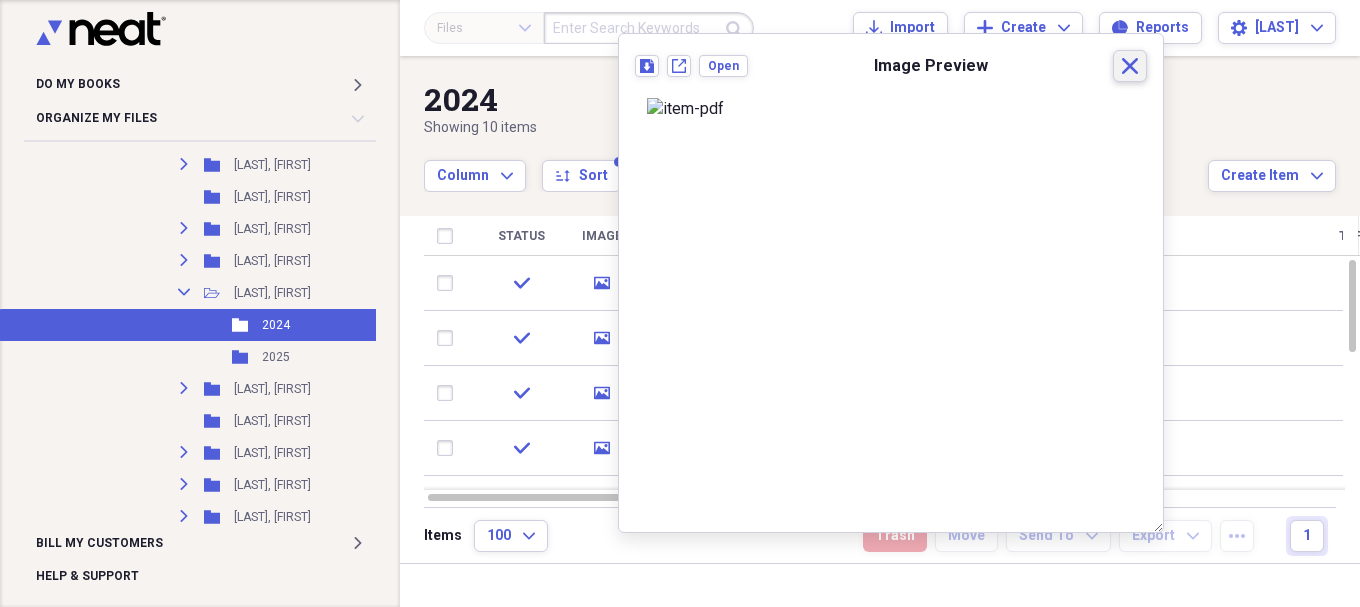 click 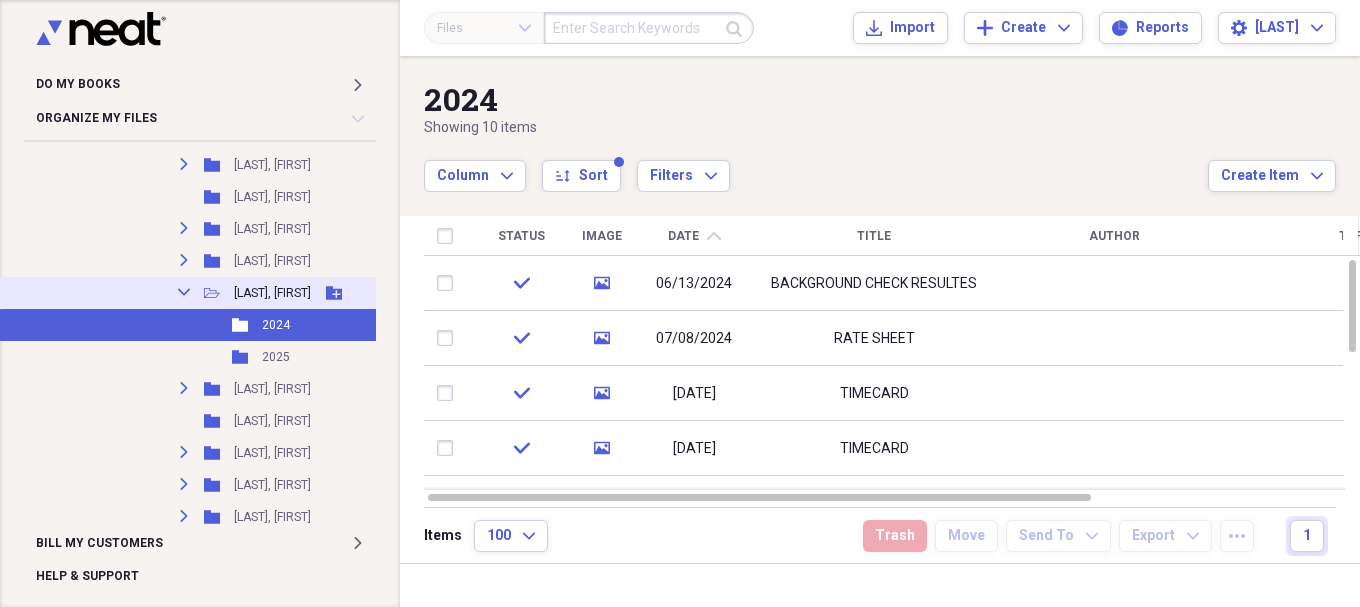 click on "Collapse" 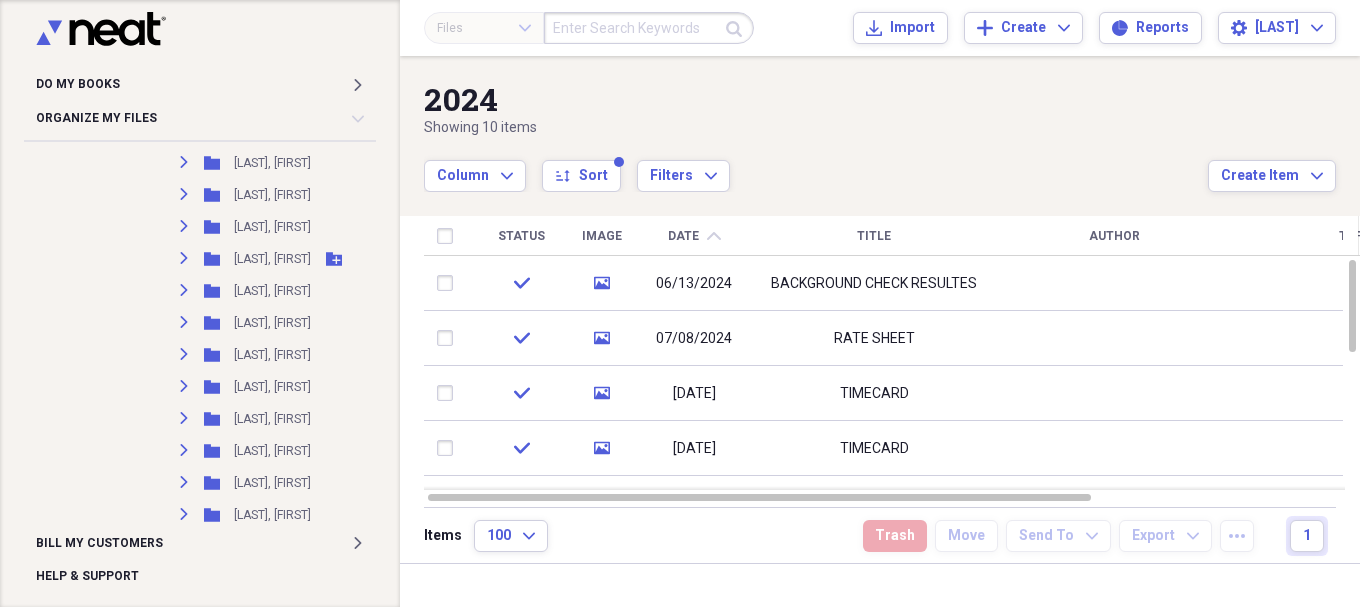 scroll, scrollTop: 9911, scrollLeft: 0, axis: vertical 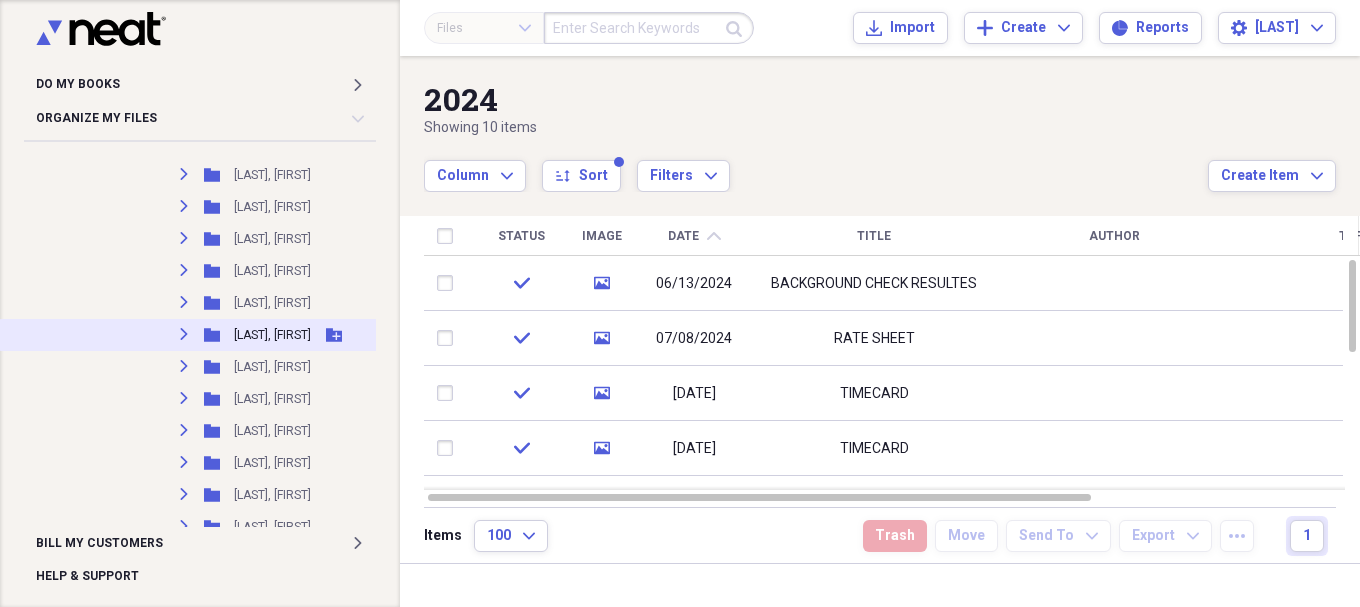 click on "Expand" 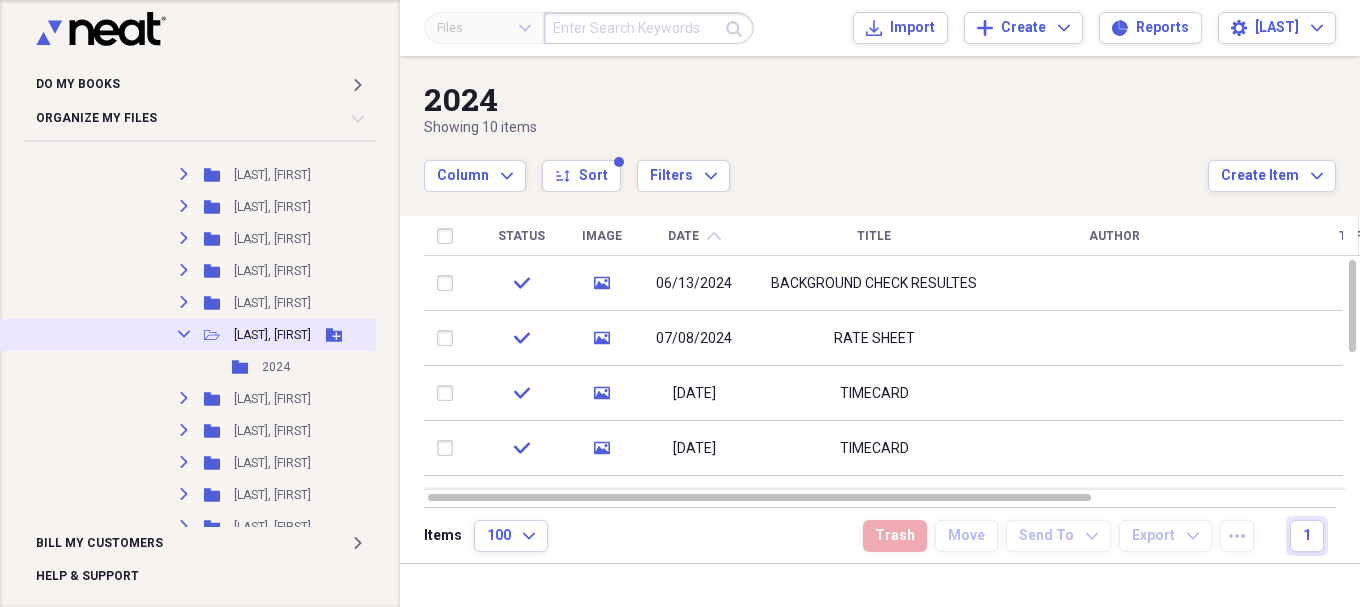 click on "Collapse" 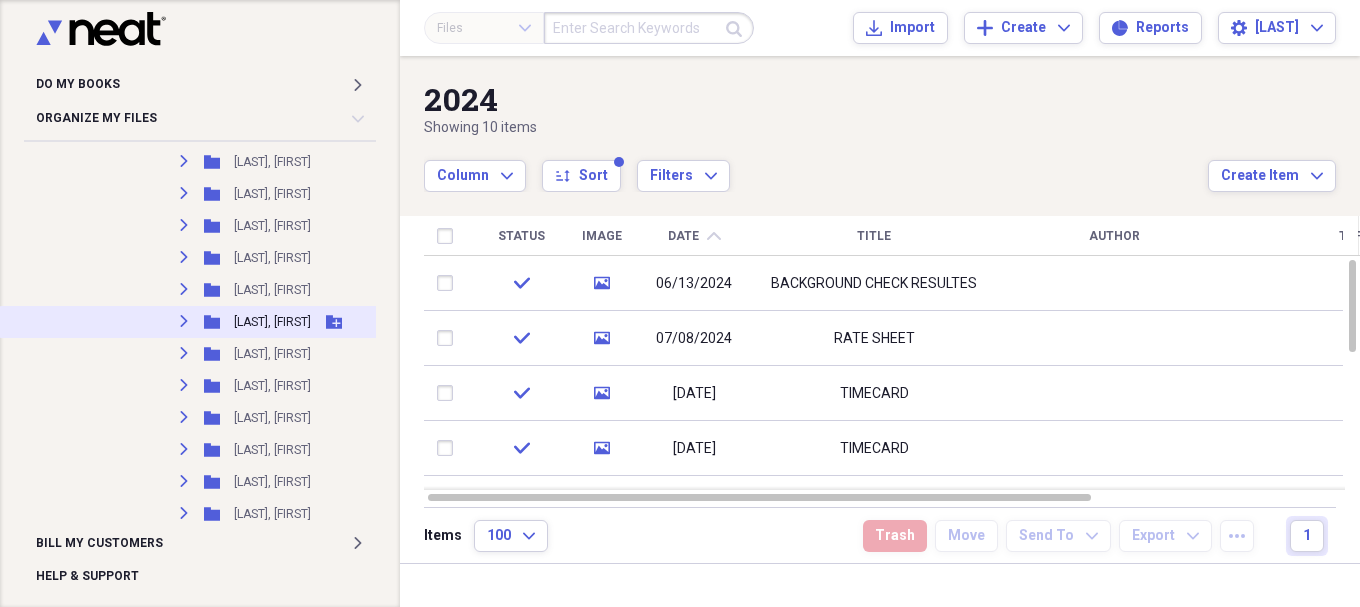 scroll, scrollTop: 10411, scrollLeft: 0, axis: vertical 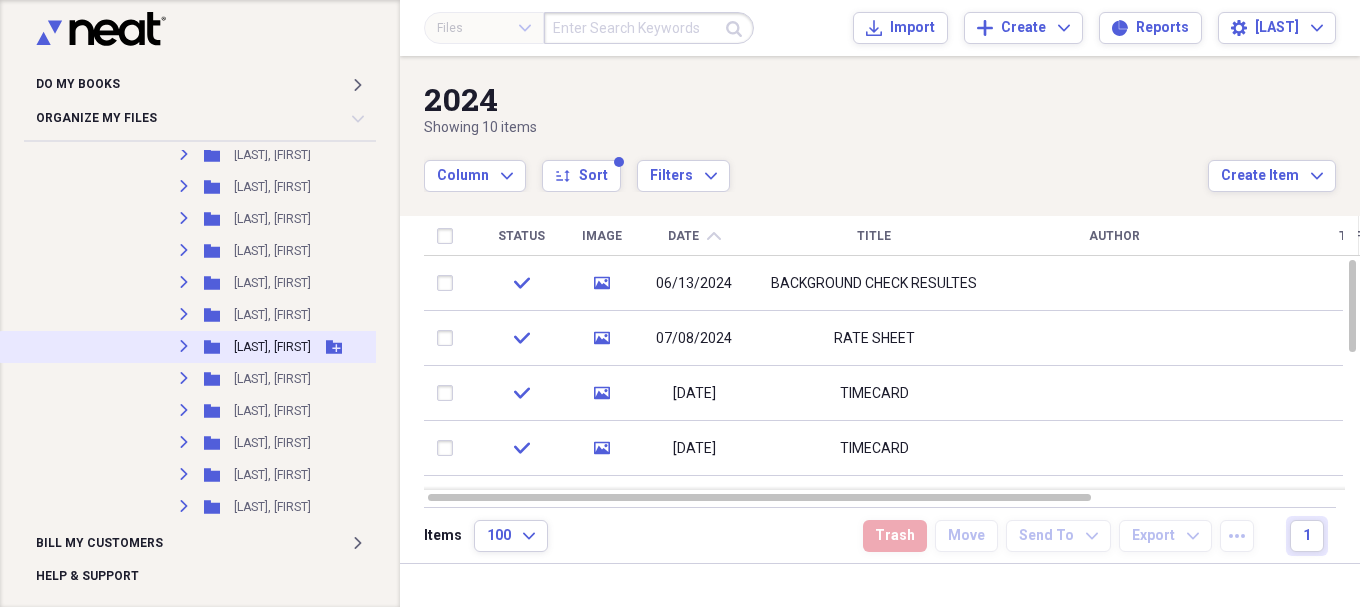 click 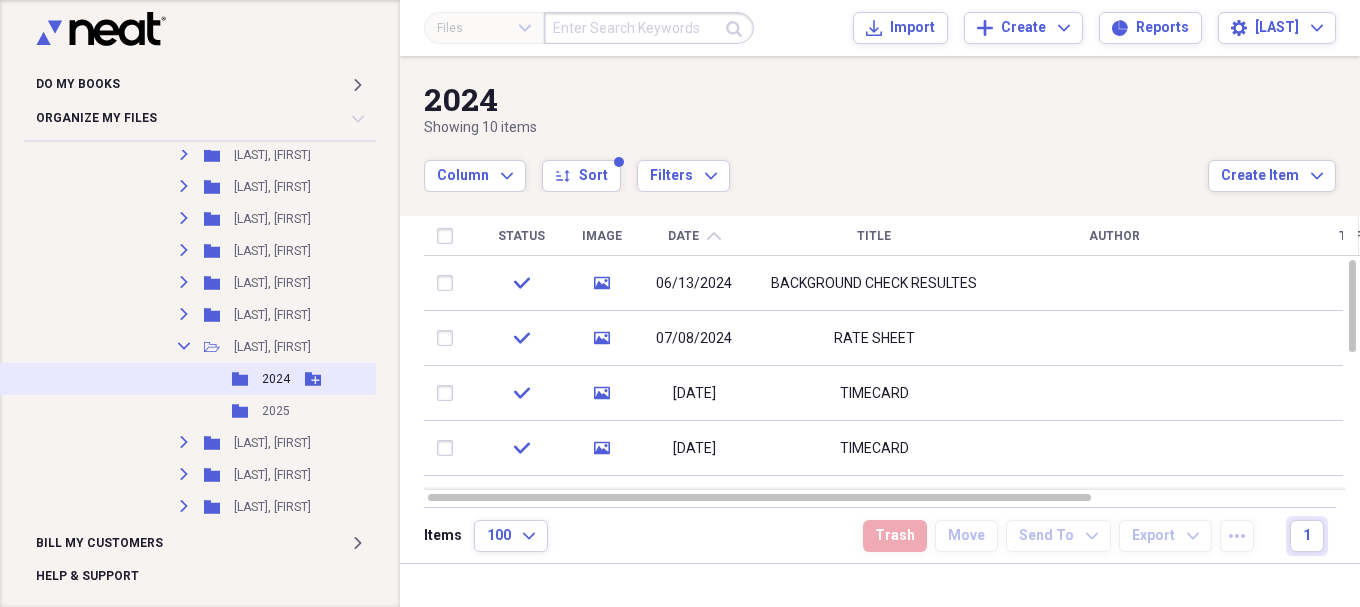 click on "2024" at bounding box center (276, 379) 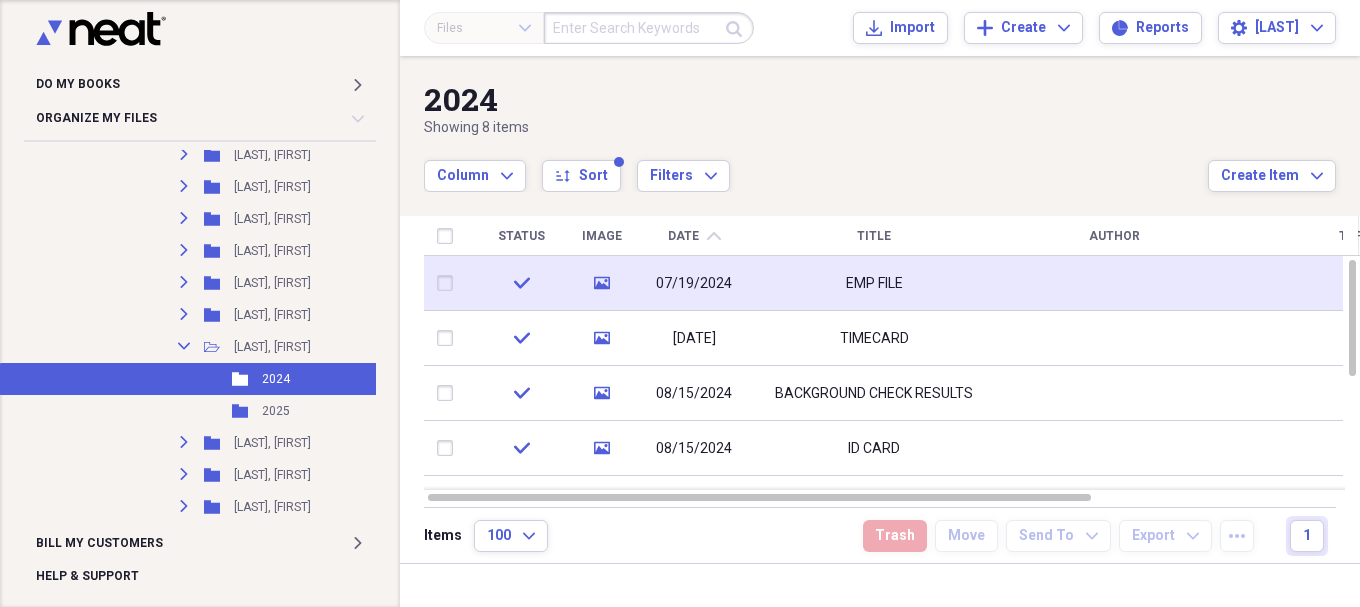 click on "media" 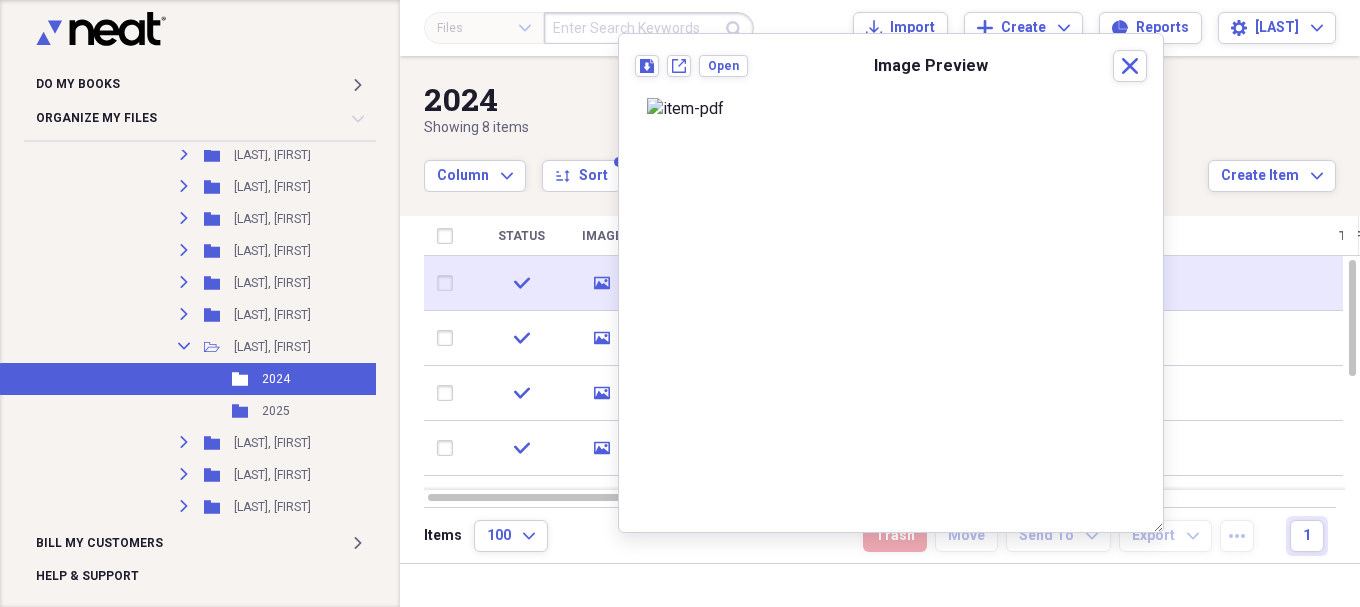 click on "check" at bounding box center (521, 283) 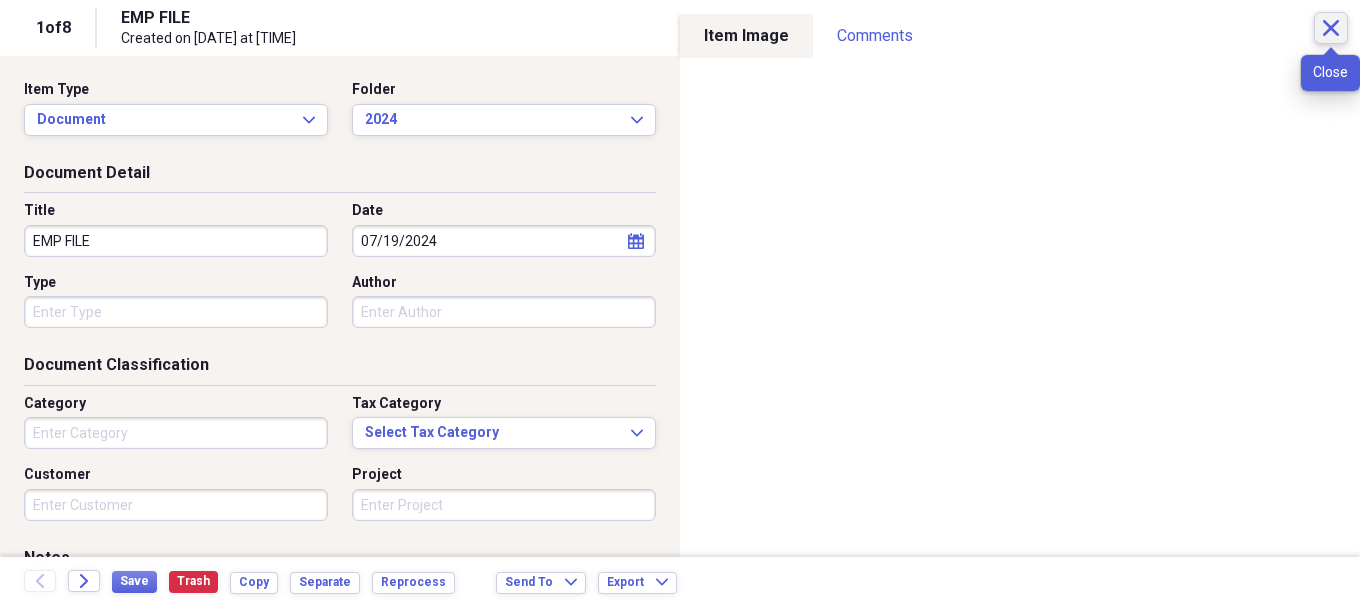 click 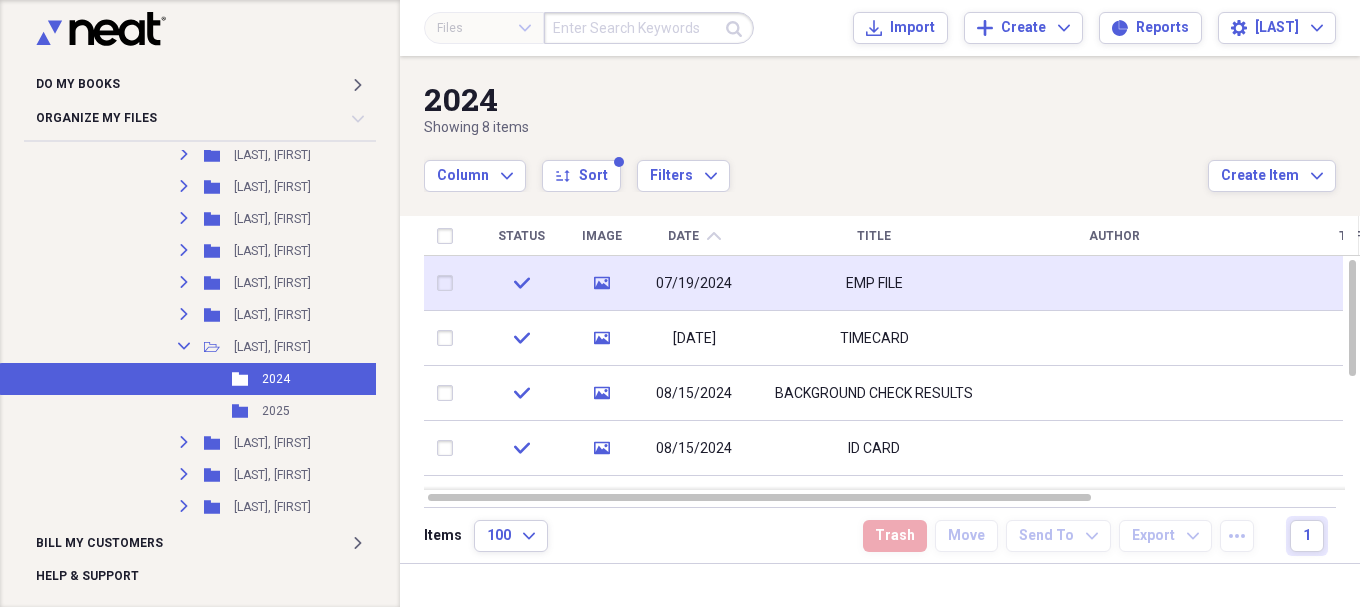 click at bounding box center [449, 283] 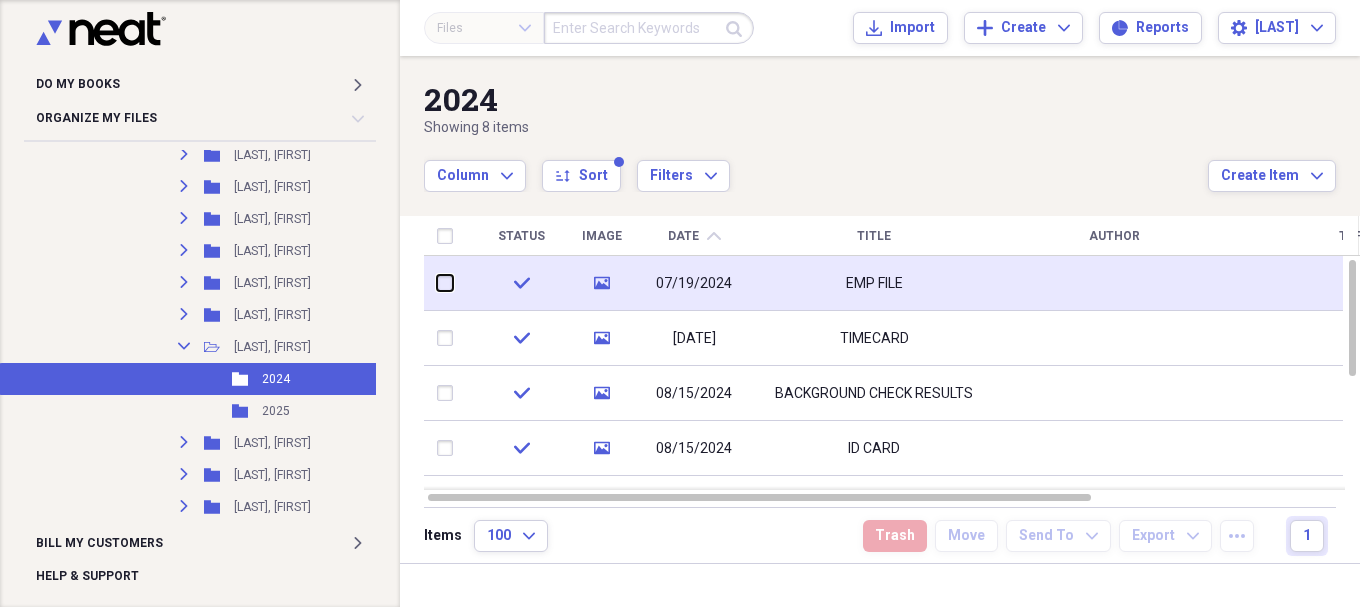 click at bounding box center [437, 283] 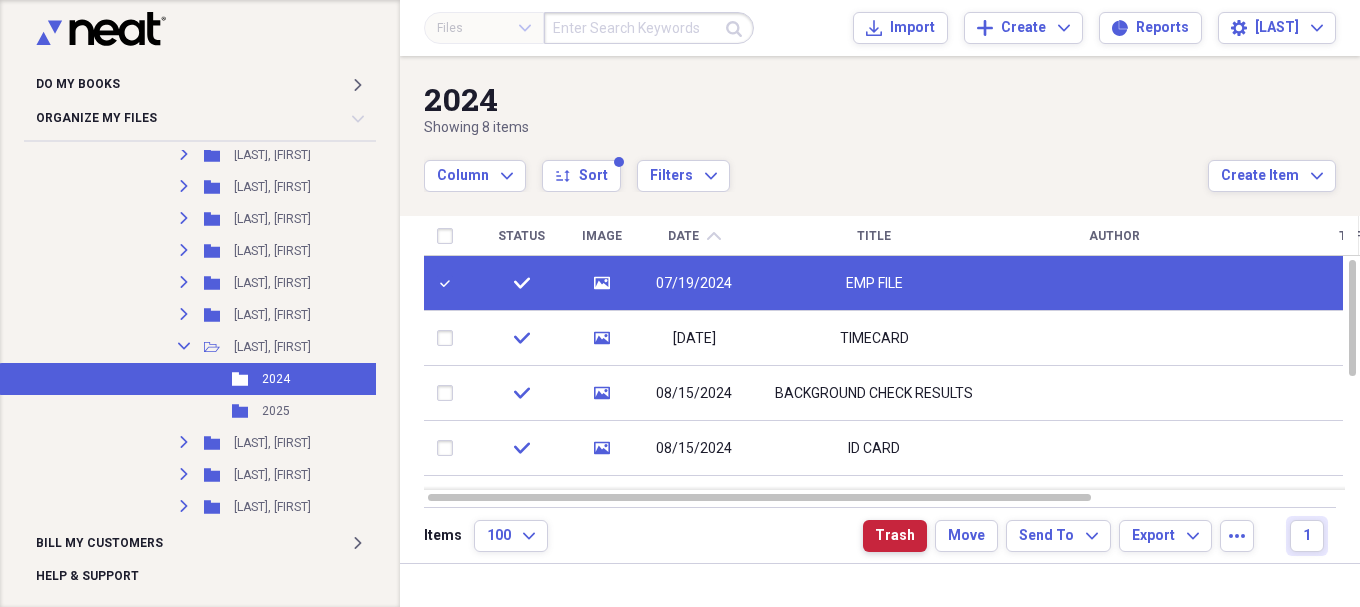click on "Trash" at bounding box center [895, 536] 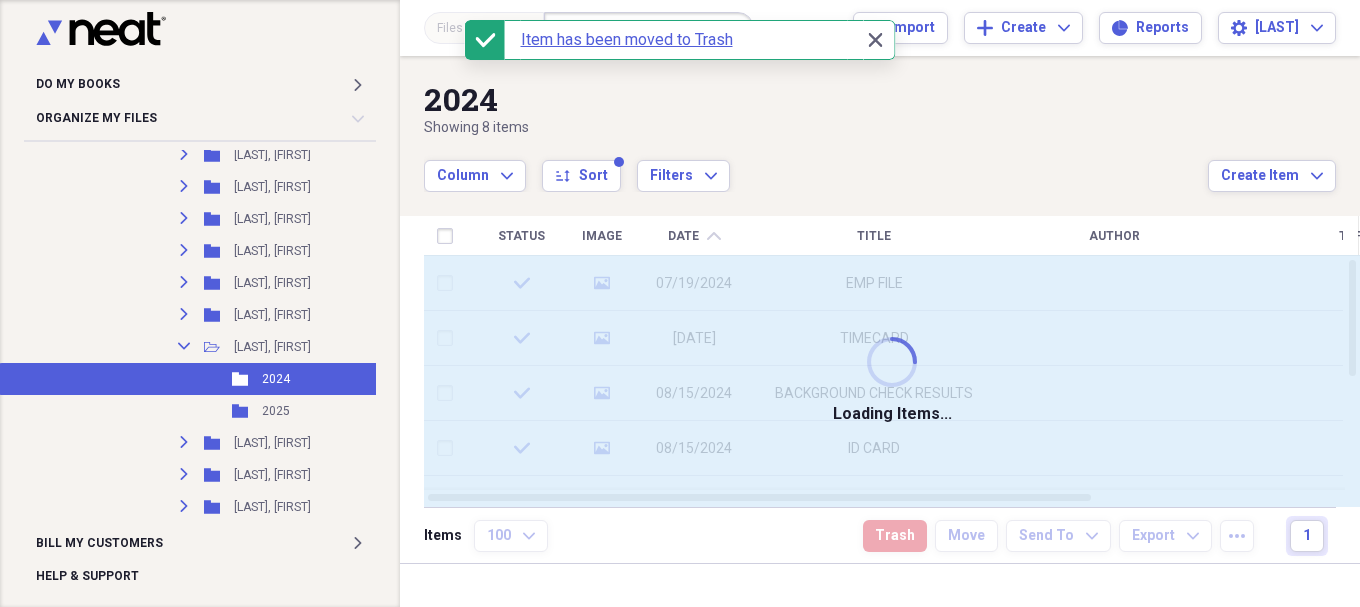 checkbox on "false" 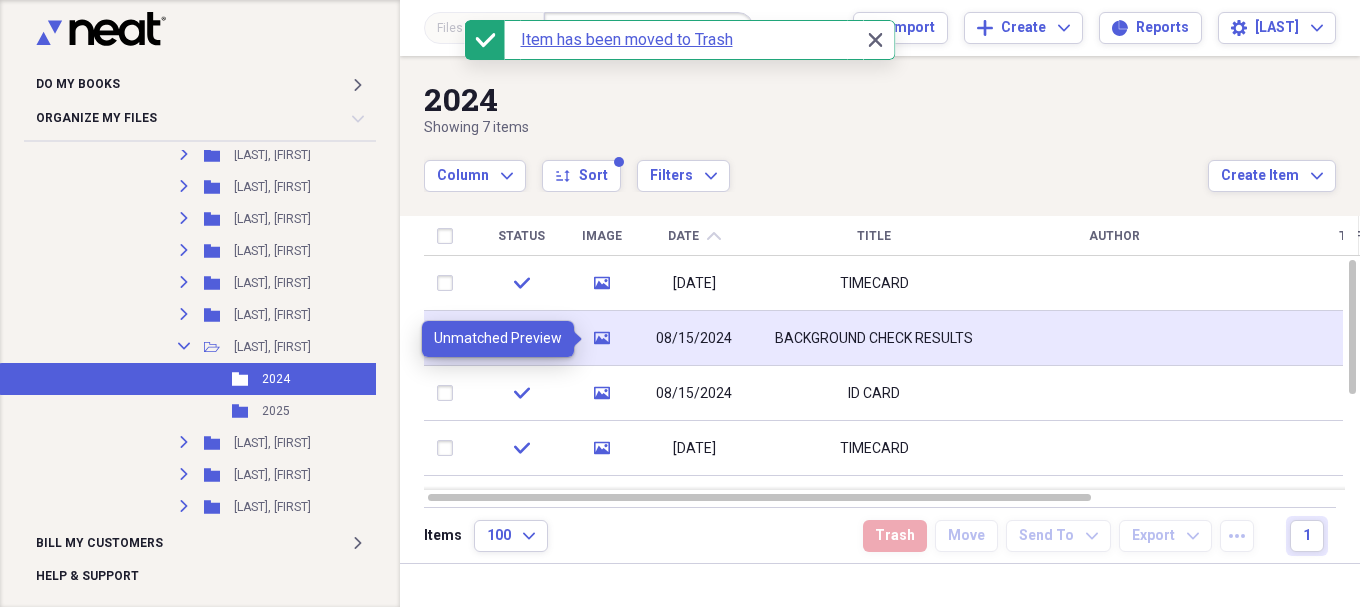 click 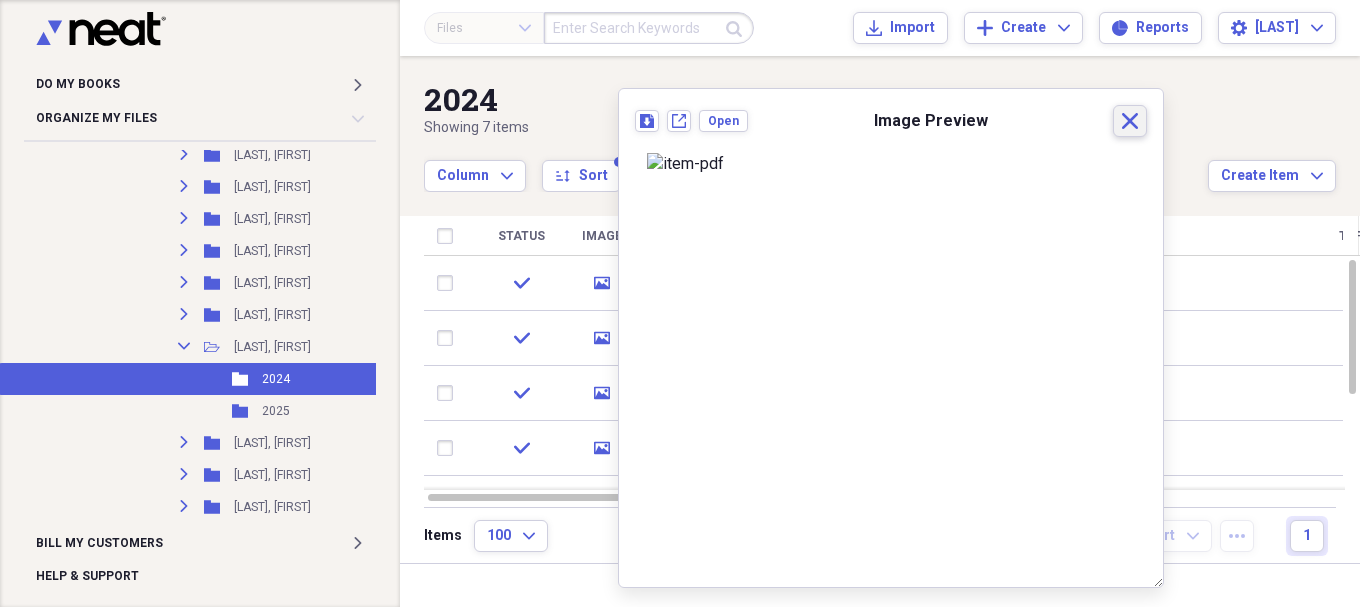 click 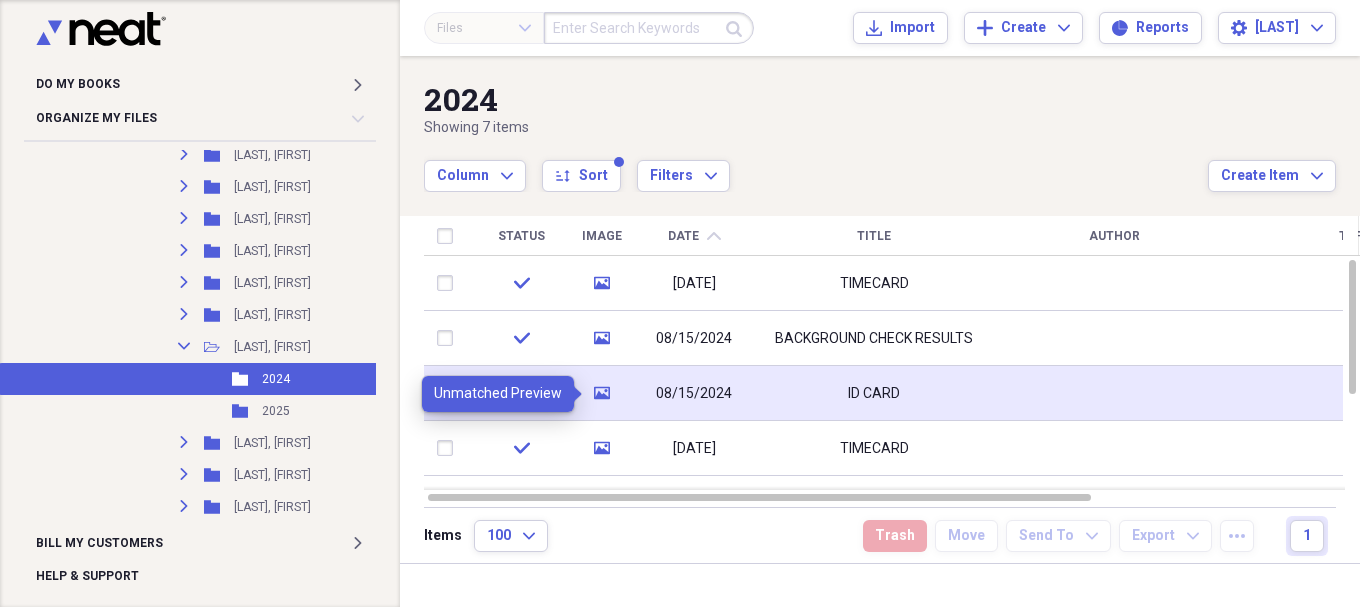 click on "media" 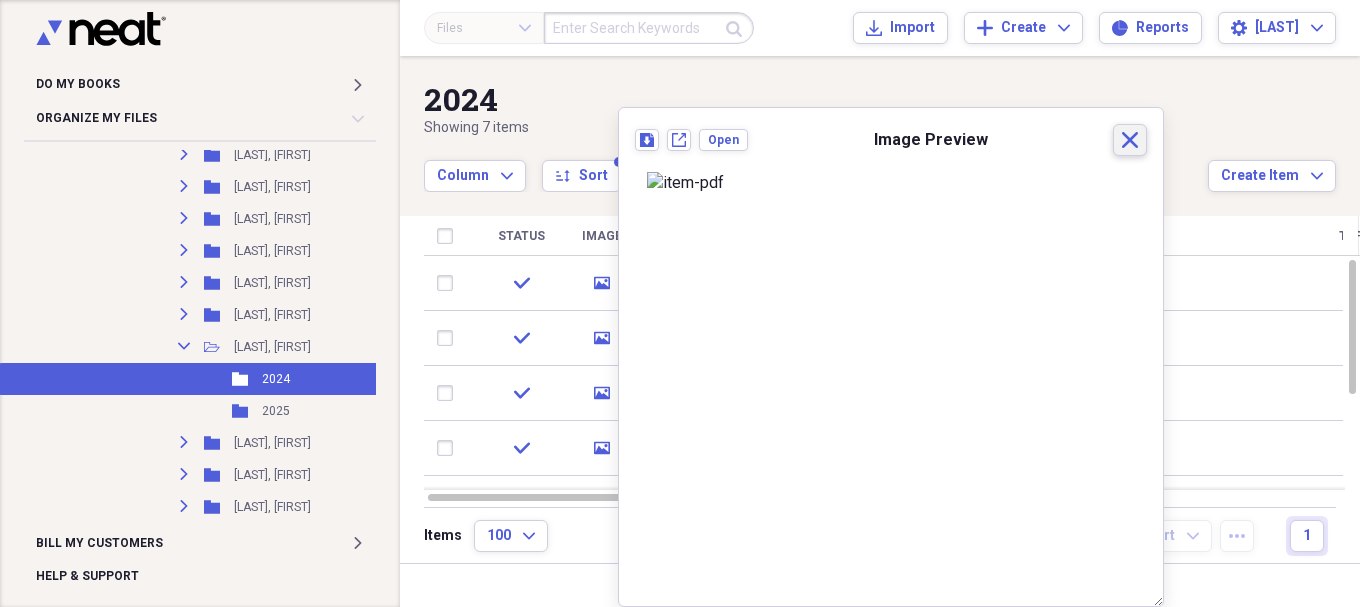 click on "Close" 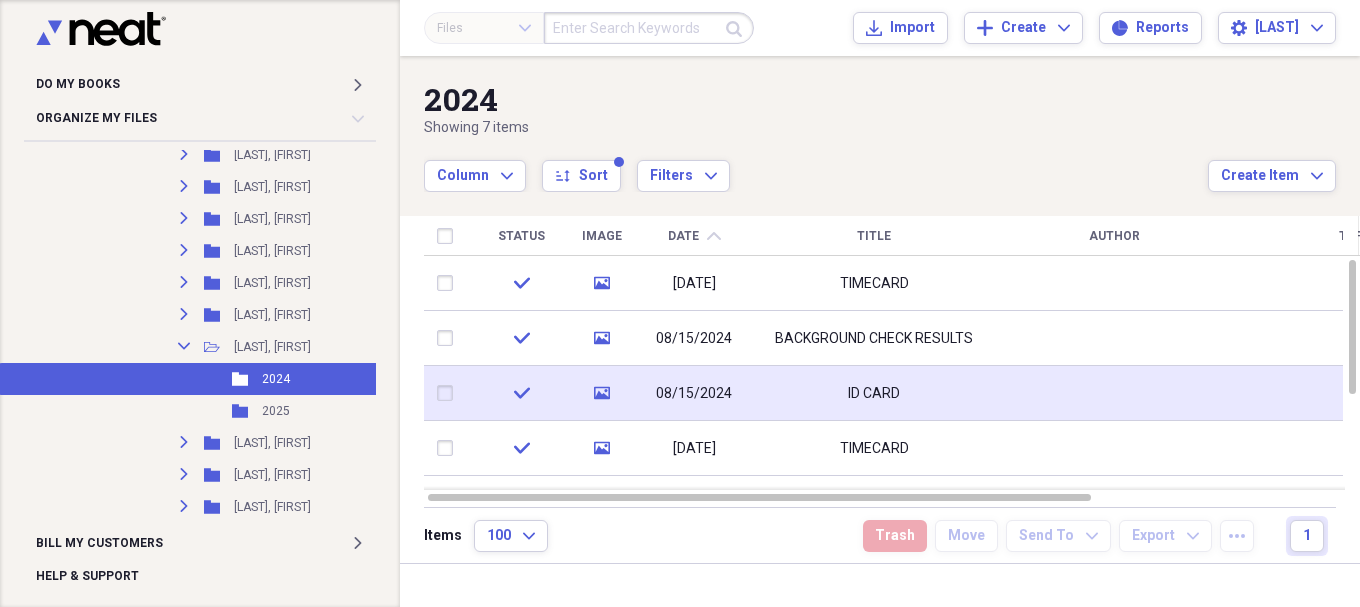 click at bounding box center [449, 393] 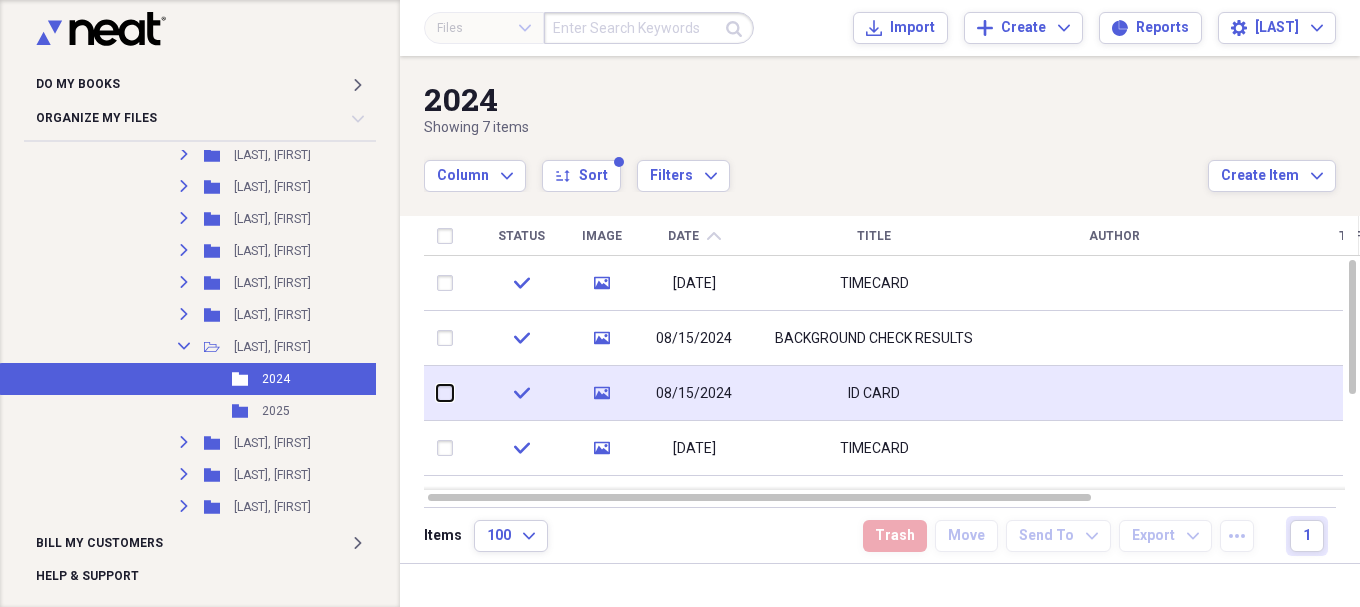 click at bounding box center [437, 393] 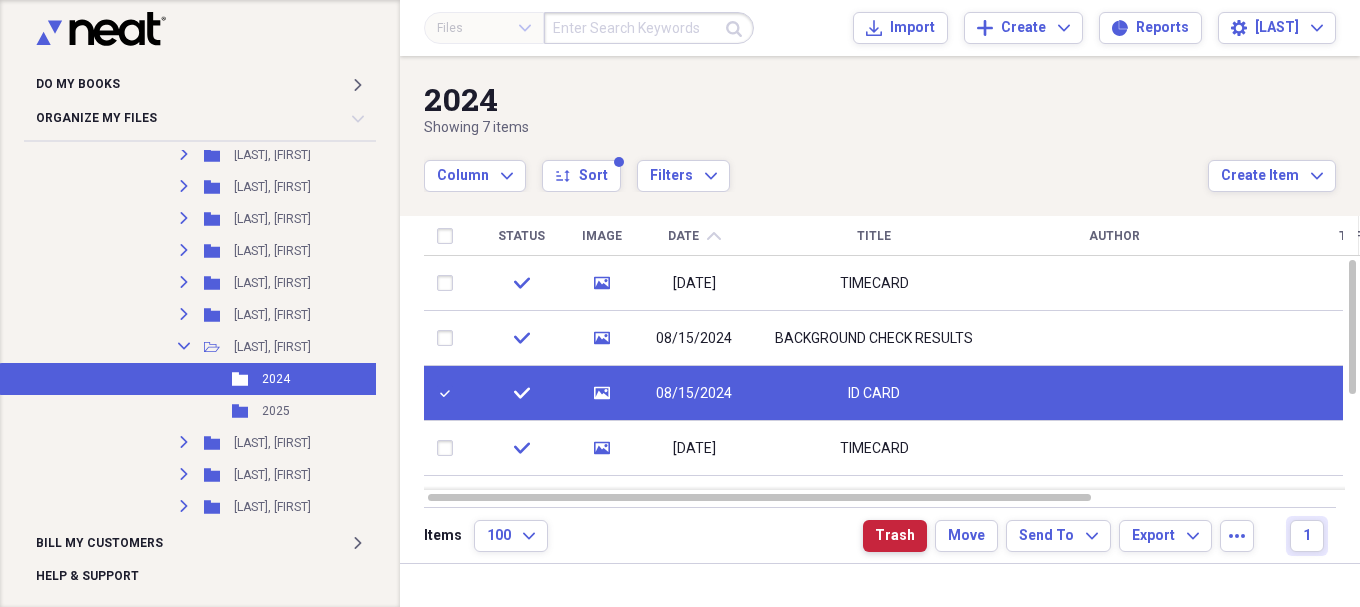 click on "Trash" at bounding box center (895, 536) 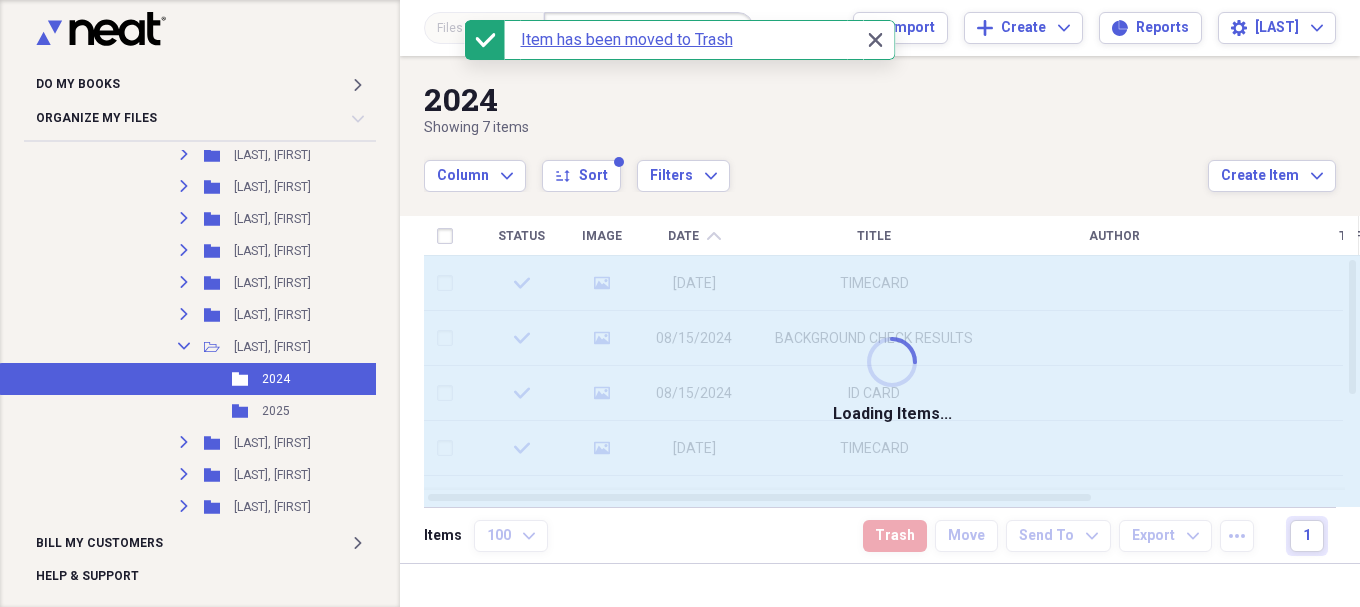 checkbox on "false" 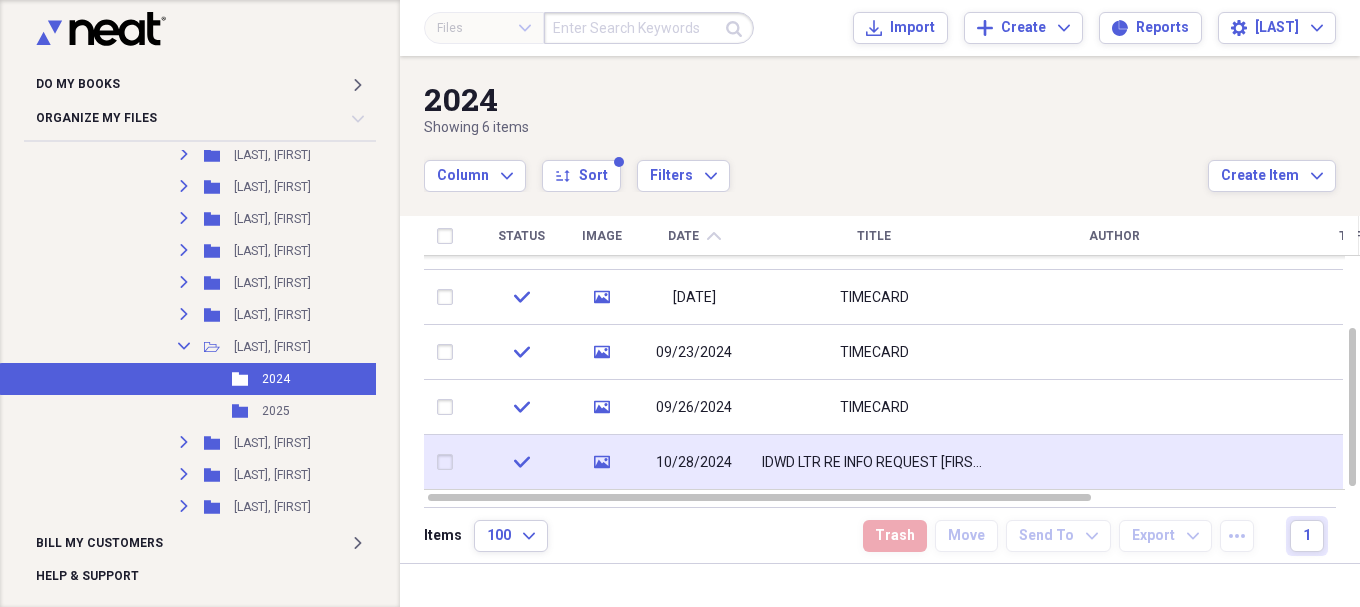 click 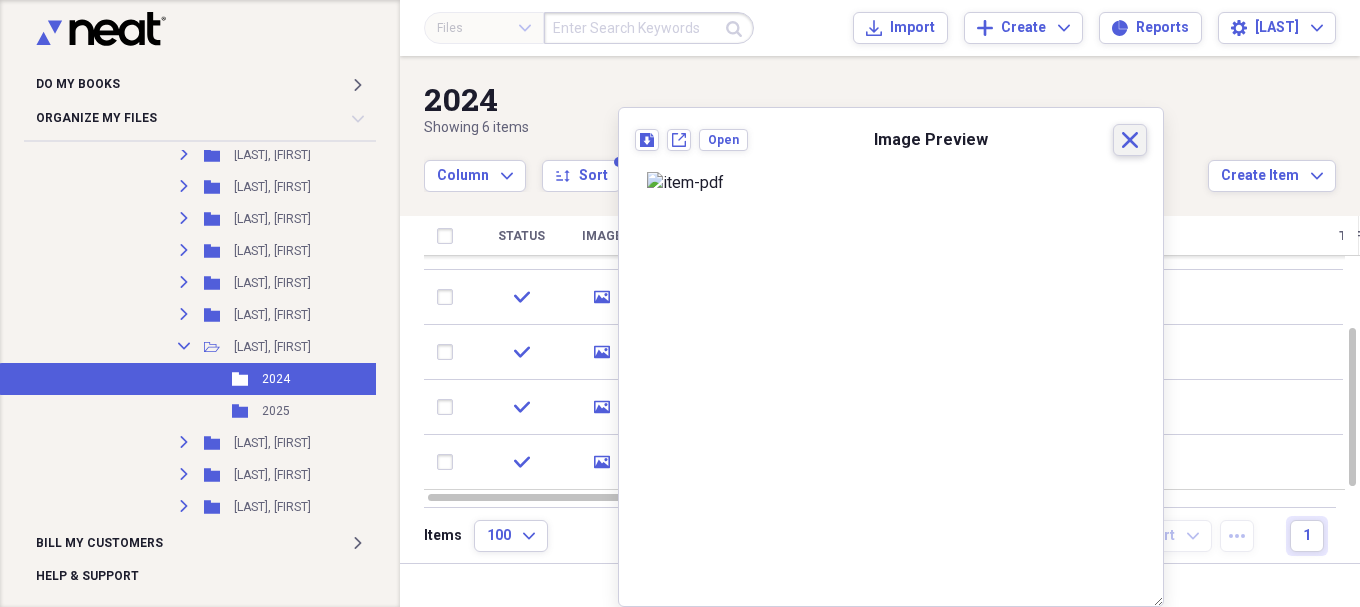click on "Close" 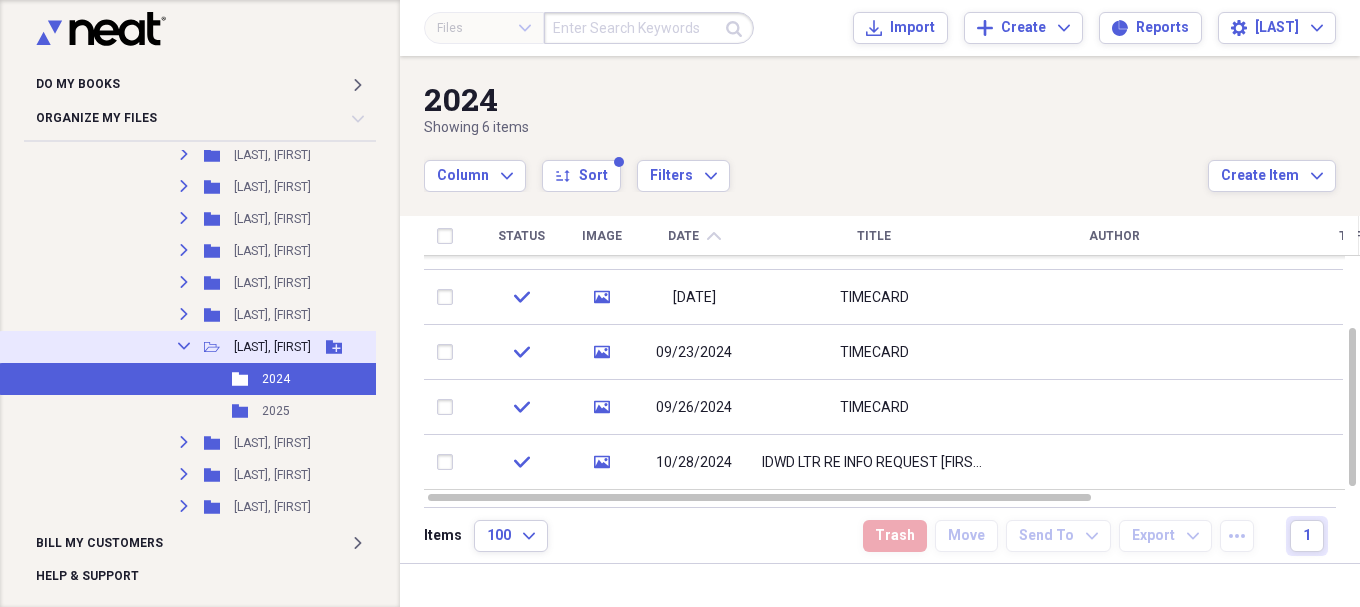 click on "Collapse" 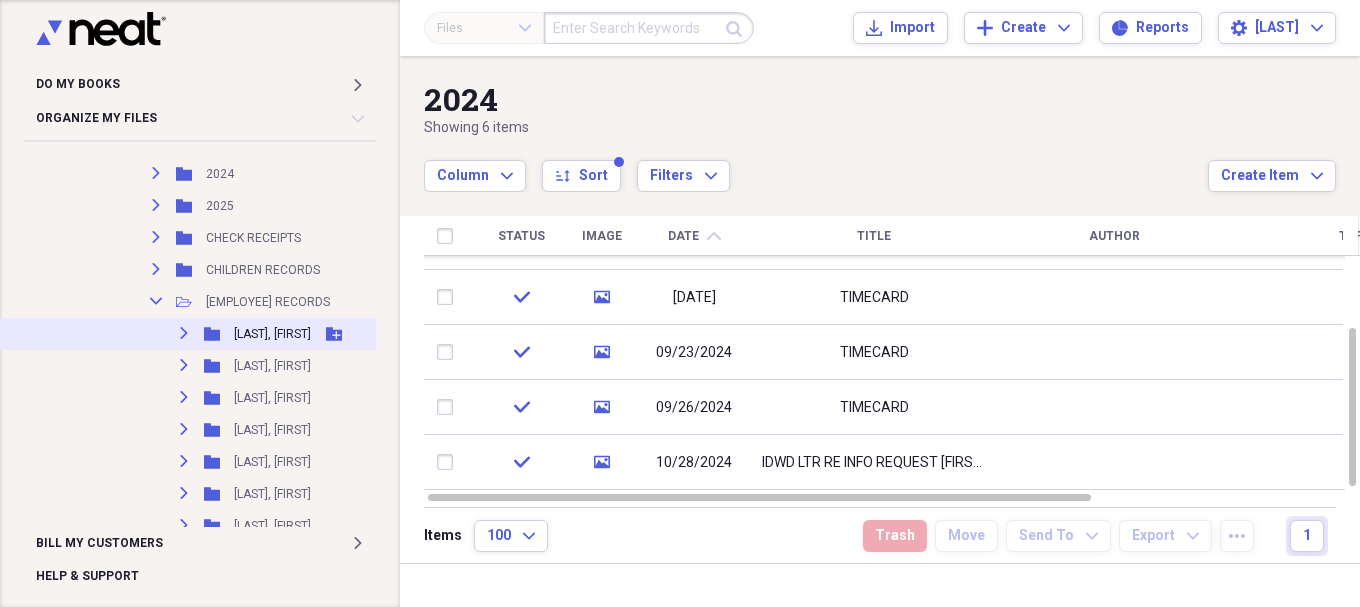 scroll, scrollTop: 3411, scrollLeft: 0, axis: vertical 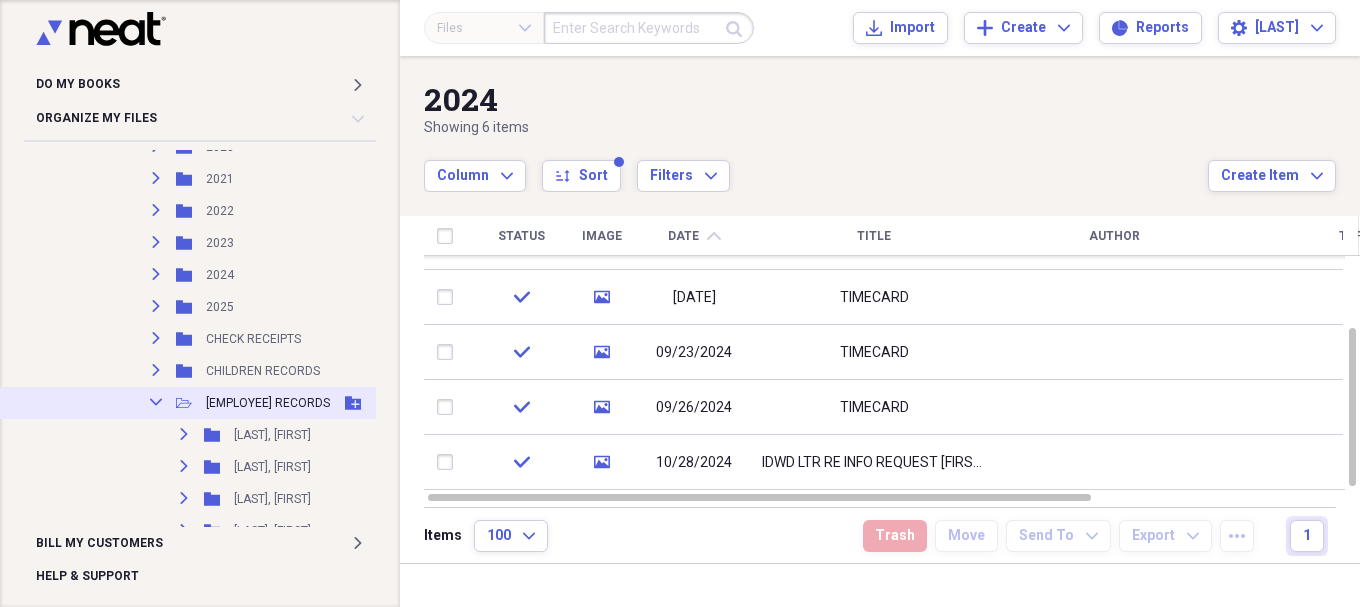 click on "Collapse" 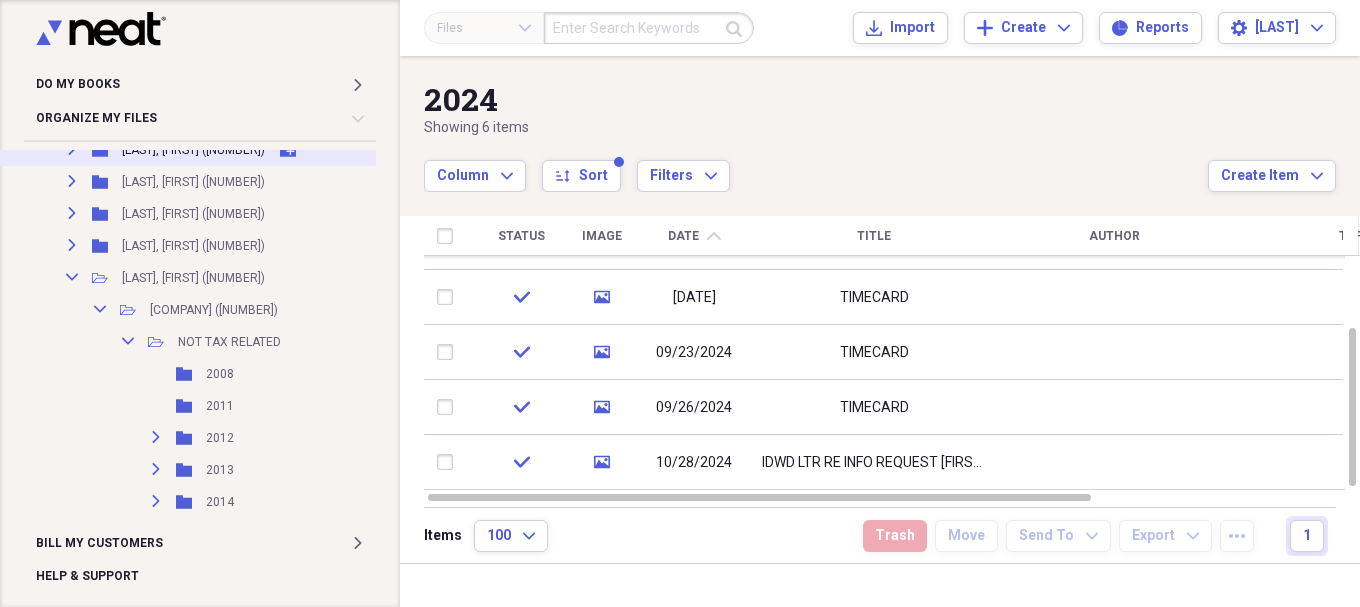 scroll, scrollTop: 2911, scrollLeft: 0, axis: vertical 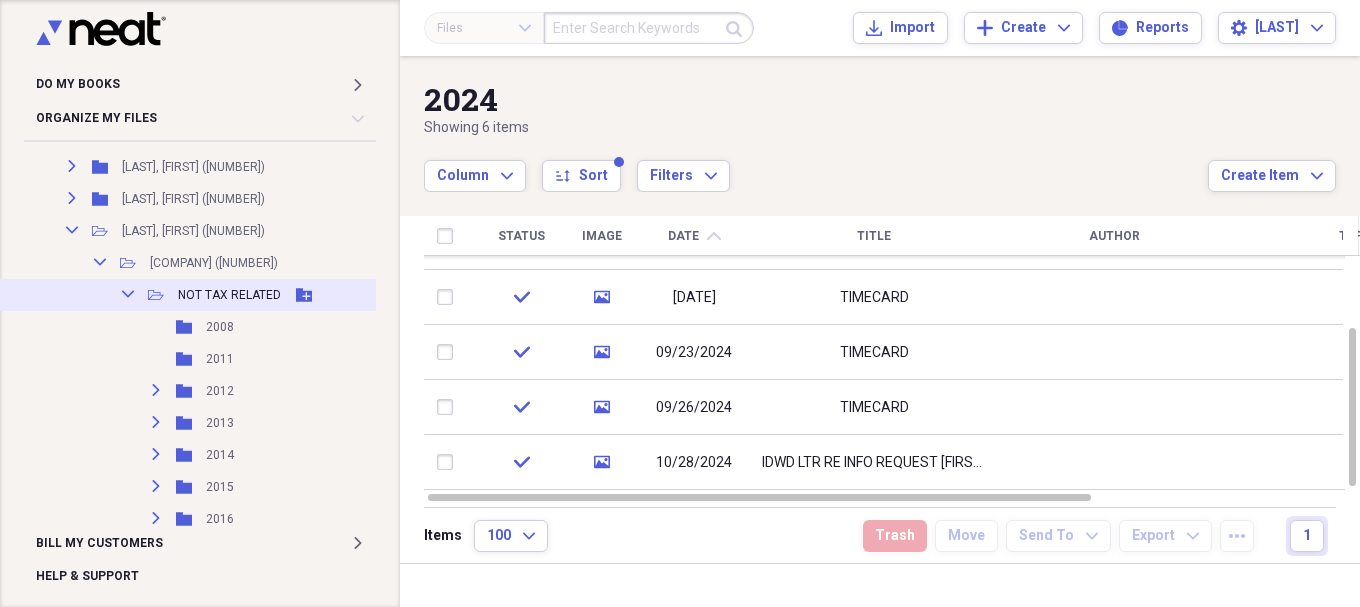 click 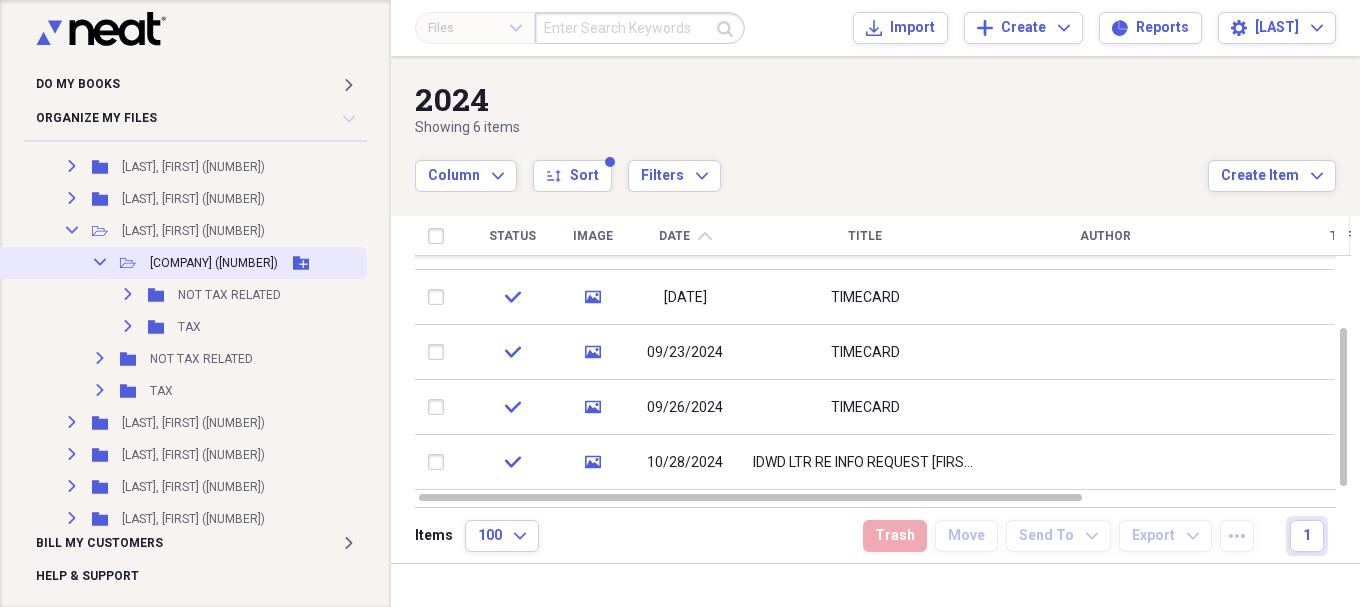click on "Collapse" 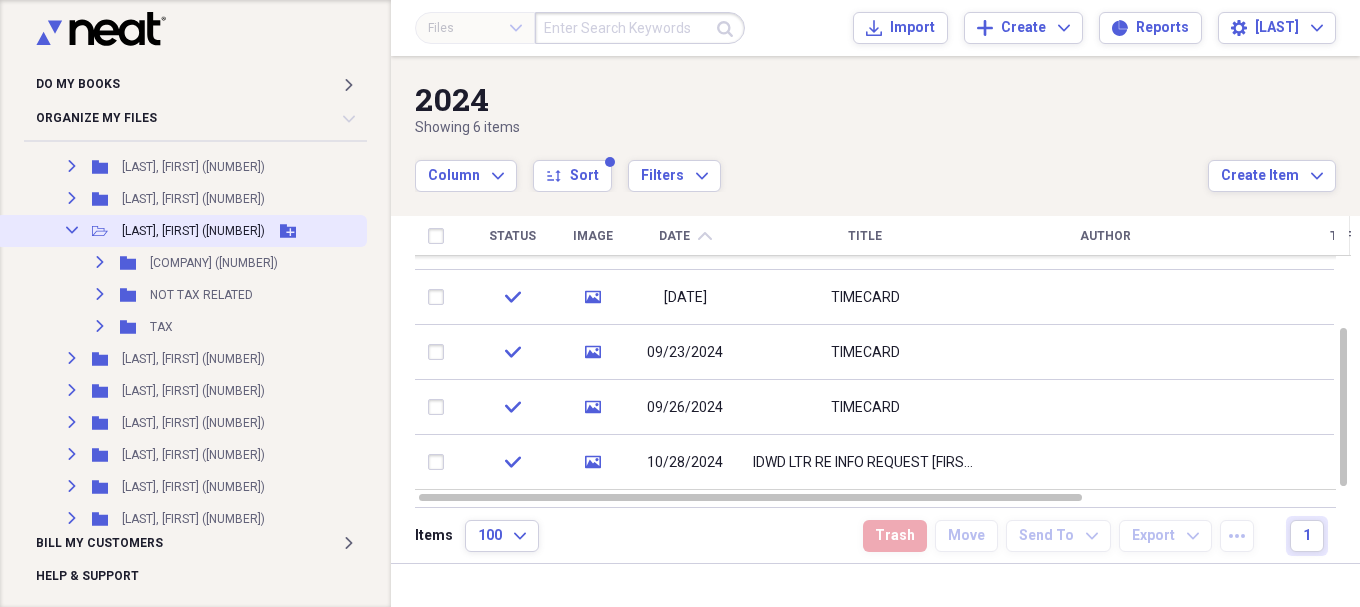 click on "Collapse" at bounding box center (72, 230) 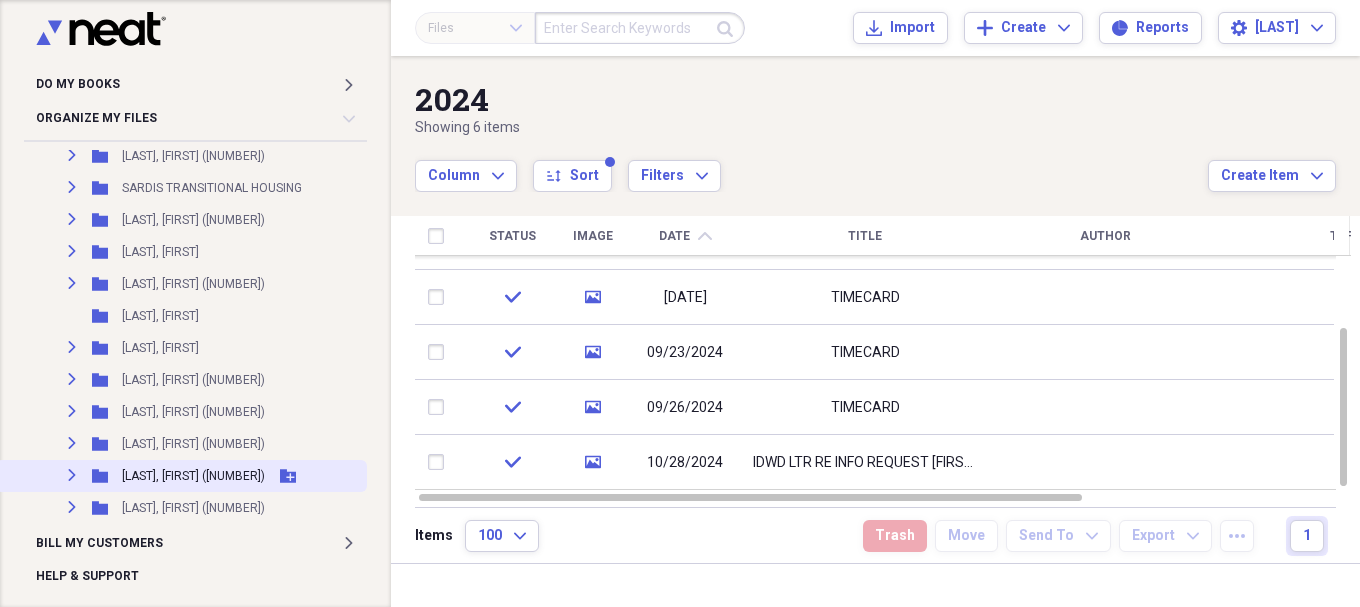 scroll, scrollTop: 911, scrollLeft: 0, axis: vertical 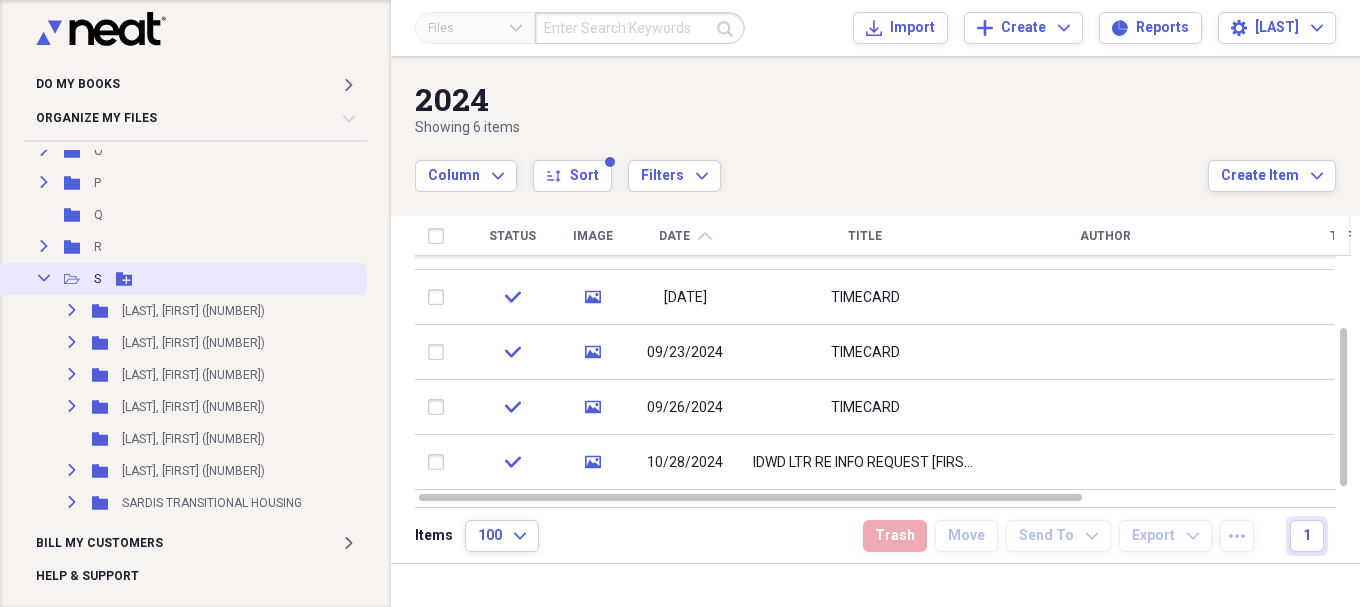 click on "Collapse" 